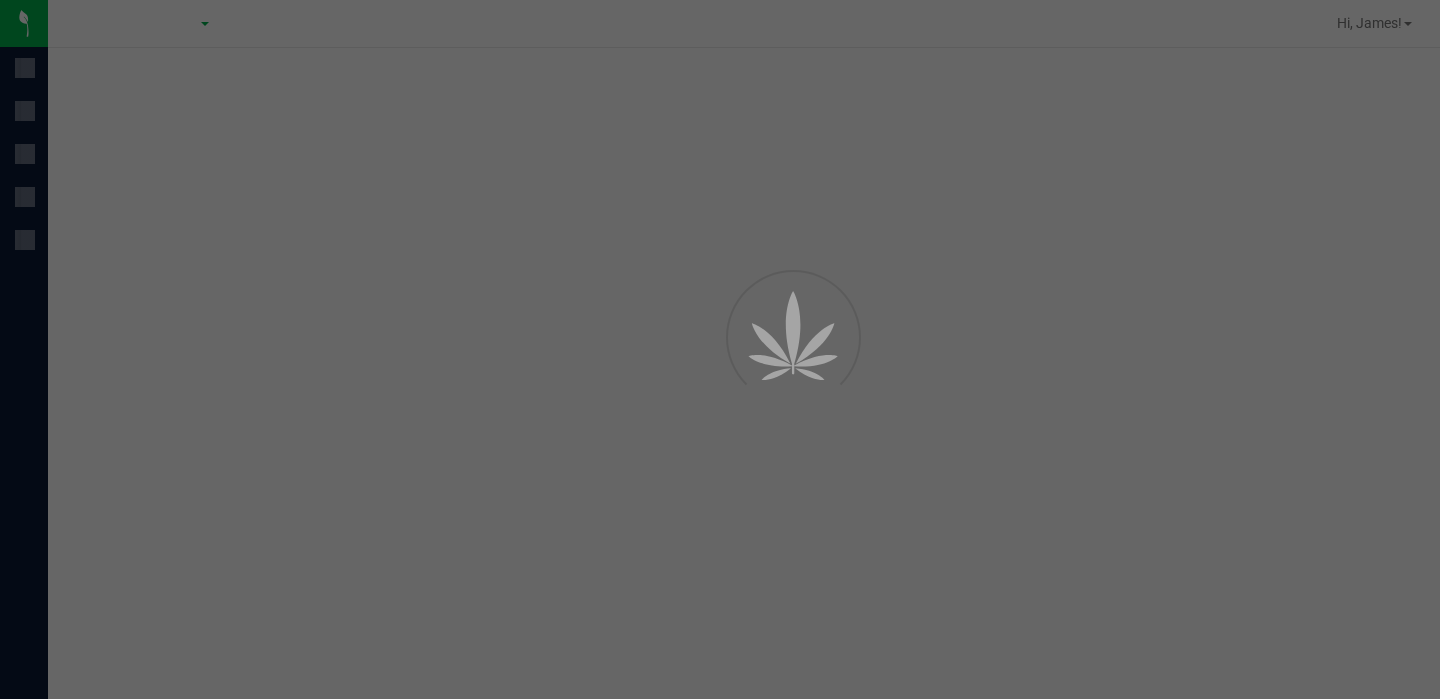 scroll, scrollTop: 0, scrollLeft: 0, axis: both 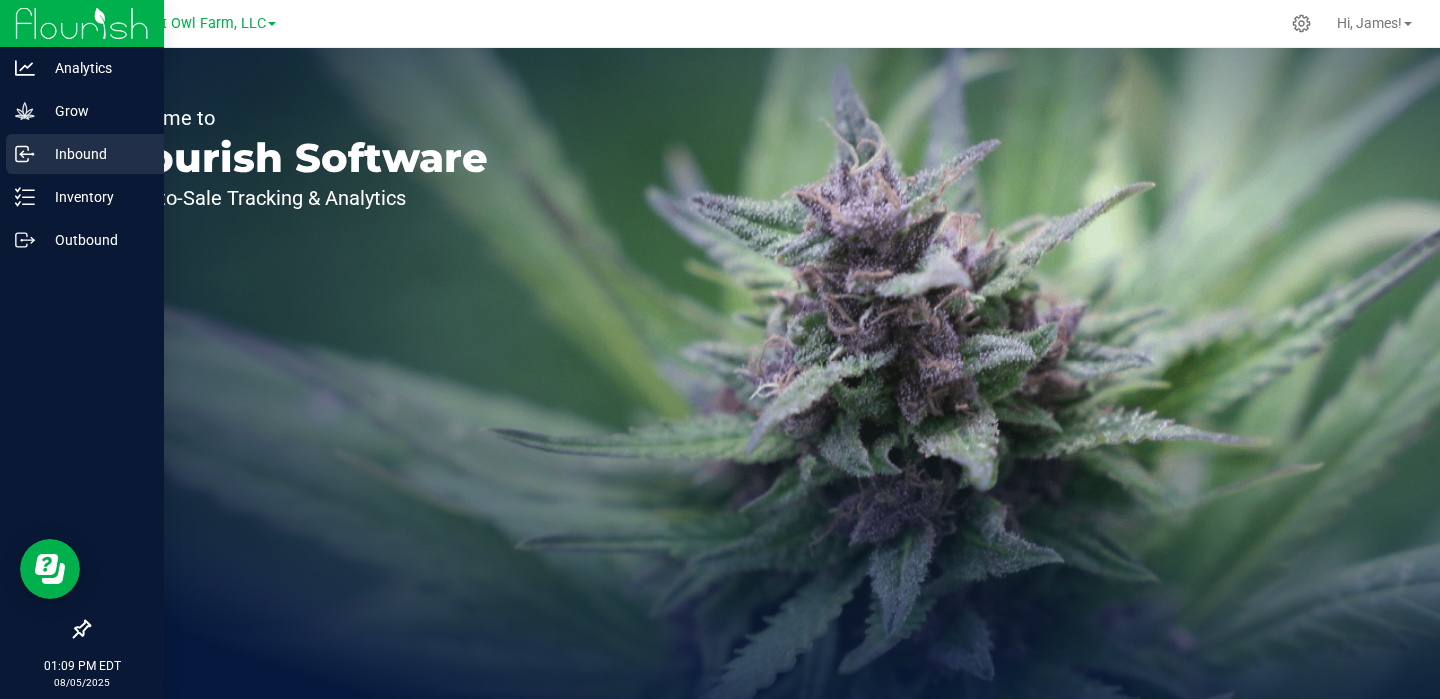 click on "Inbound" at bounding box center (95, 154) 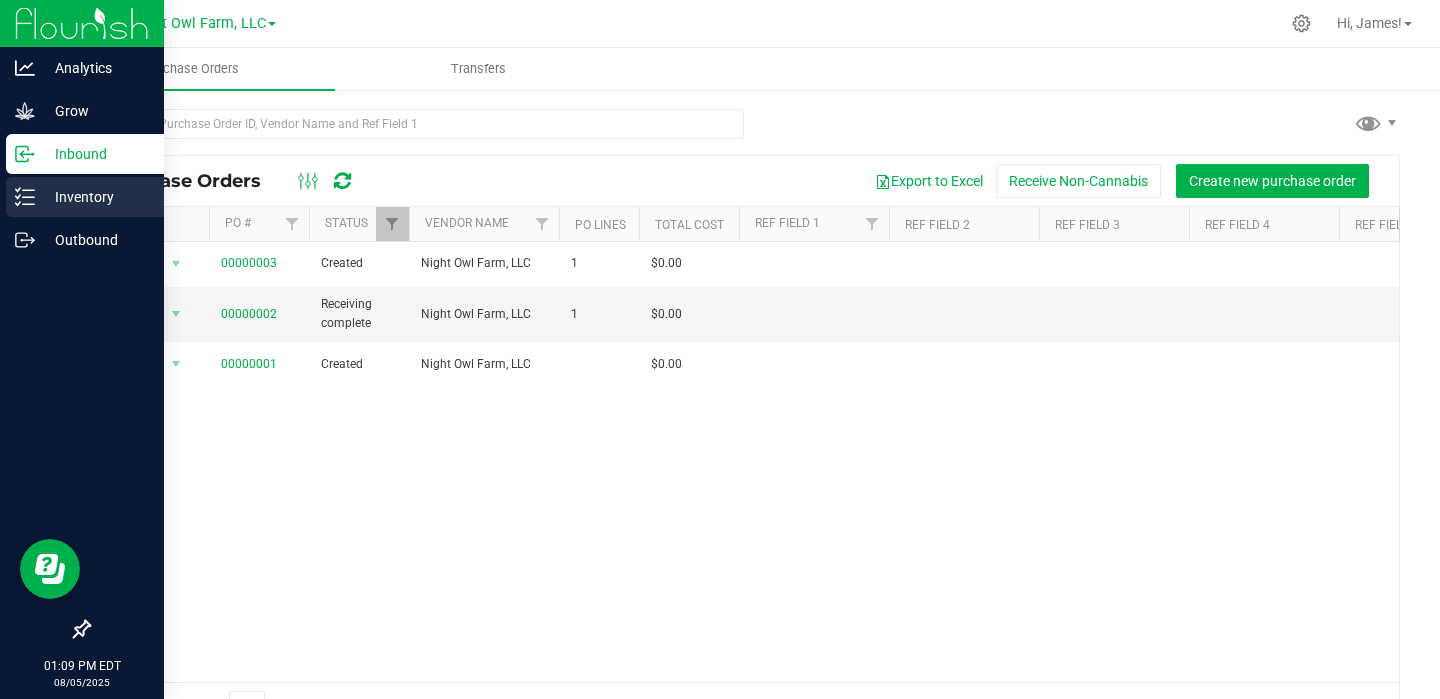 click 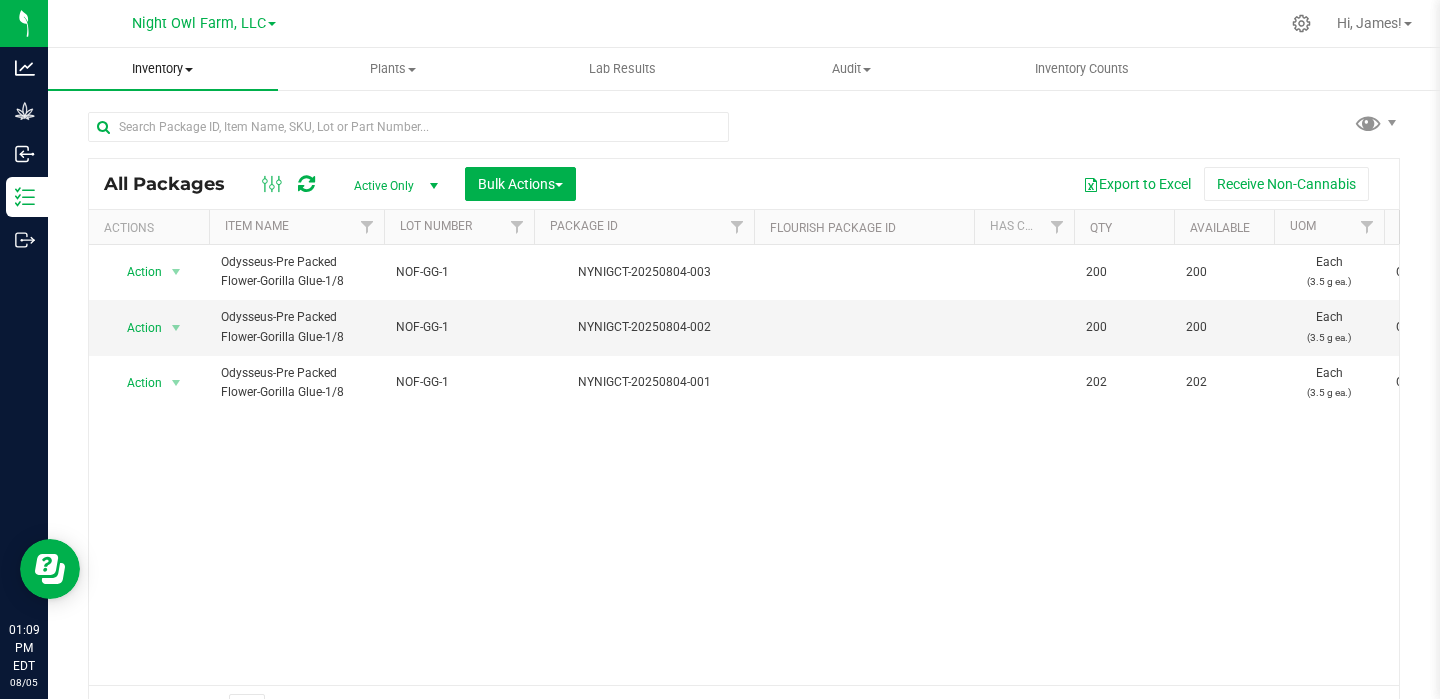 click on "Inventory" at bounding box center (163, 69) 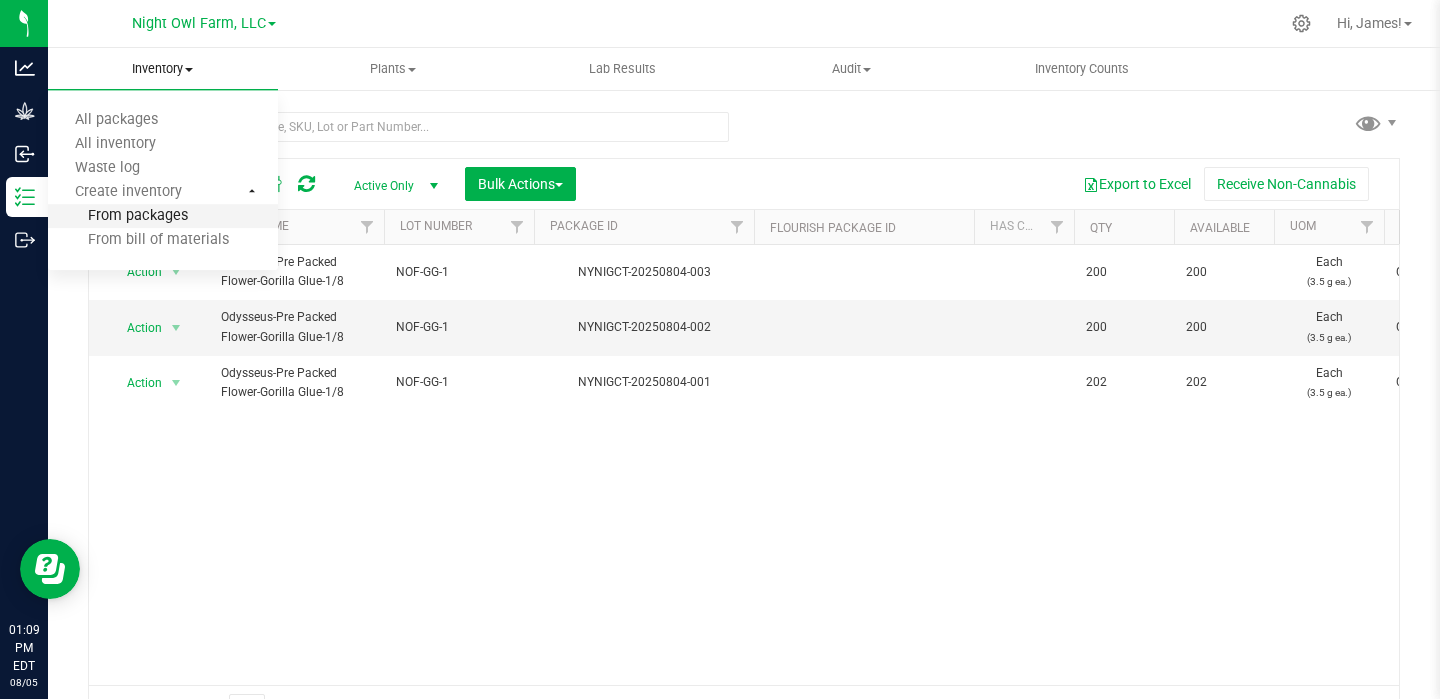 click on "From packages" at bounding box center (163, 217) 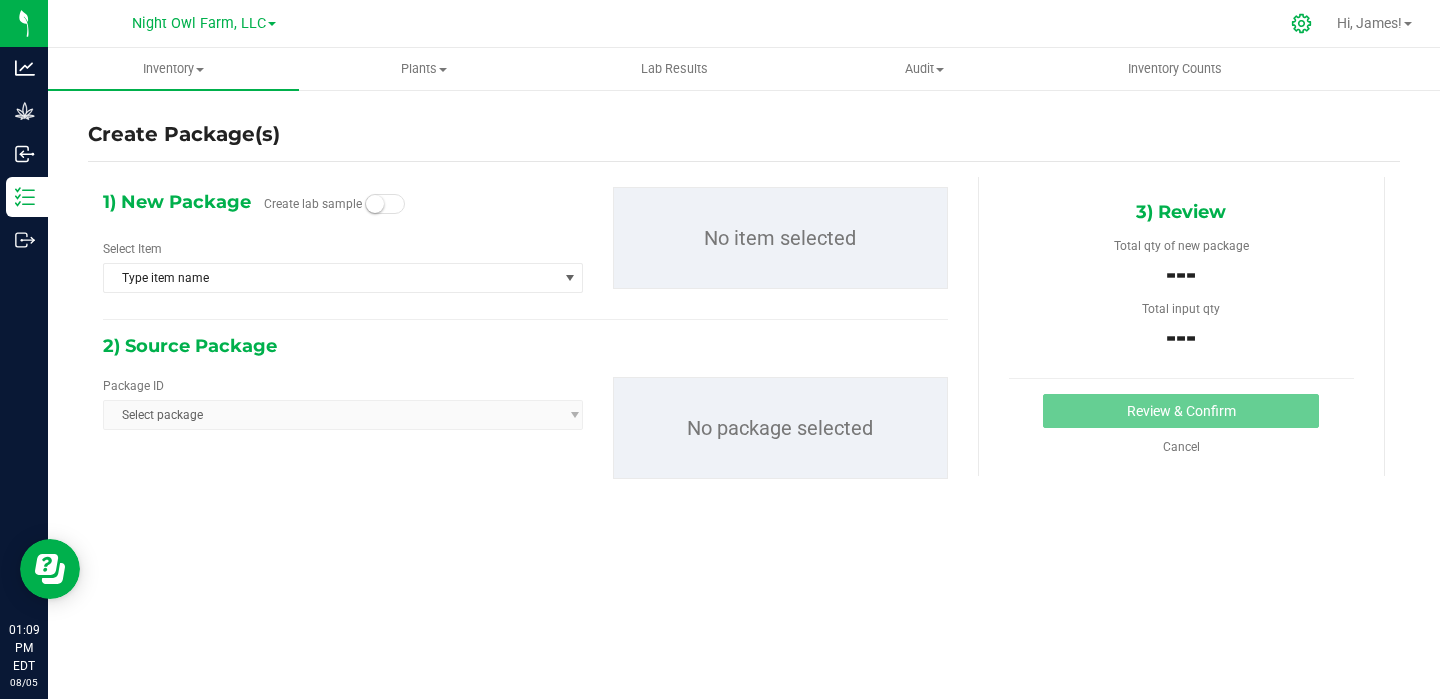 click at bounding box center (1302, 23) 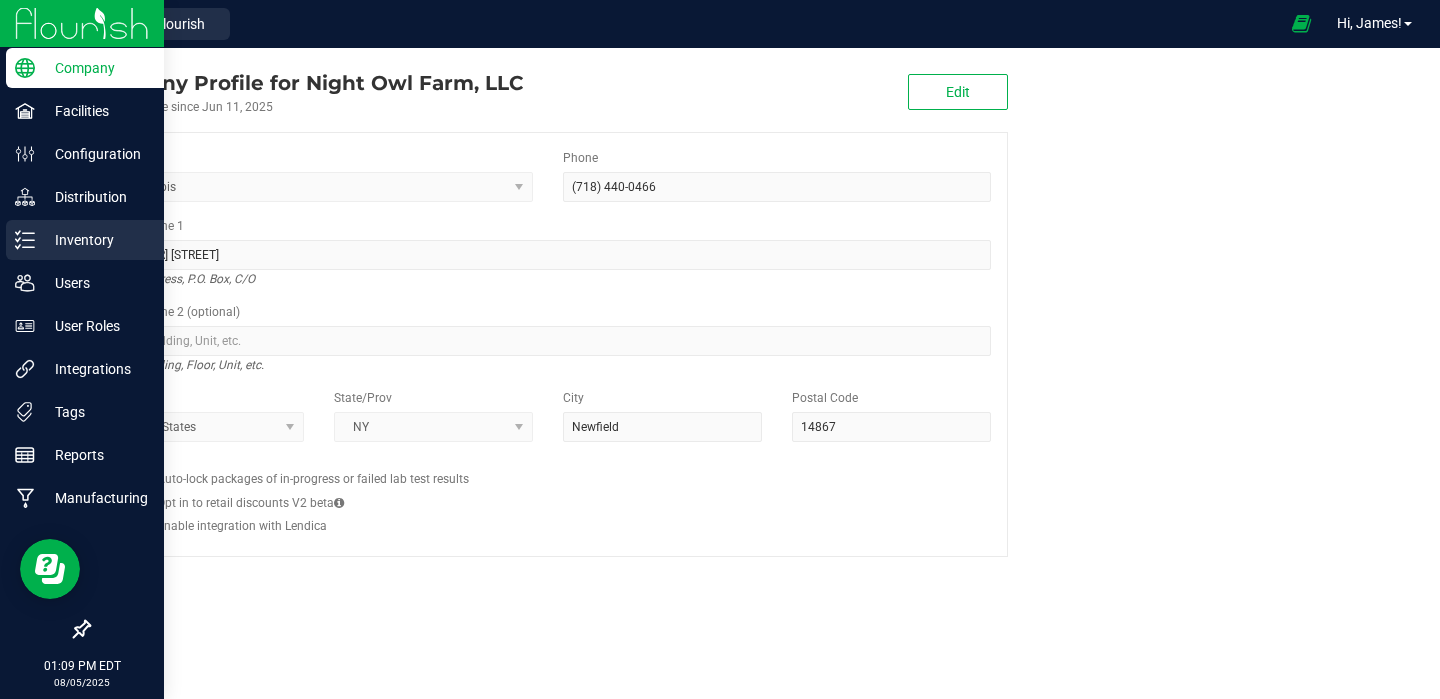 click on "Inventory" at bounding box center (95, 240) 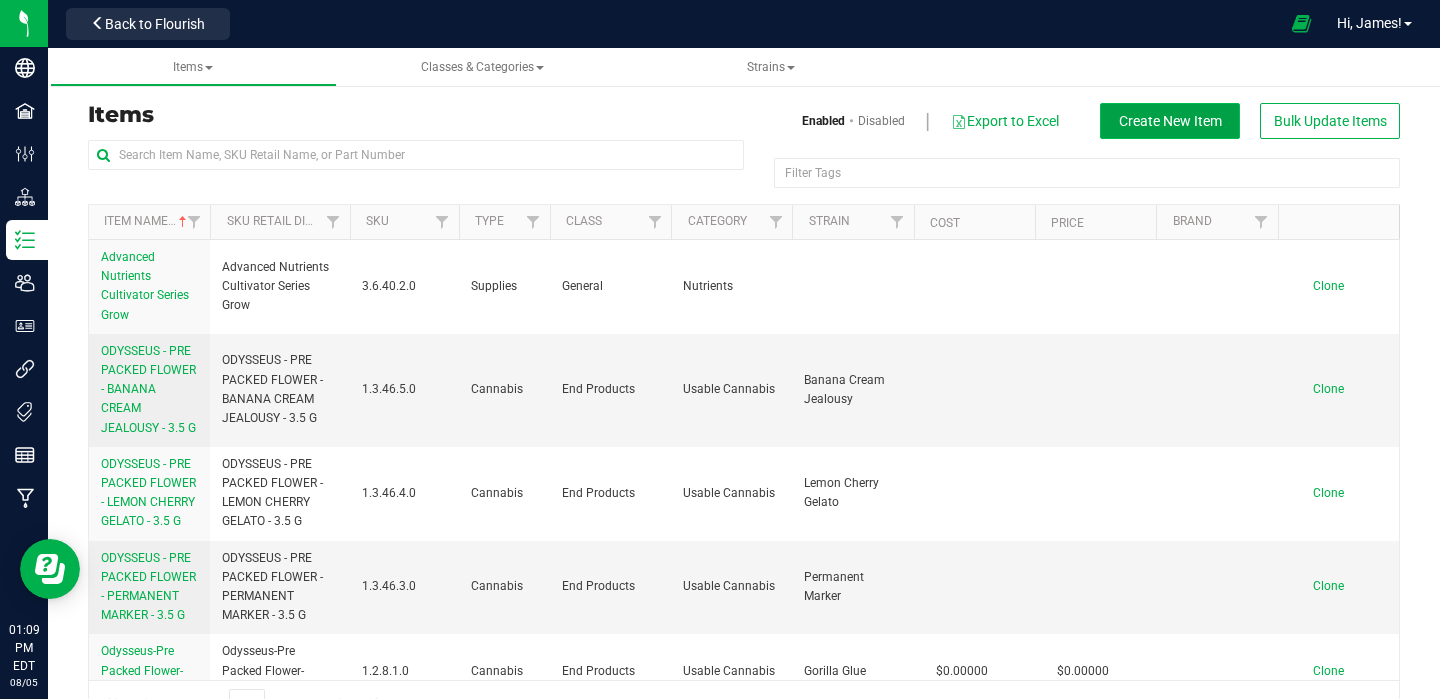 click on "Create New Item" at bounding box center [1170, 121] 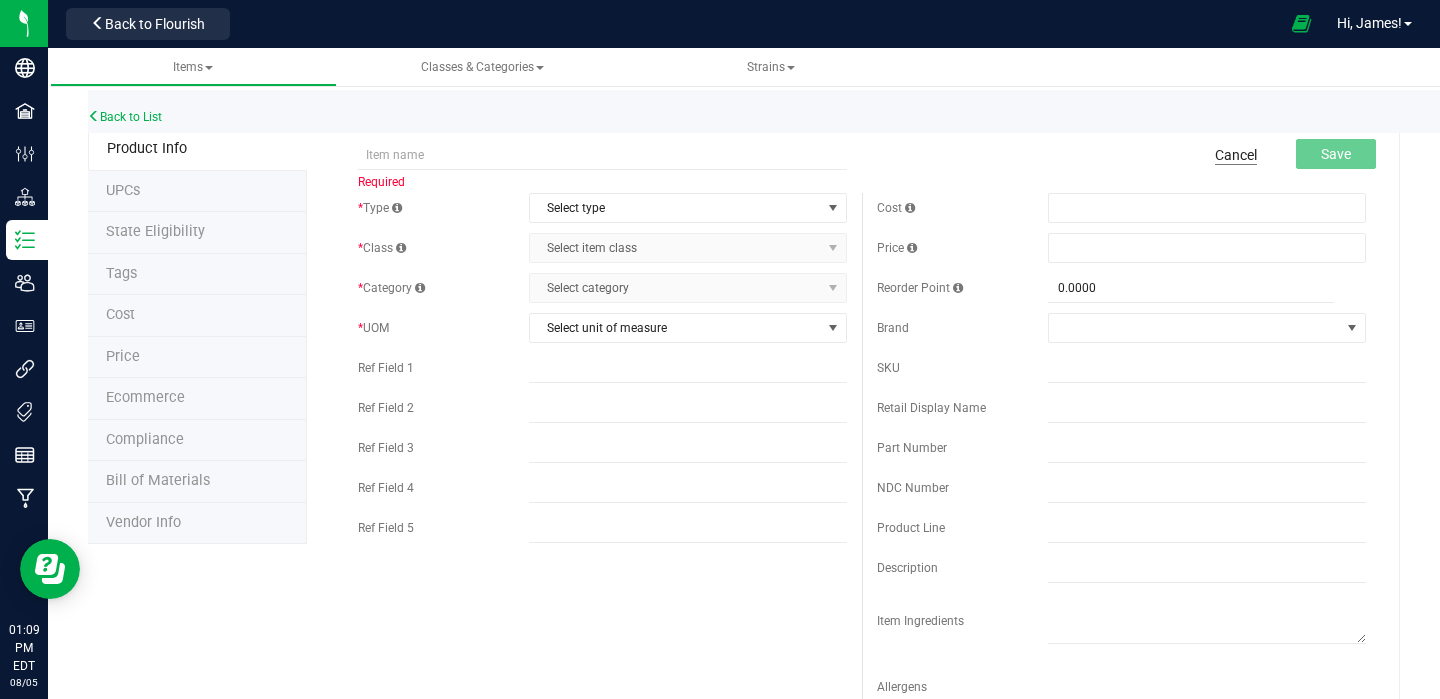 click on "Cancel" at bounding box center (1236, 155) 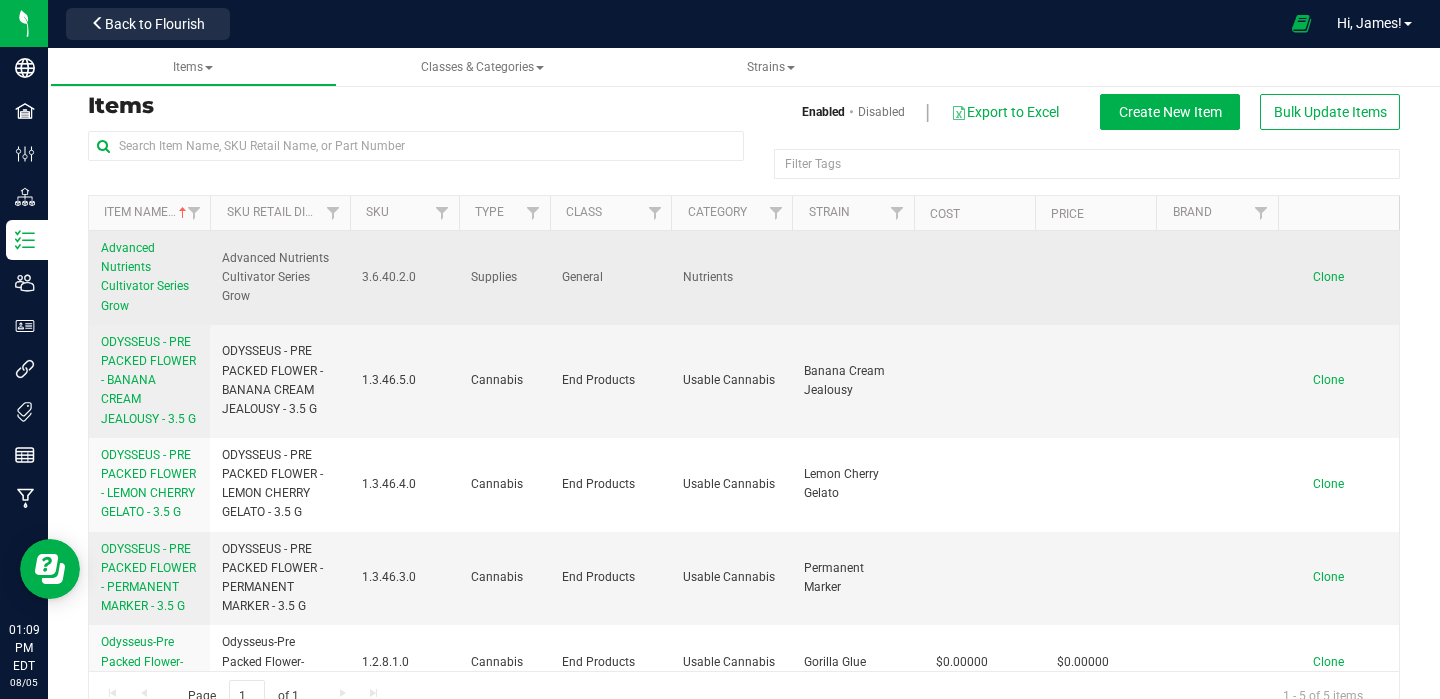 scroll, scrollTop: 0, scrollLeft: 0, axis: both 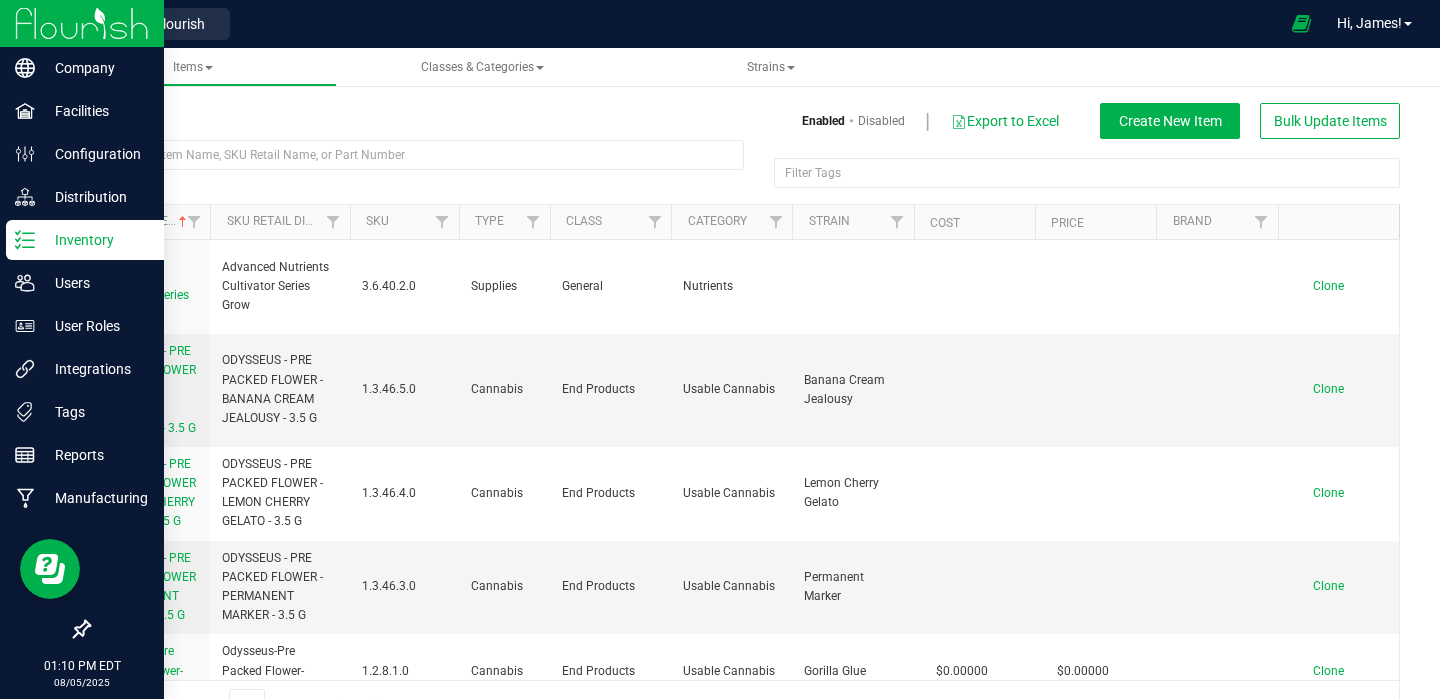 click at bounding box center (82, 23) 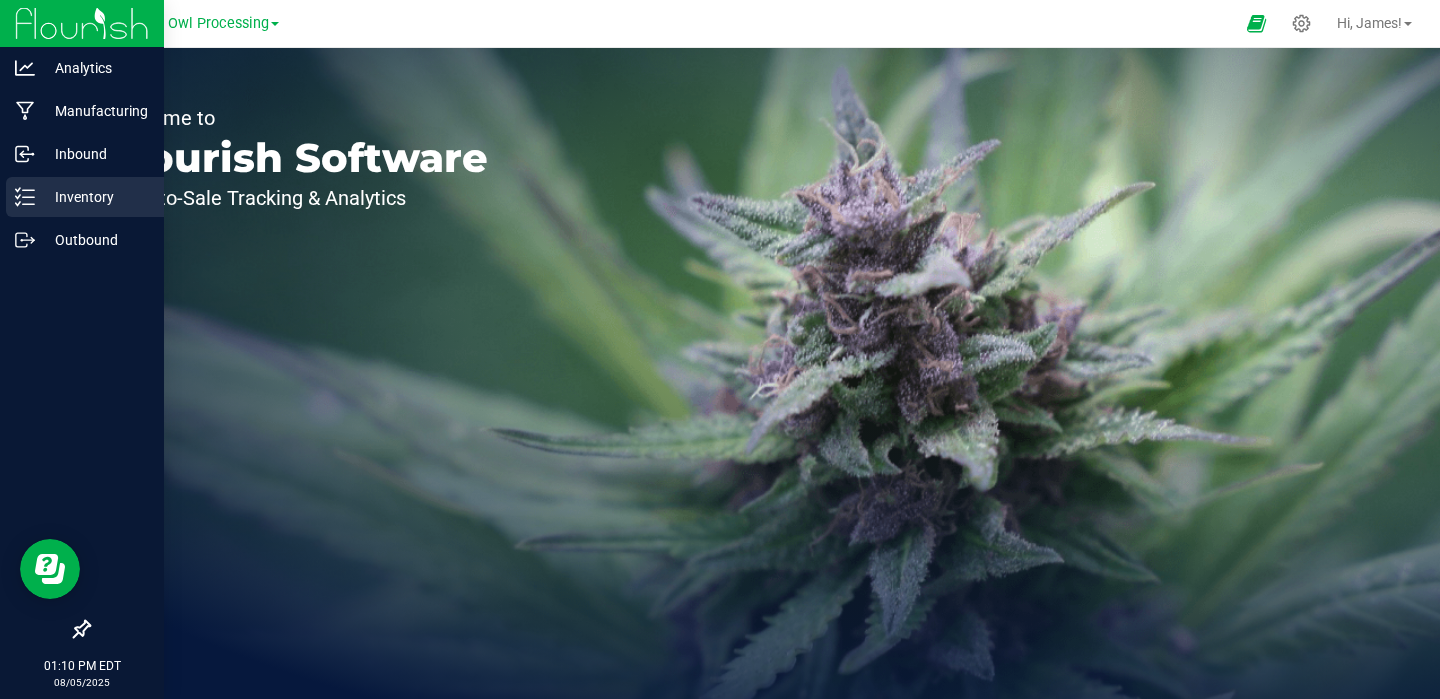 click on "Inventory" at bounding box center (95, 197) 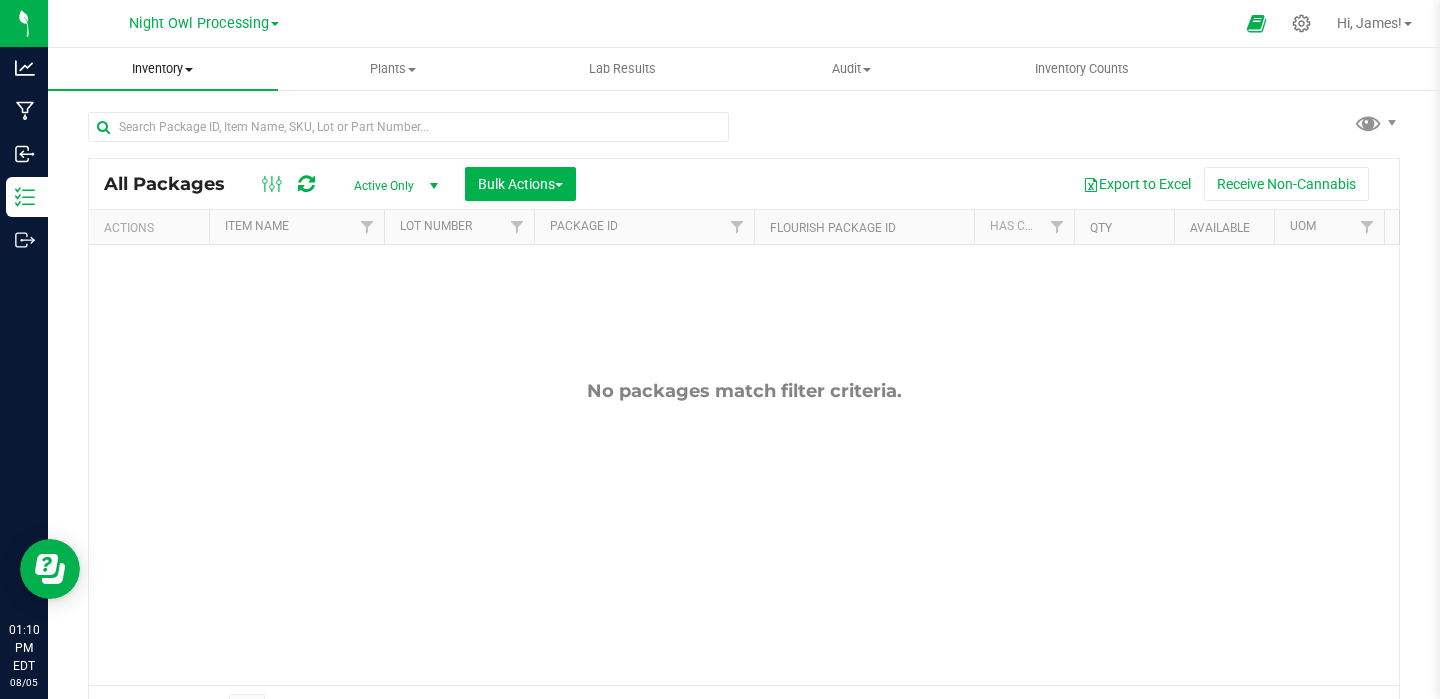 click on "Inventory" at bounding box center [163, 69] 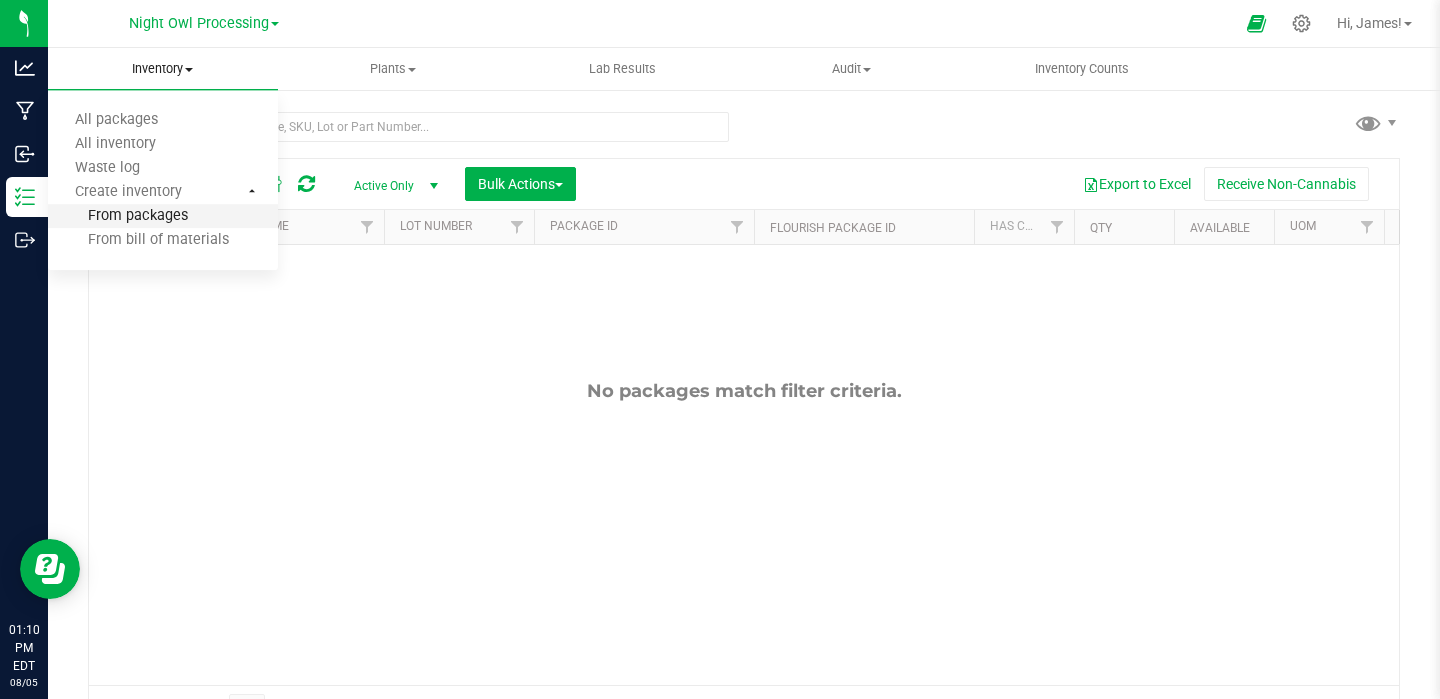 click on "From packages" at bounding box center (118, 216) 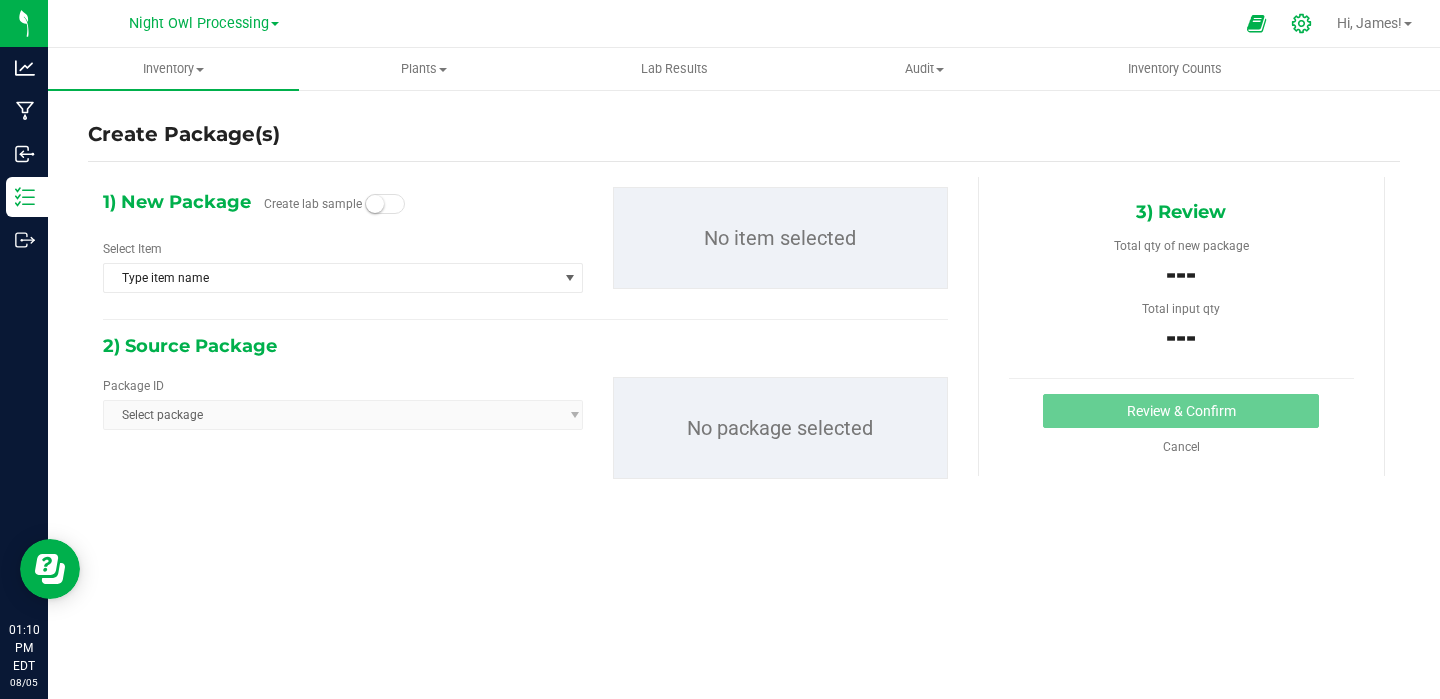 click 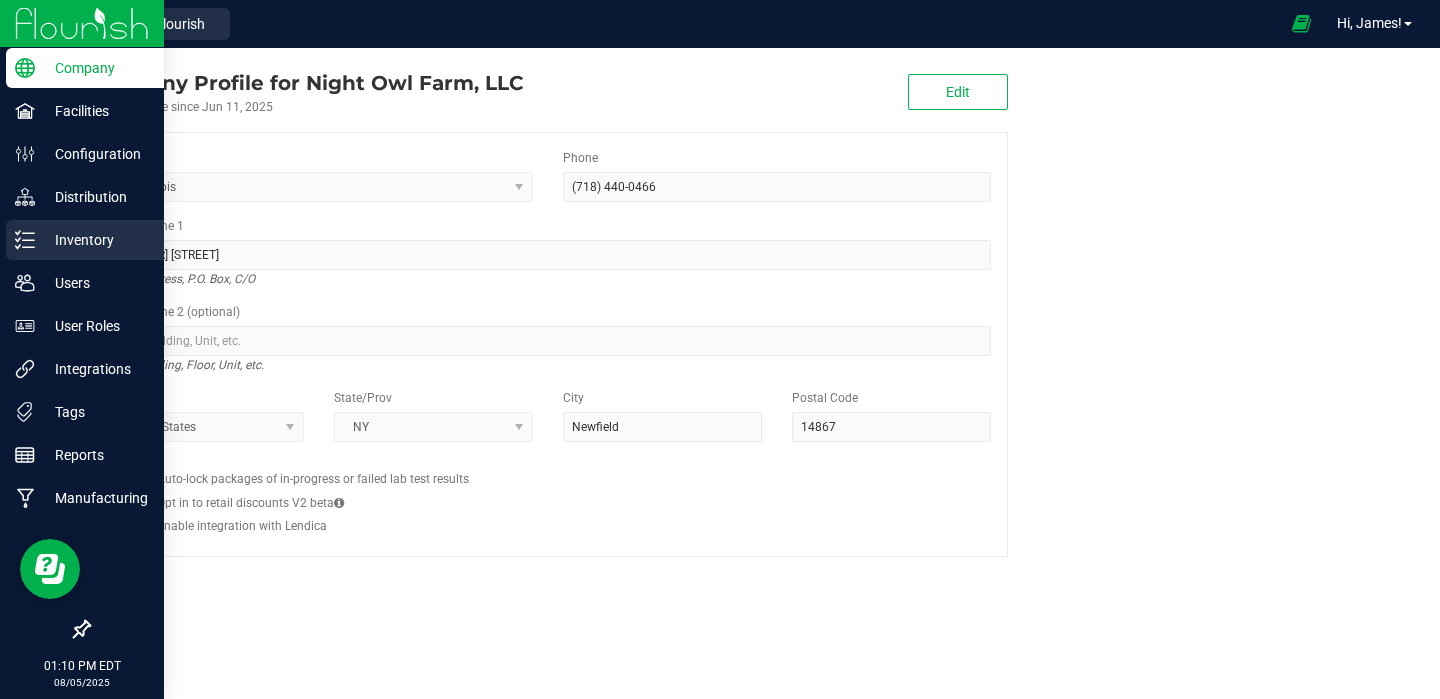 click on "Inventory" at bounding box center (95, 240) 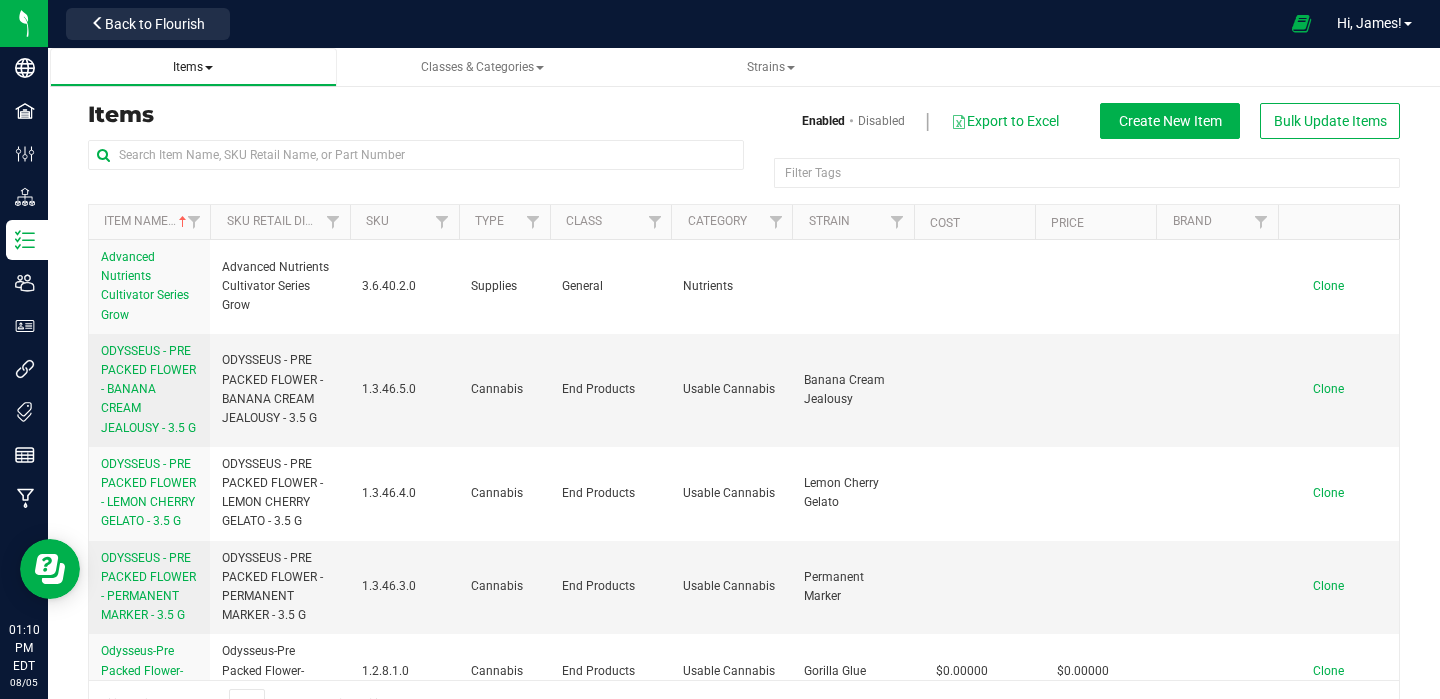 click on "Items" at bounding box center [193, 67] 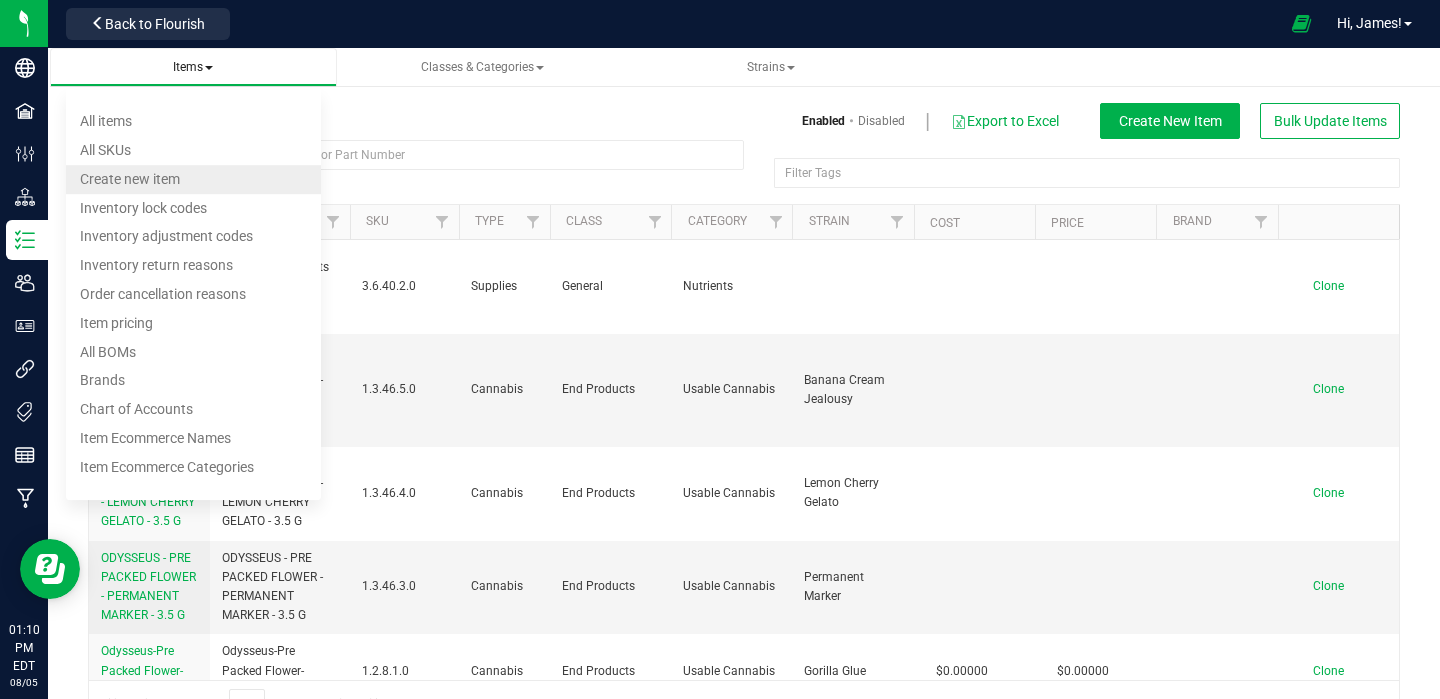 click on "Create new item" at bounding box center [193, 179] 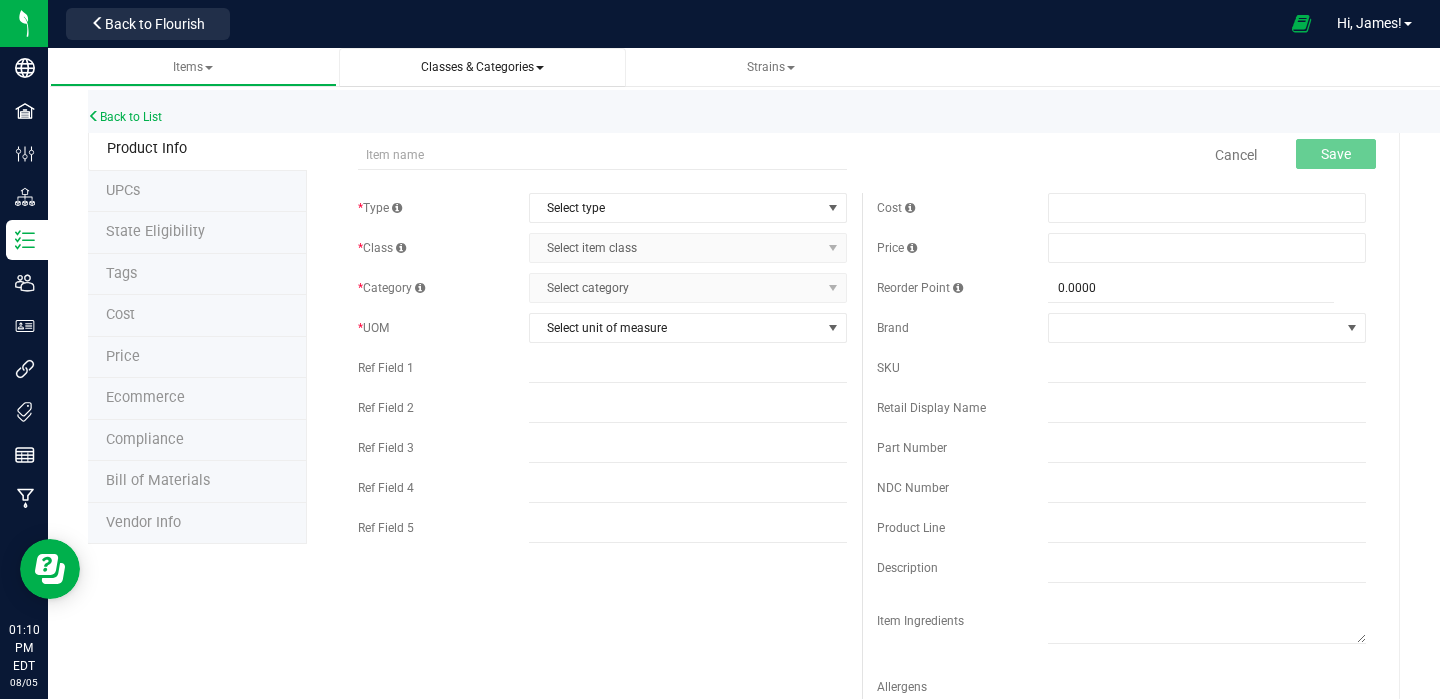 click on "Classes & Categories" at bounding box center [482, 67] 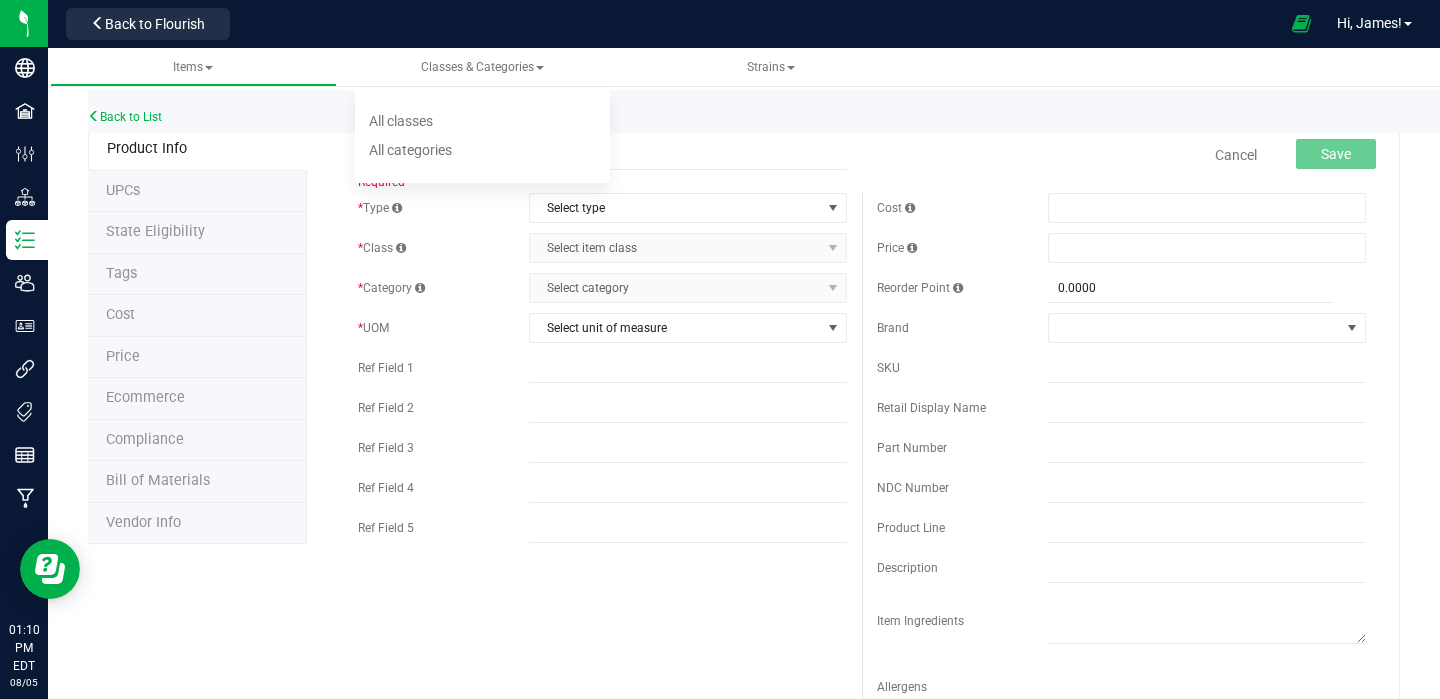 click on "Back to List" at bounding box center (808, 111) 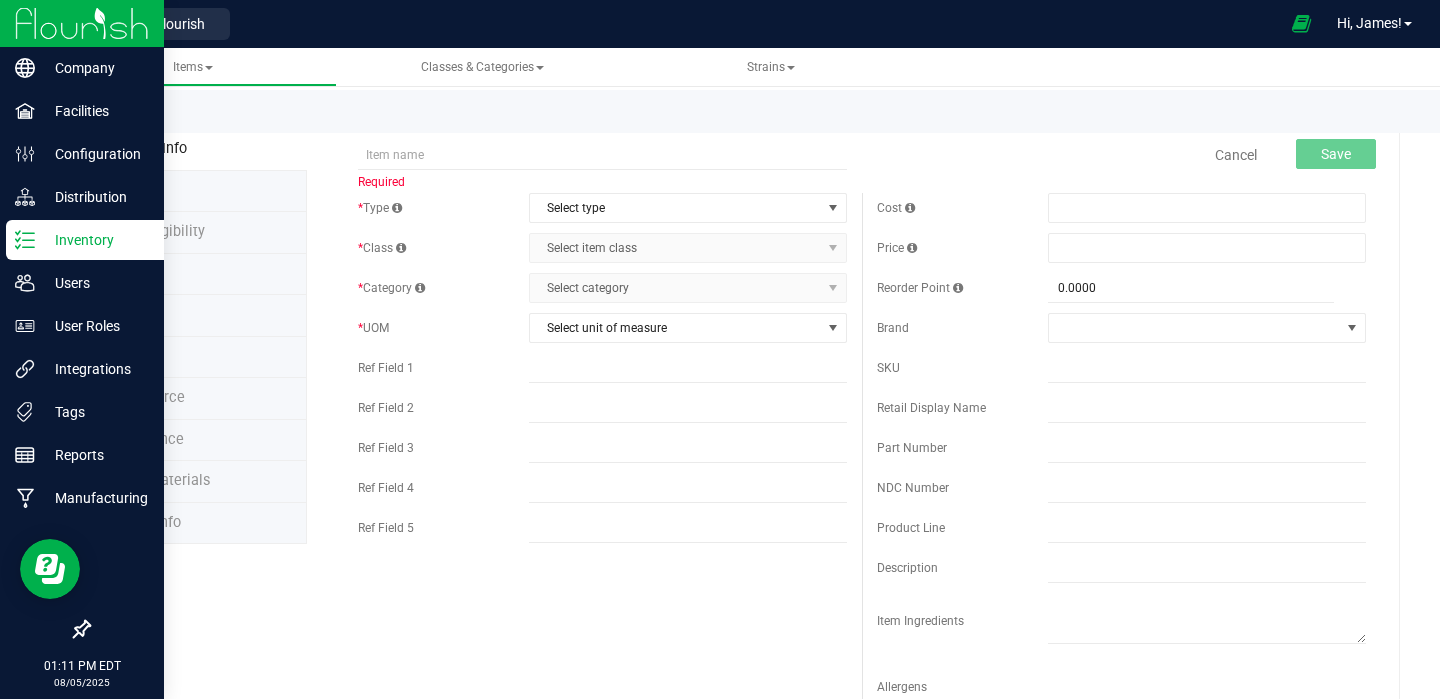 click at bounding box center (82, 23) 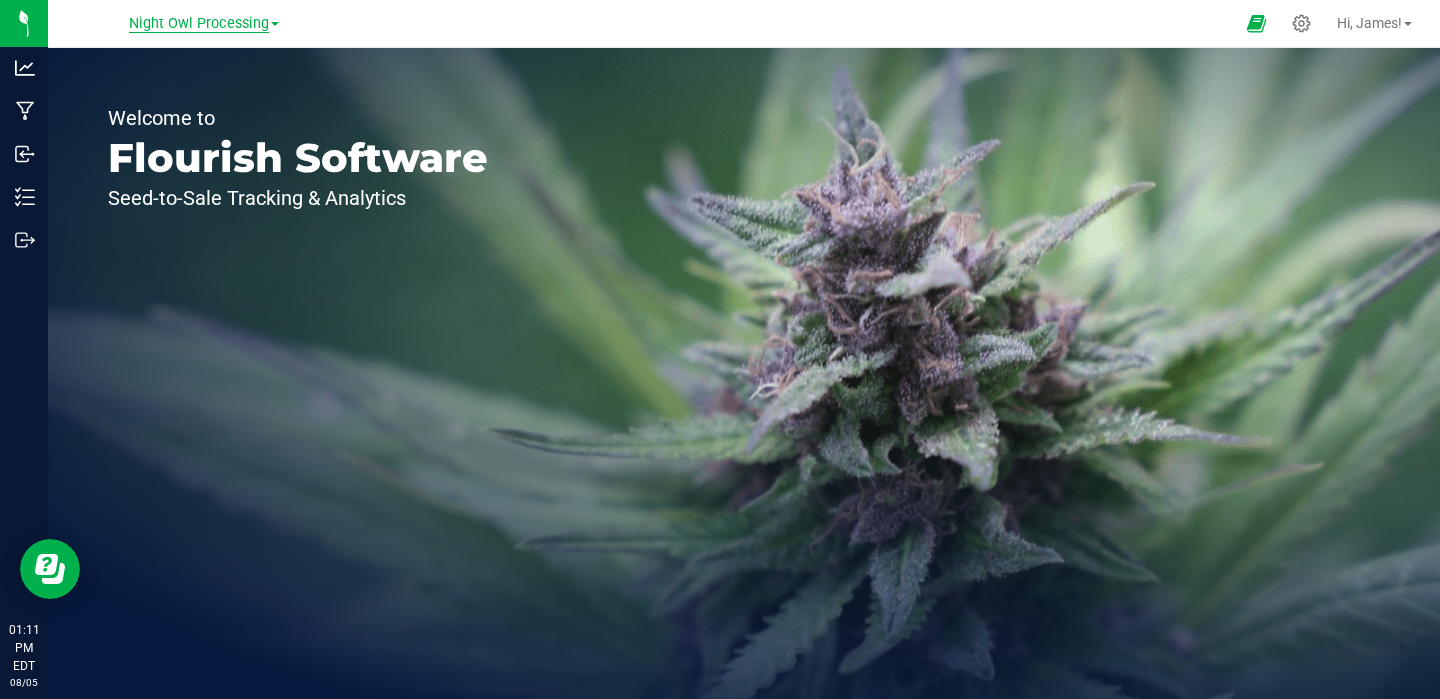 click on "Night Owl Processing" at bounding box center (199, 24) 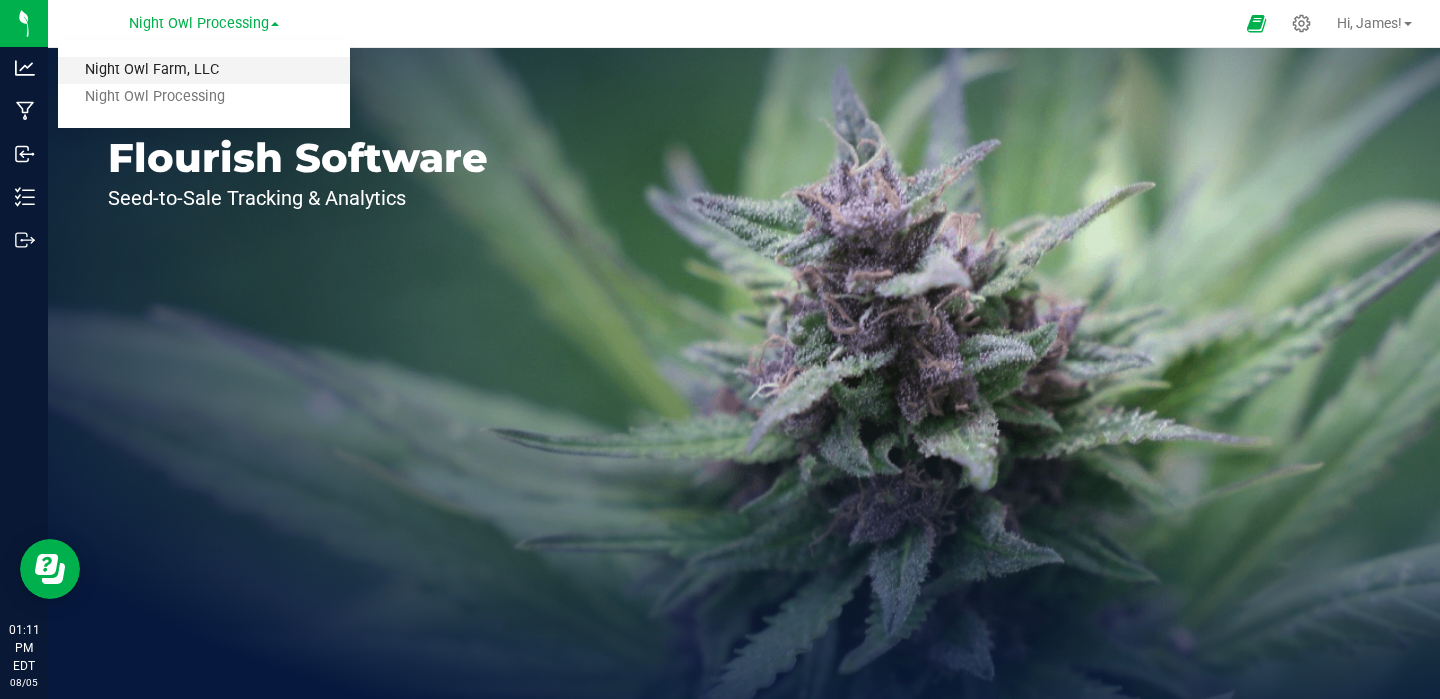 click on "Night Owl Farm, LLC" at bounding box center [204, 70] 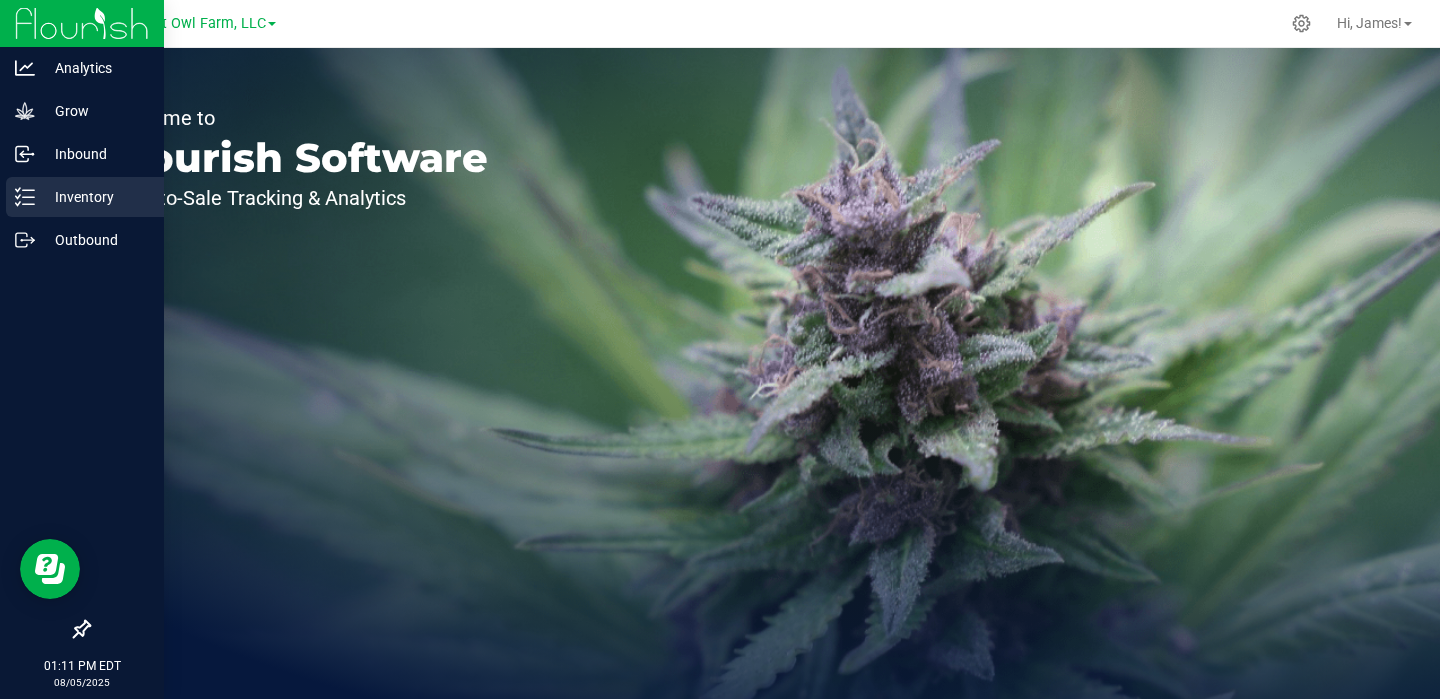 click on "Inventory" at bounding box center [95, 197] 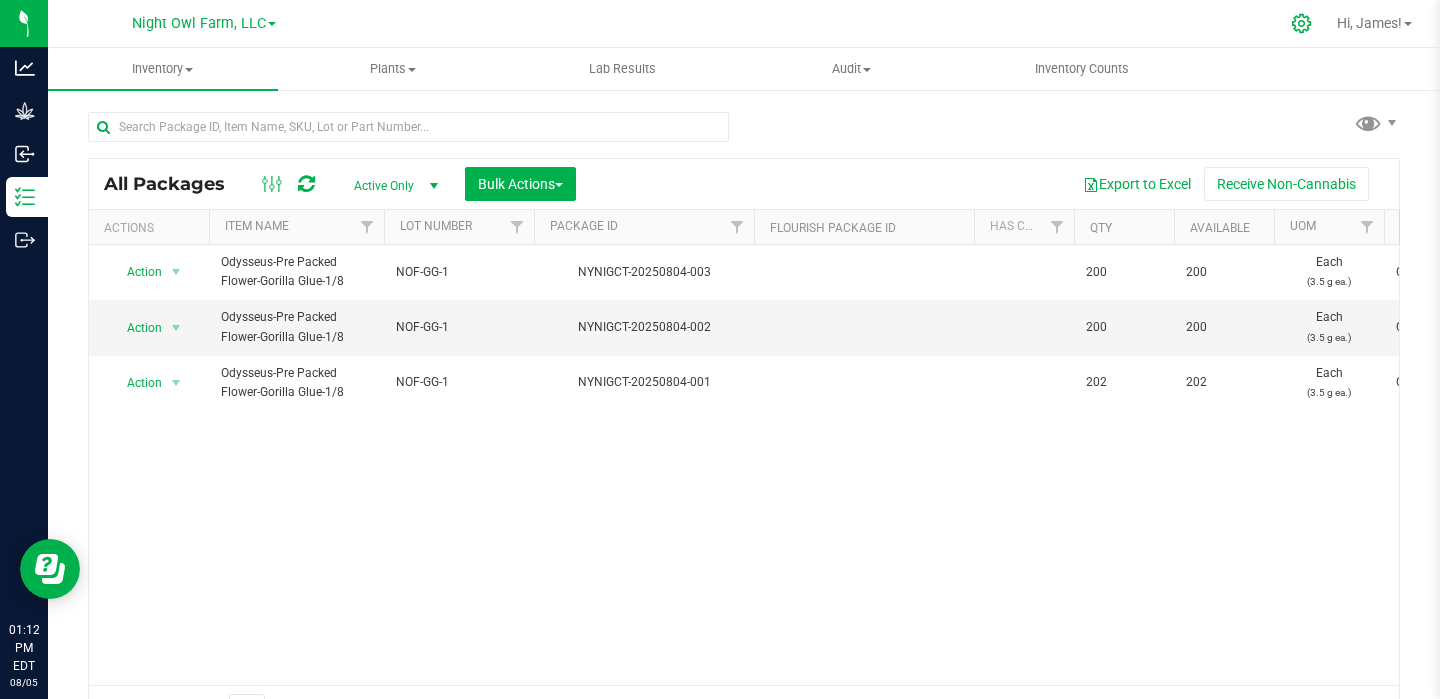 click 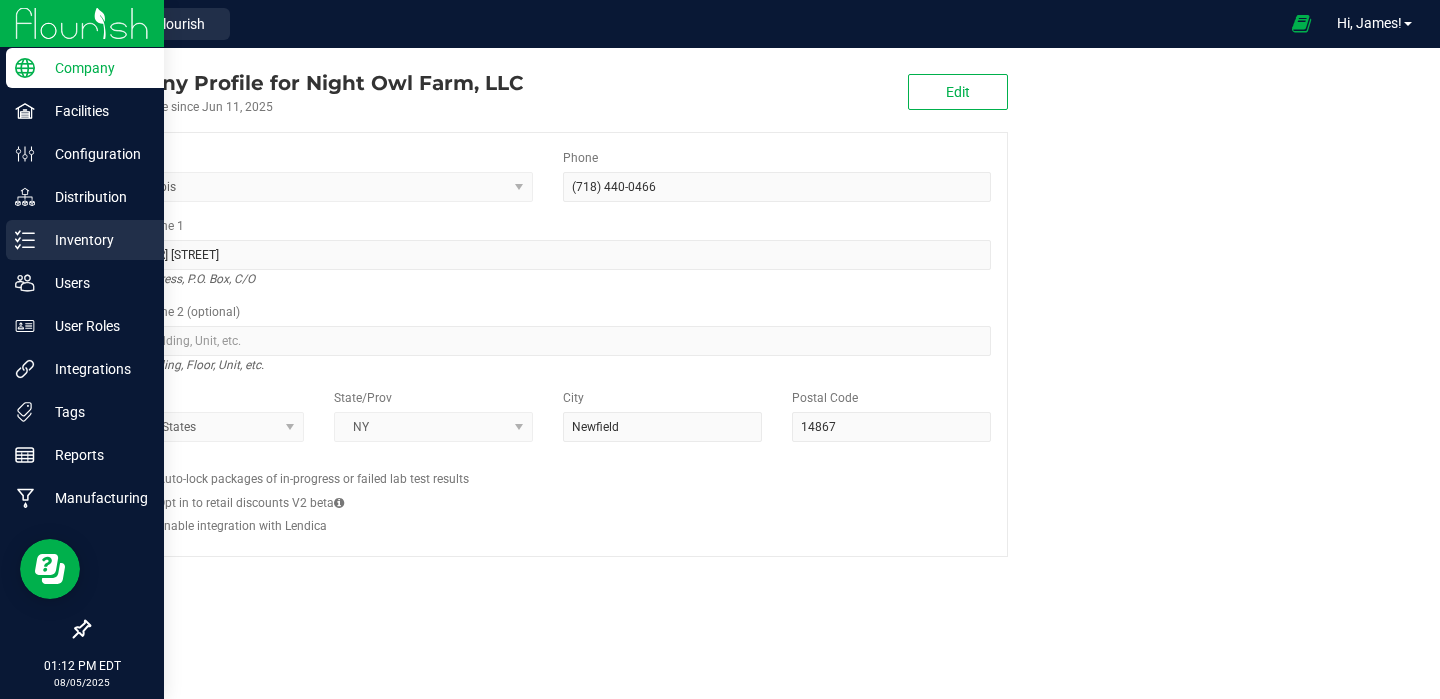 click on "Inventory" at bounding box center (85, 240) 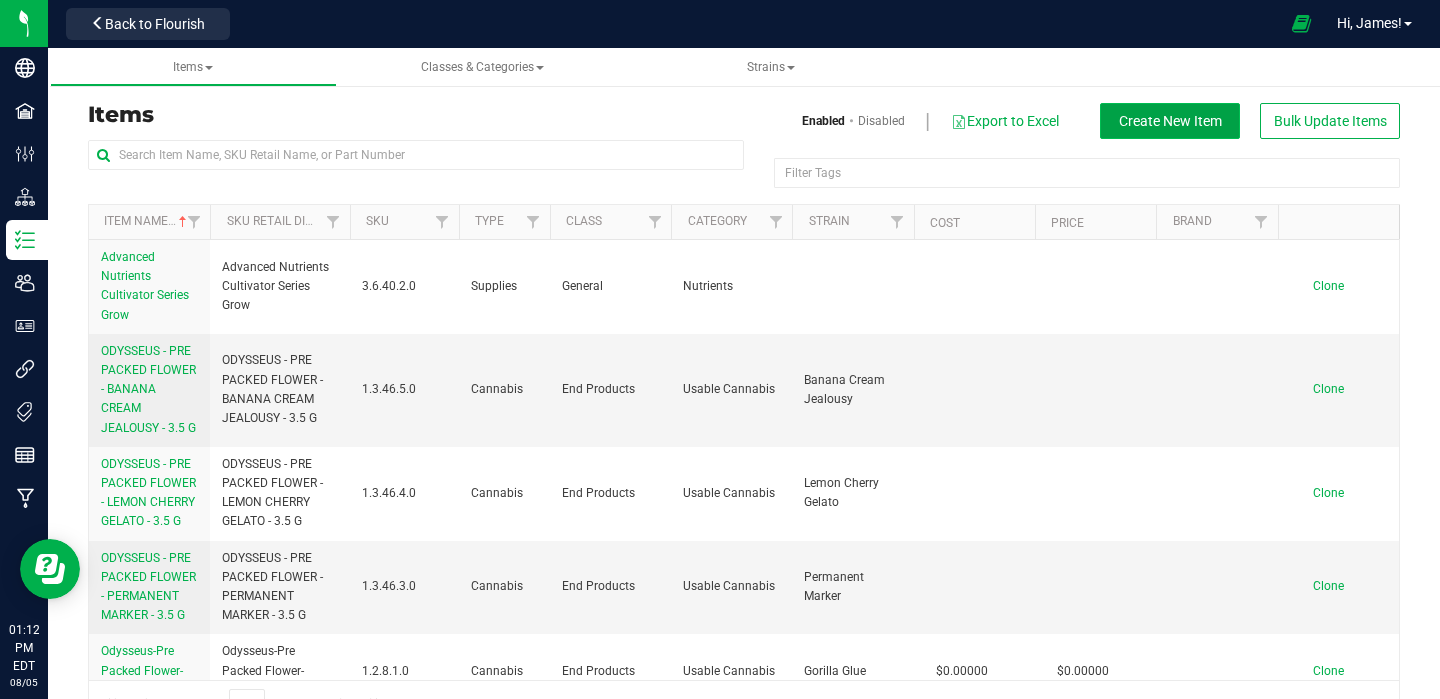 click on "Create New Item" at bounding box center (1170, 121) 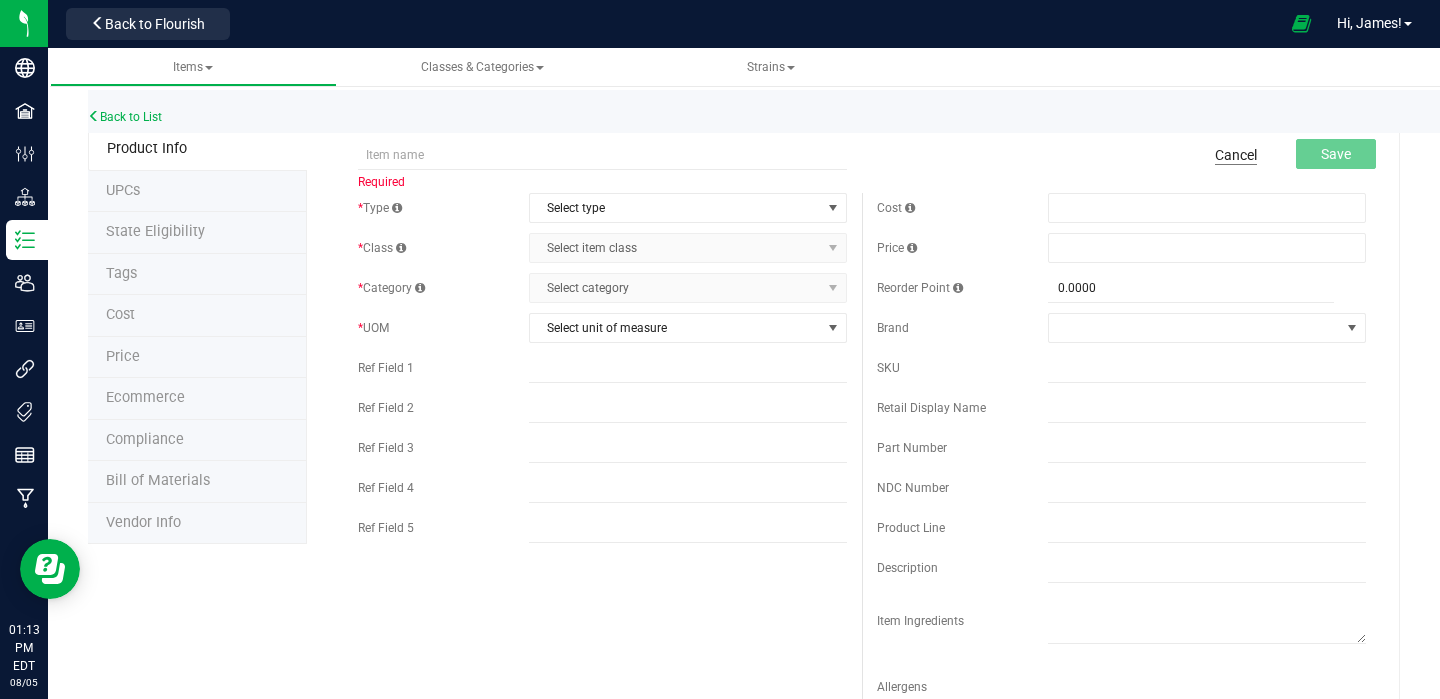 click on "Cancel" at bounding box center [1236, 155] 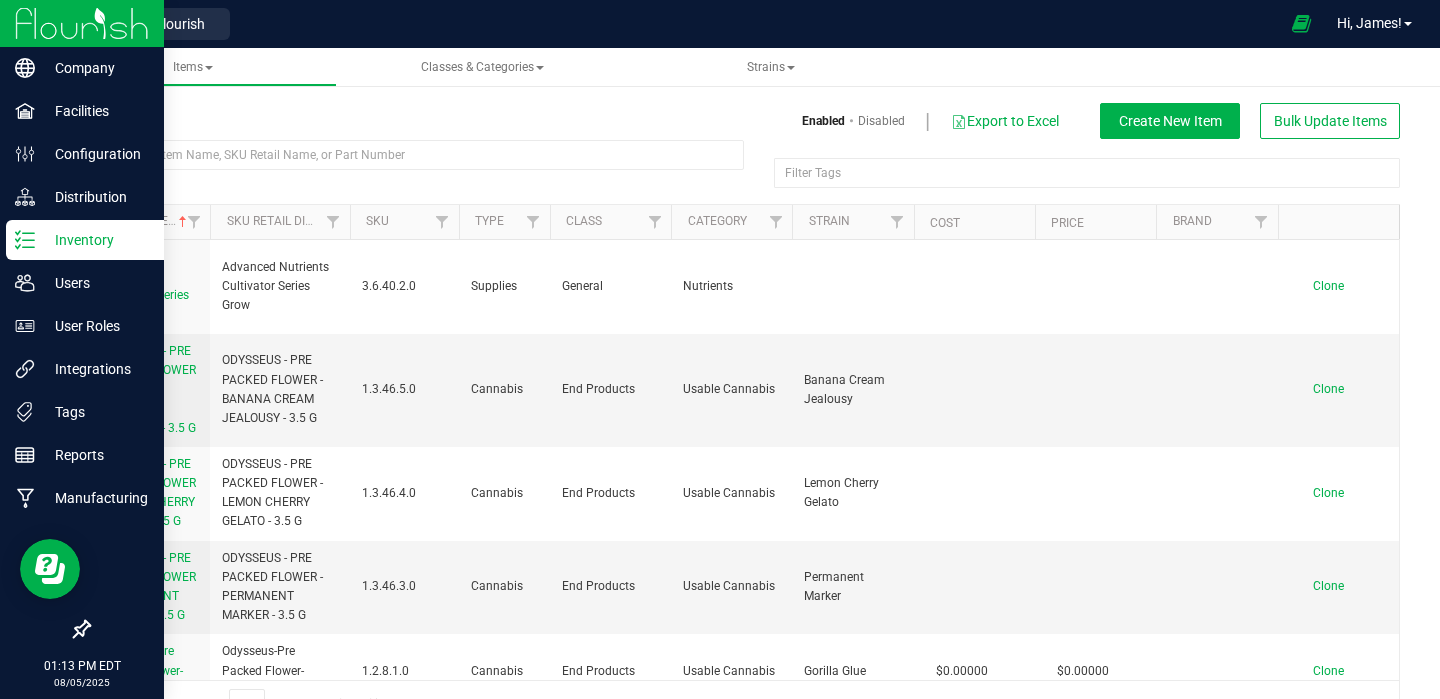 click at bounding box center [82, 23] 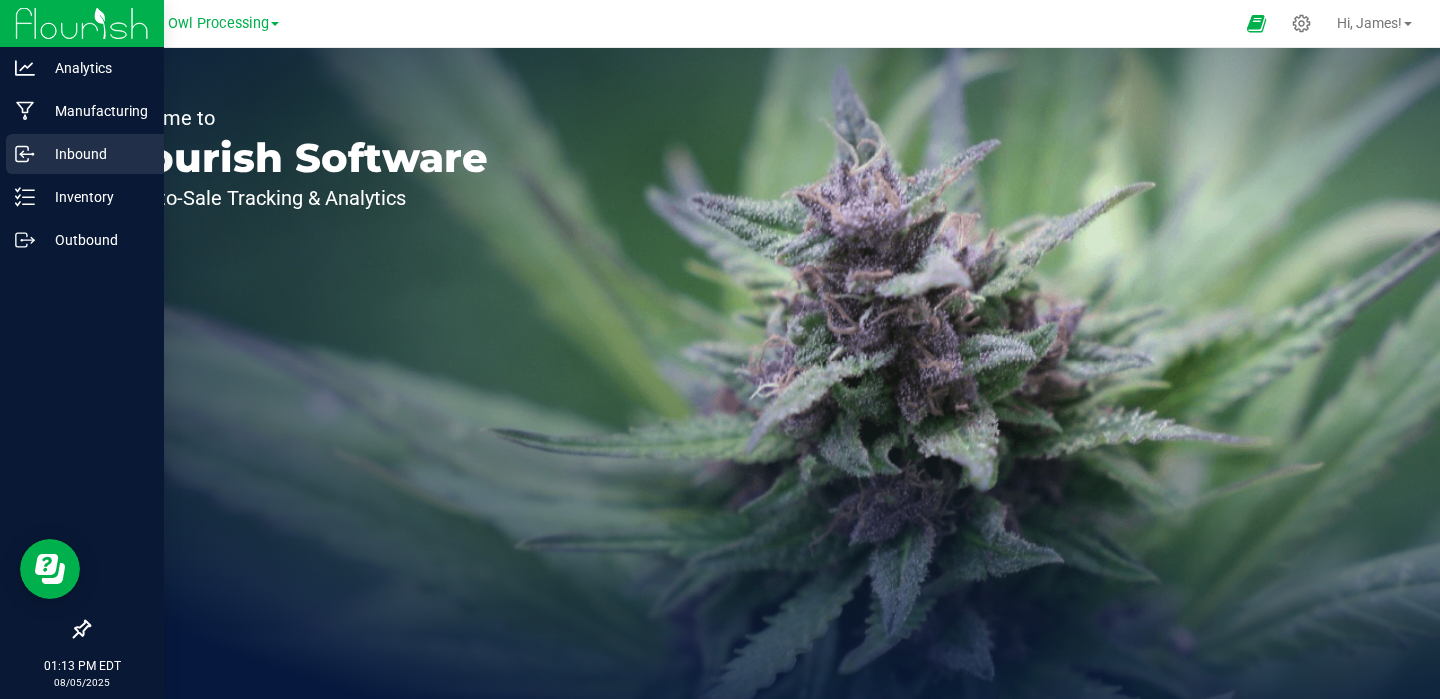 click on "Inbound" at bounding box center (95, 154) 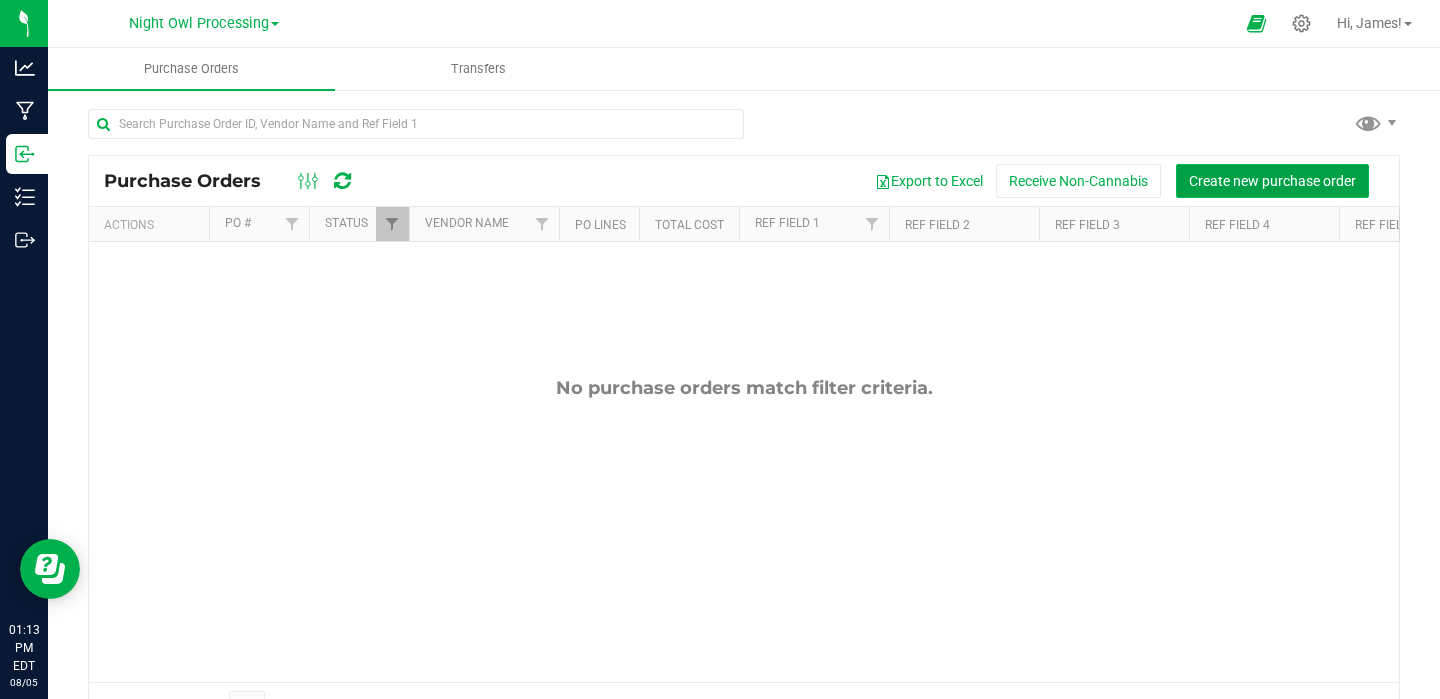 click on "Create new purchase order" at bounding box center [1272, 181] 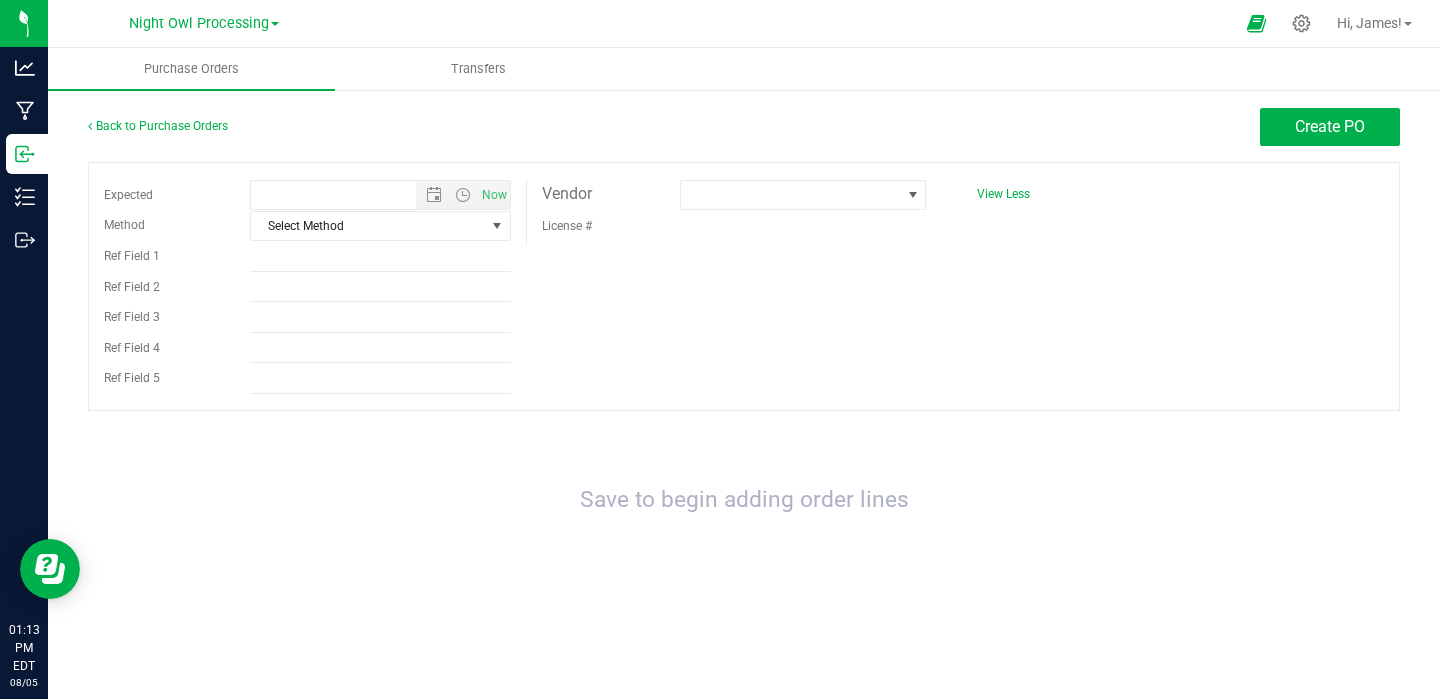 type on "8/5/2025 1:13 PM" 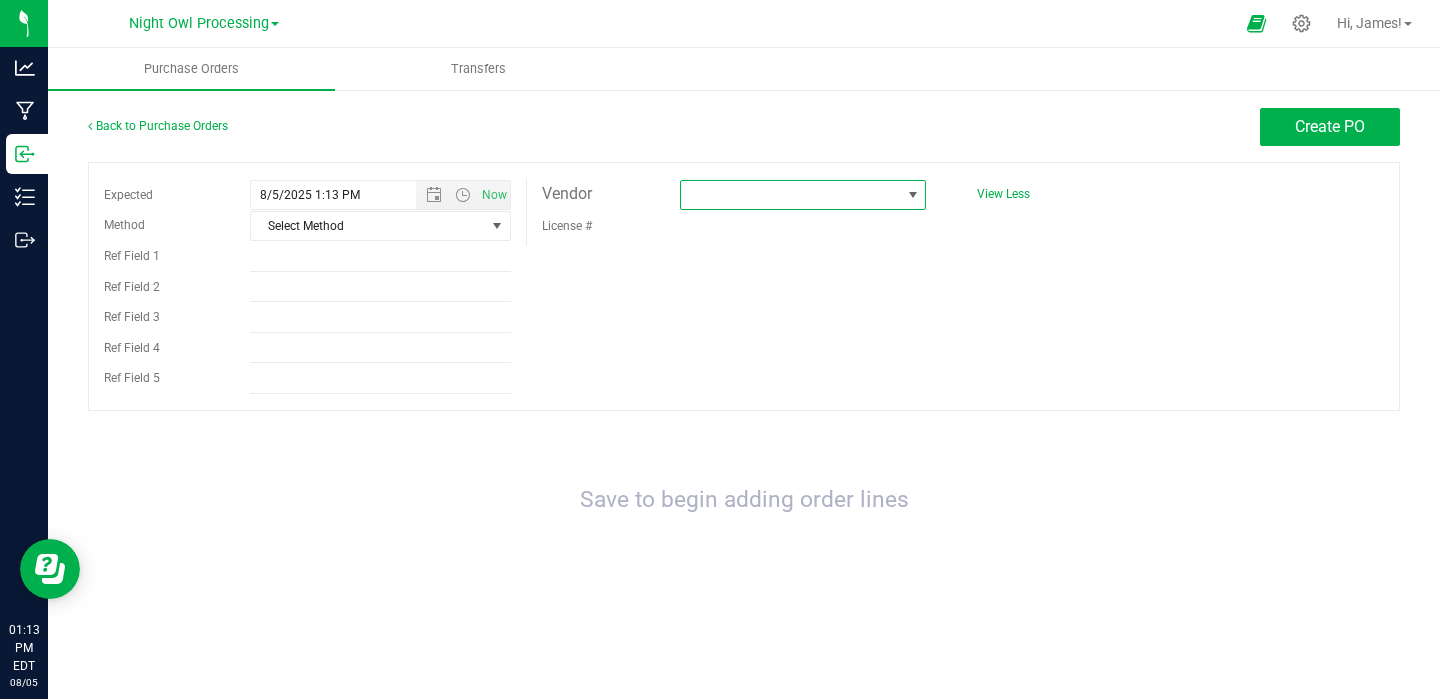 click at bounding box center [913, 195] 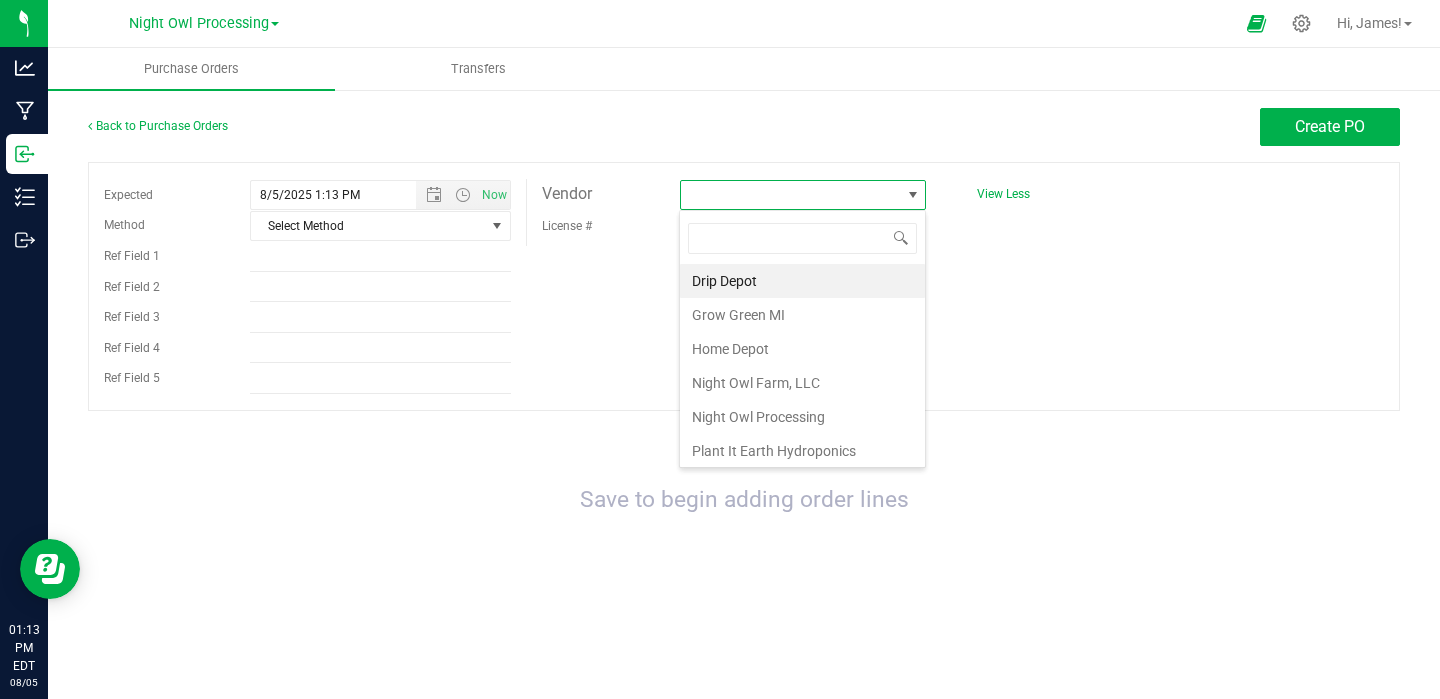 scroll, scrollTop: 99970, scrollLeft: 99753, axis: both 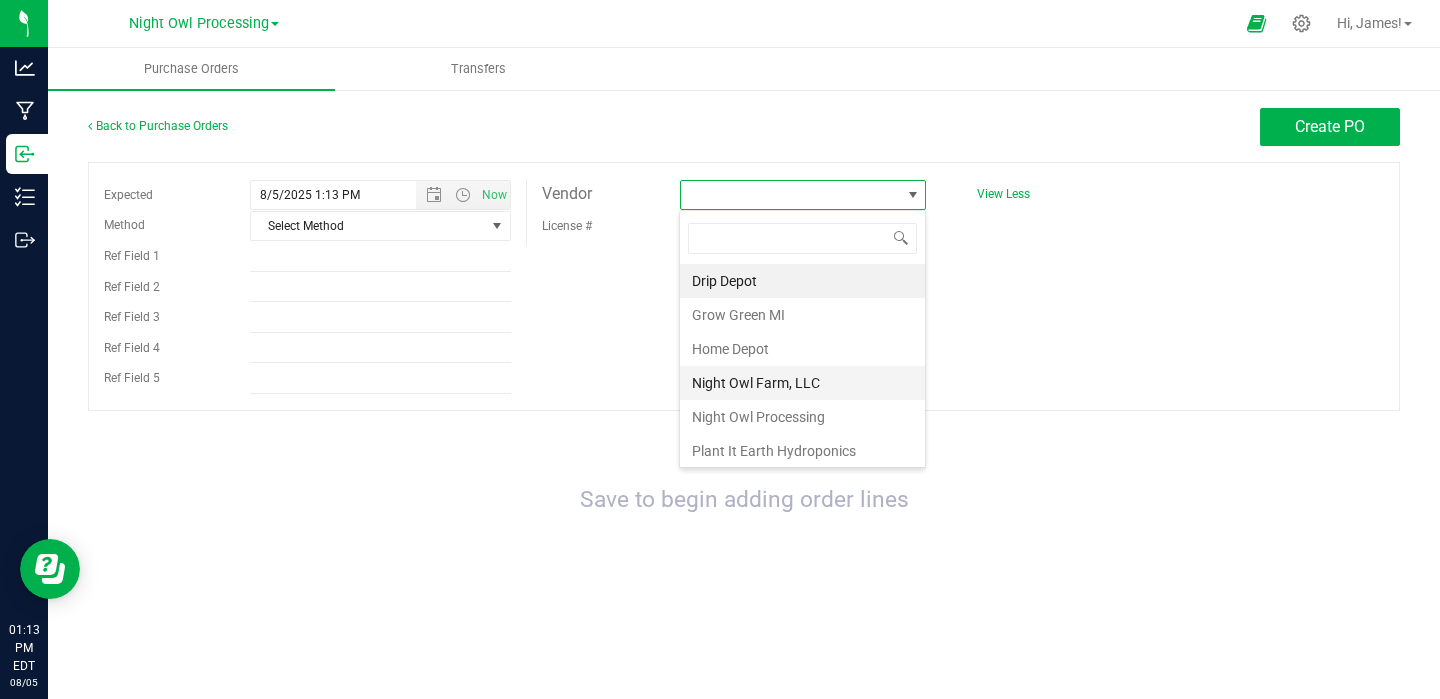 click on "Night Owl Farm, LLC" at bounding box center (802, 383) 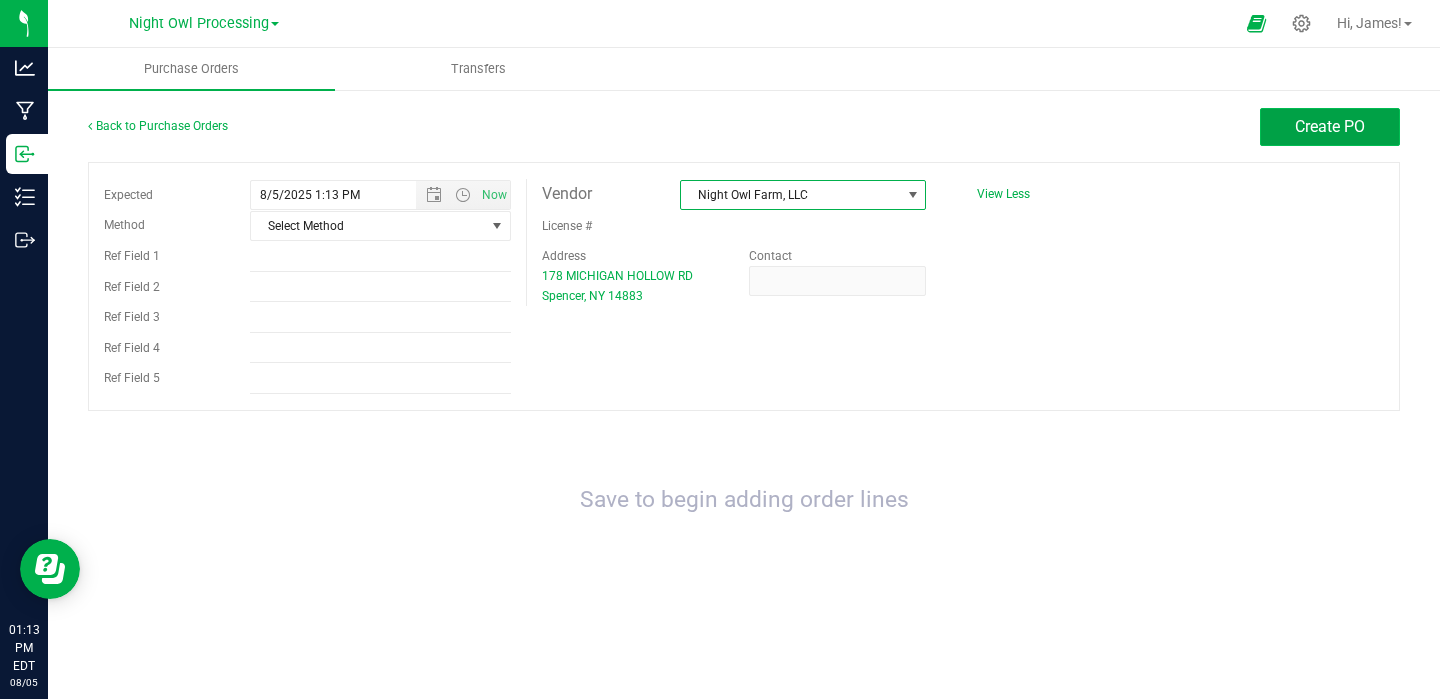 click on "Create PO" at bounding box center (1330, 126) 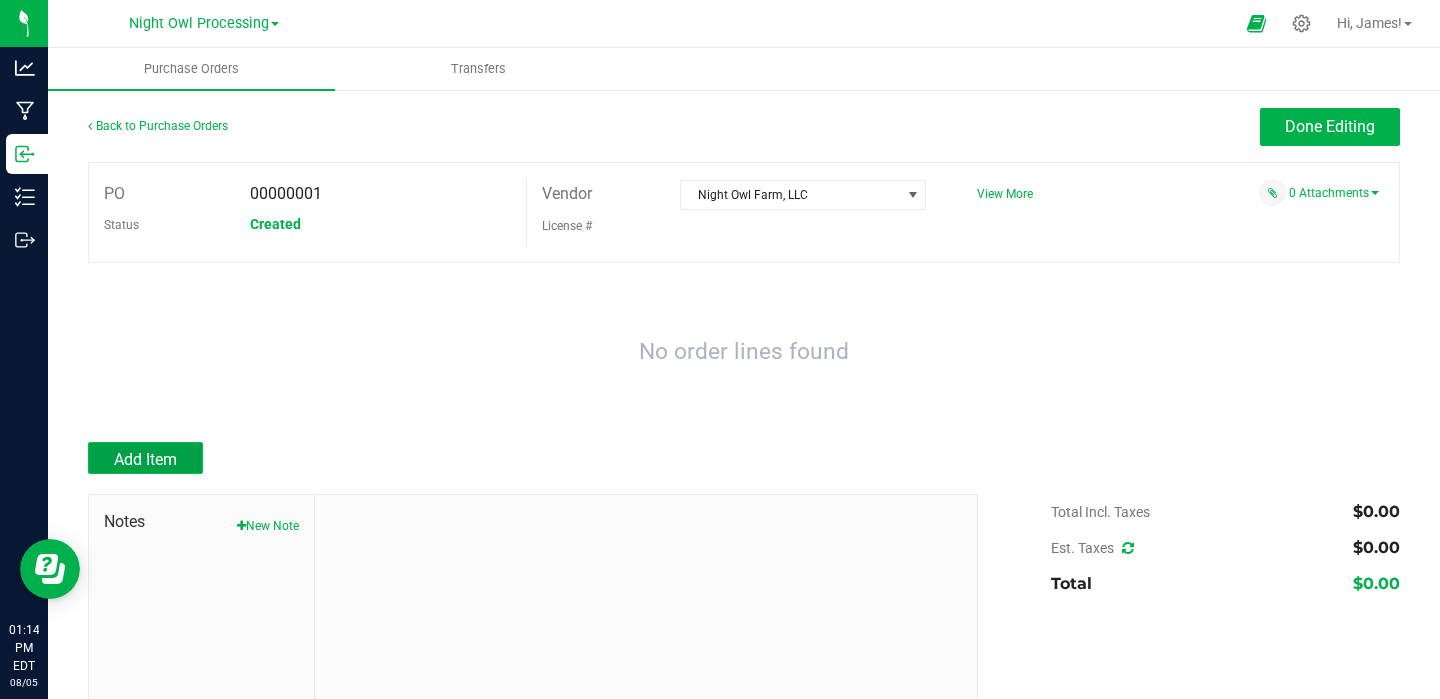 click on "Add Item" at bounding box center (145, 459) 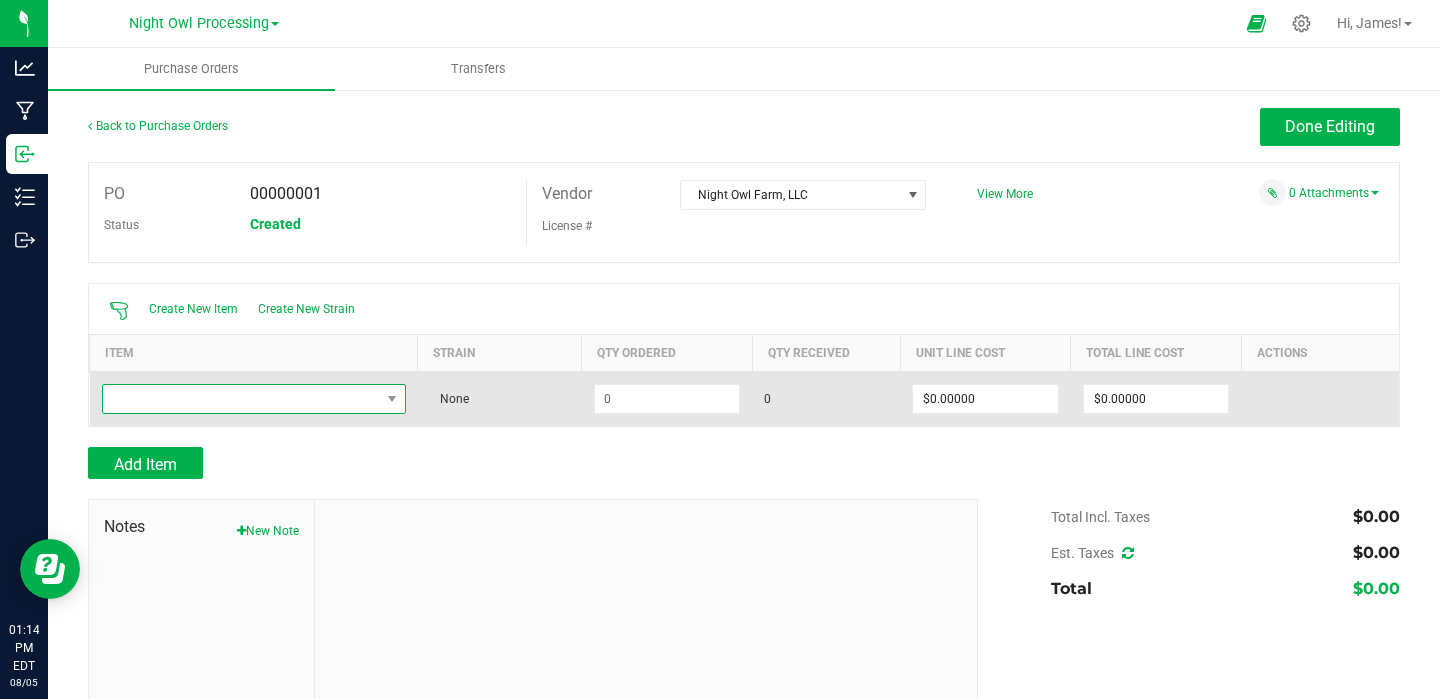 click at bounding box center (241, 399) 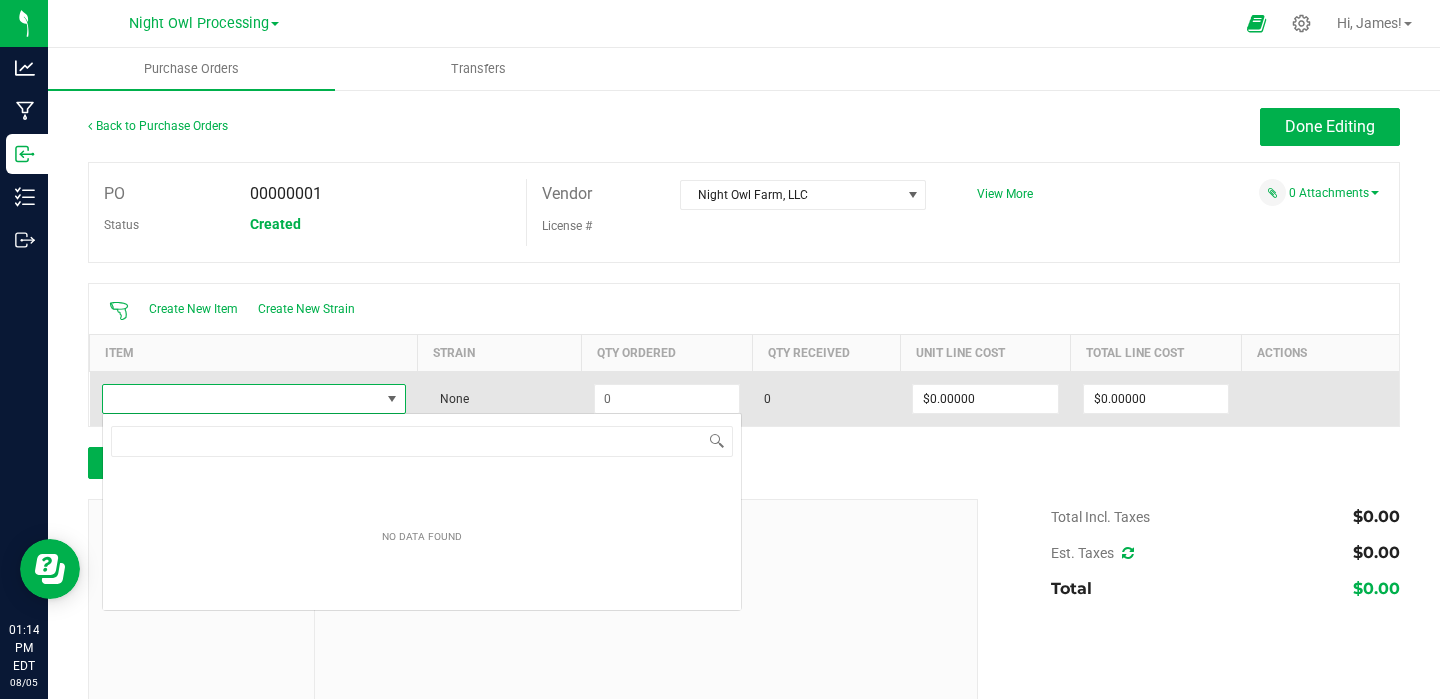 scroll, scrollTop: 99970, scrollLeft: 99695, axis: both 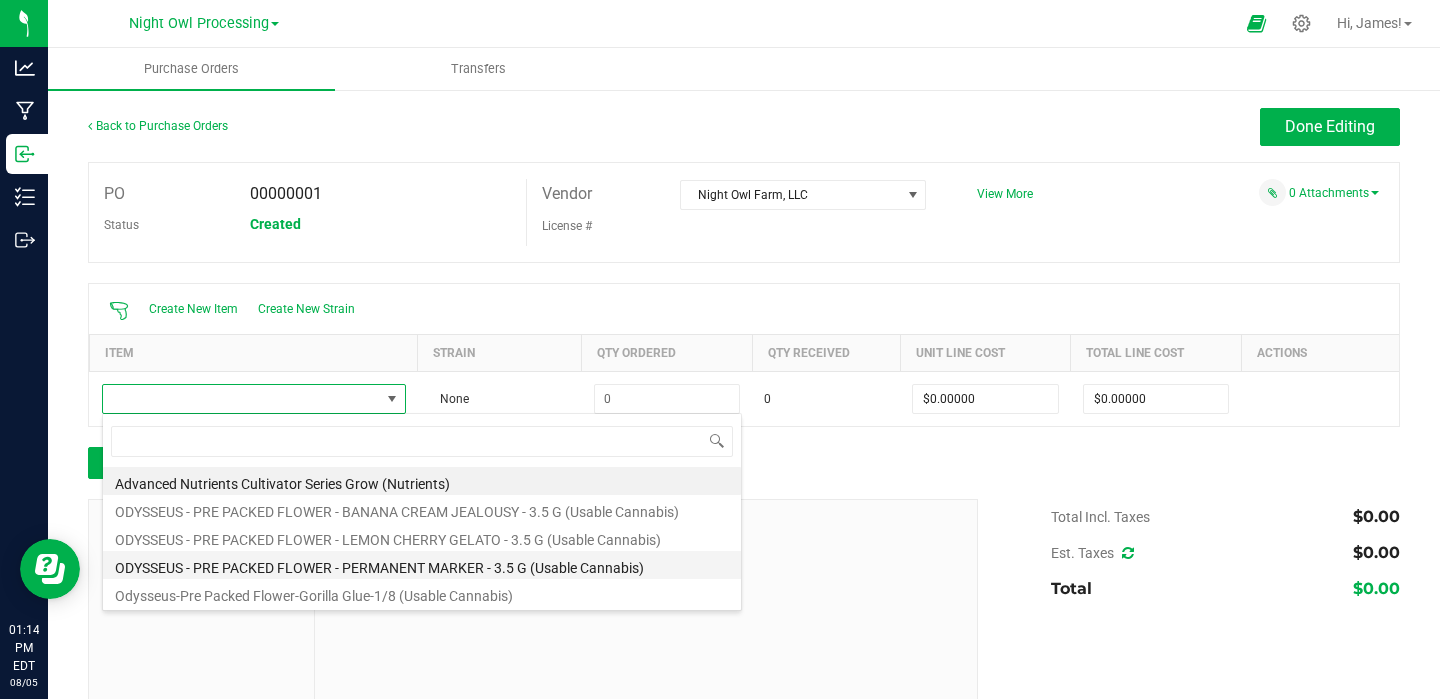 click on "ODYSSEUS - PRE PACKED FLOWER - PERMANENT MARKER - 3.5 G (Usable Cannabis)" at bounding box center [422, 565] 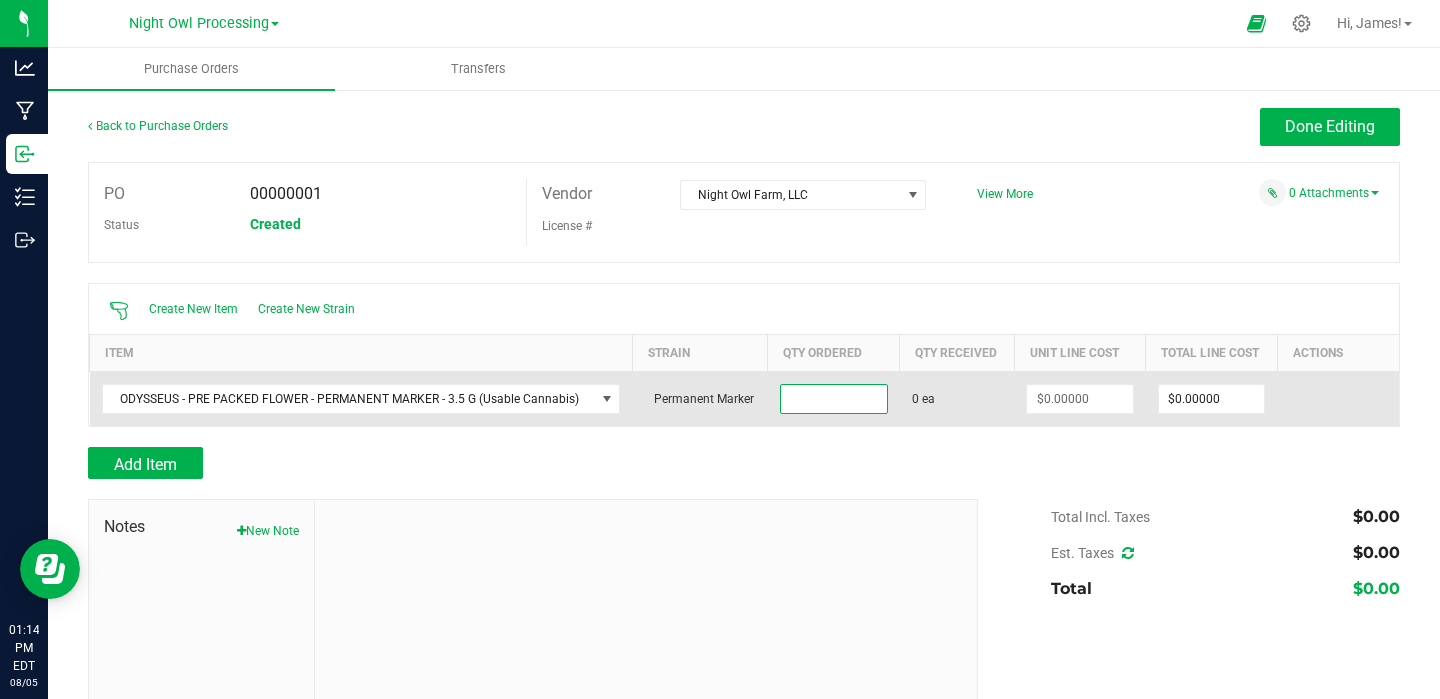 click at bounding box center (834, 399) 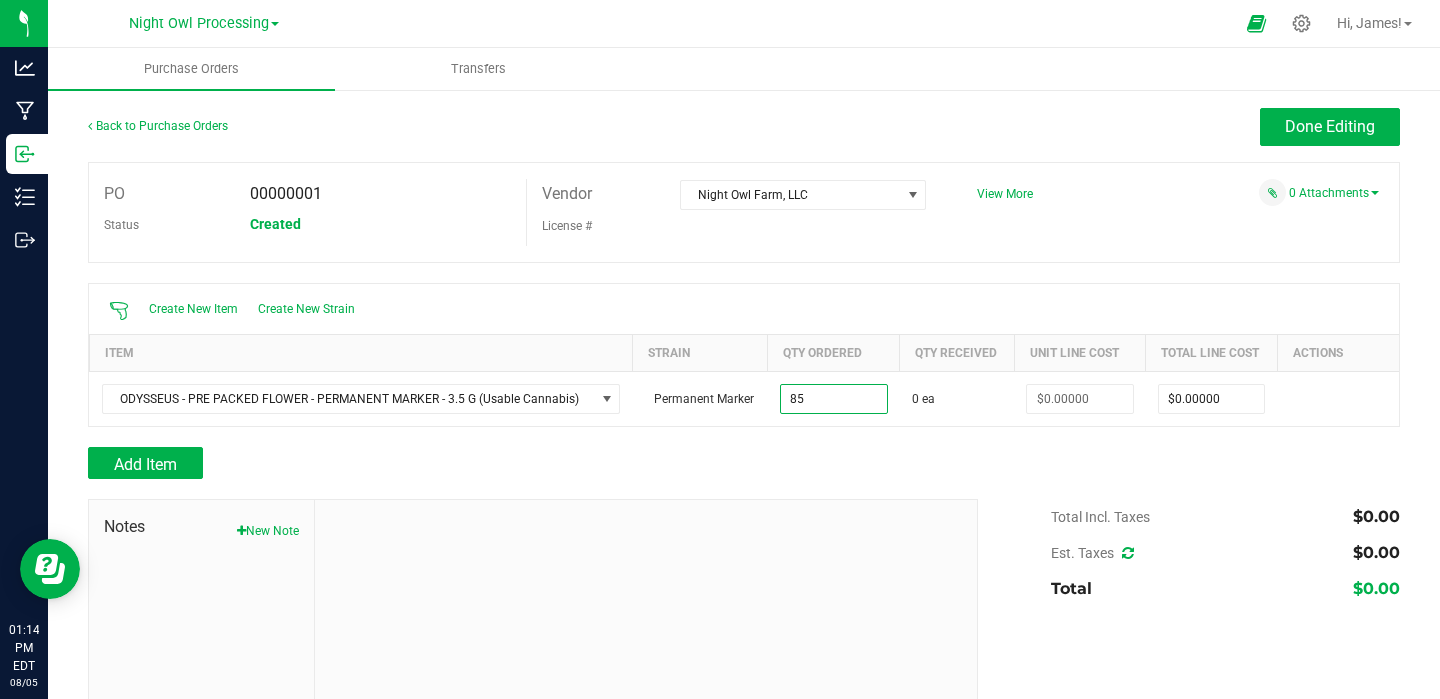 type on "85 ea" 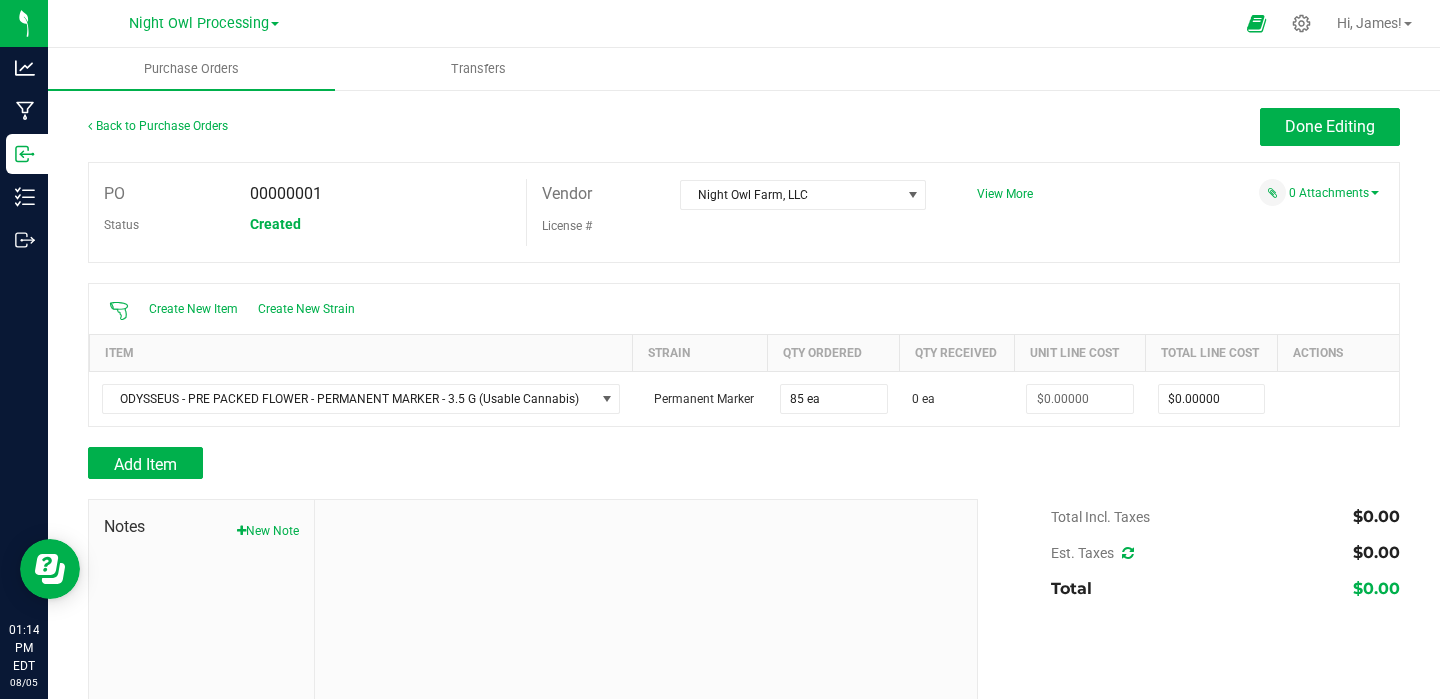click at bounding box center [744, 489] 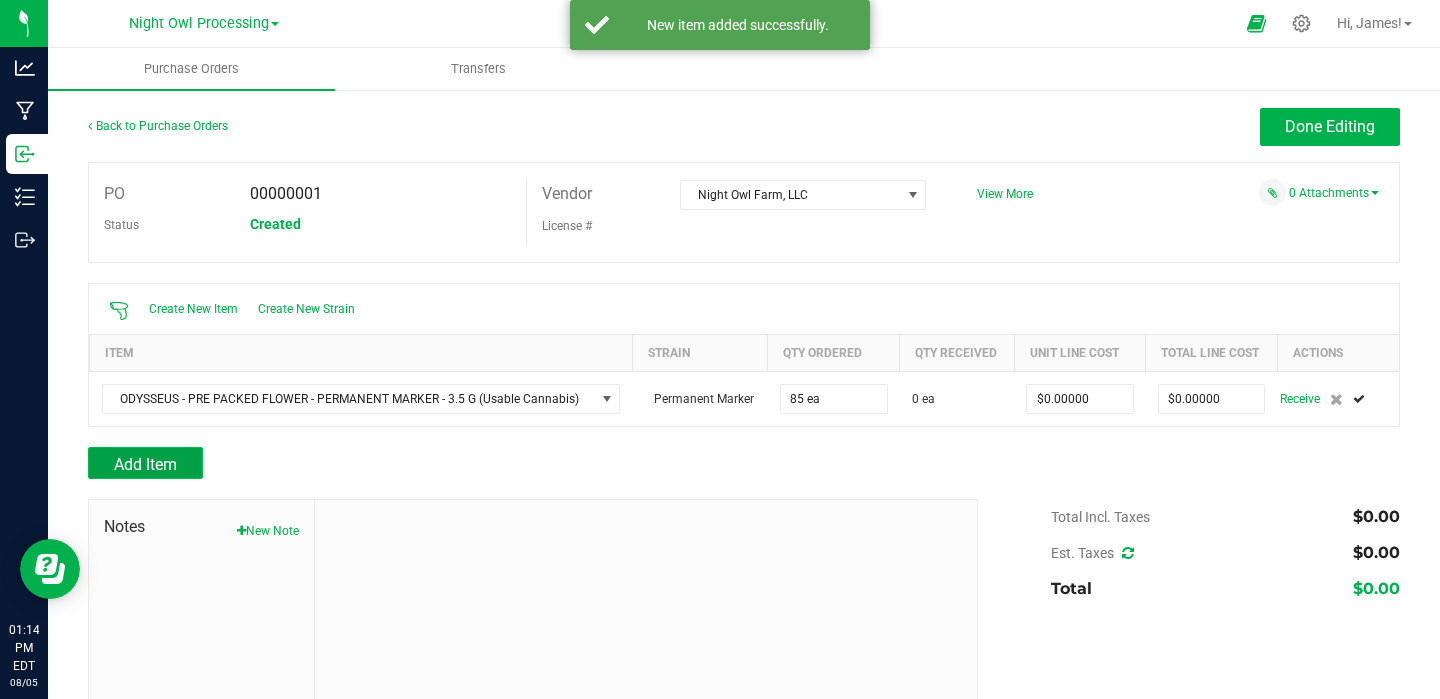 click on "Add Item" at bounding box center [145, 463] 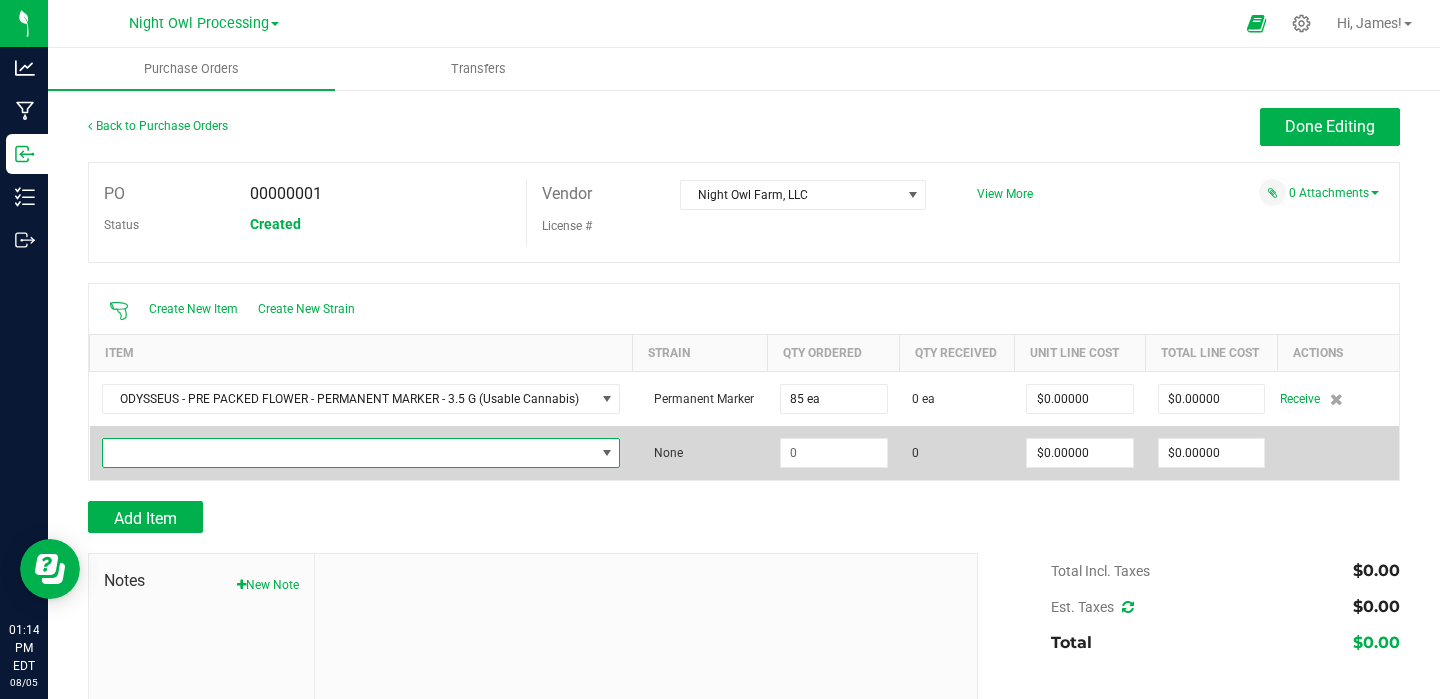 click at bounding box center [607, 453] 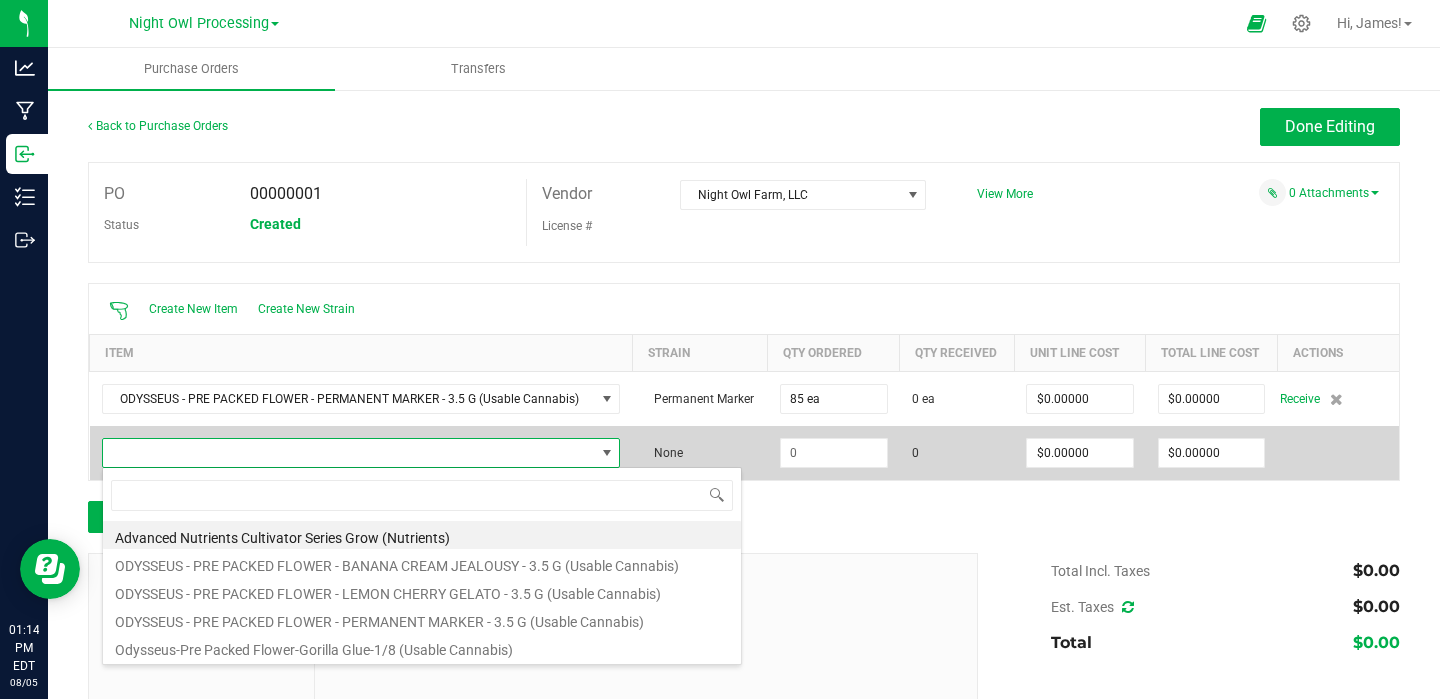 scroll, scrollTop: 99970, scrollLeft: 99483, axis: both 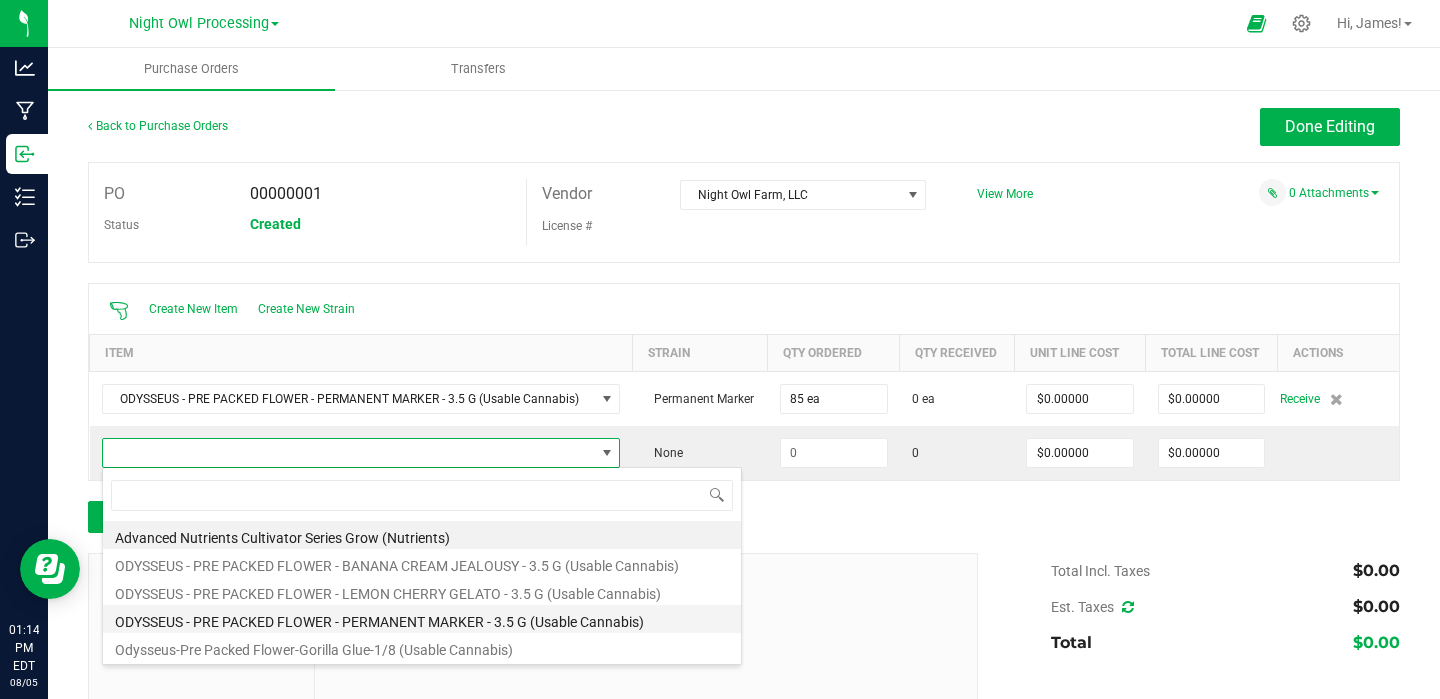 click on "ODYSSEUS - PRE PACKED FLOWER - PERMANENT MARKER - 3.5 G (Usable Cannabis)" at bounding box center (422, 619) 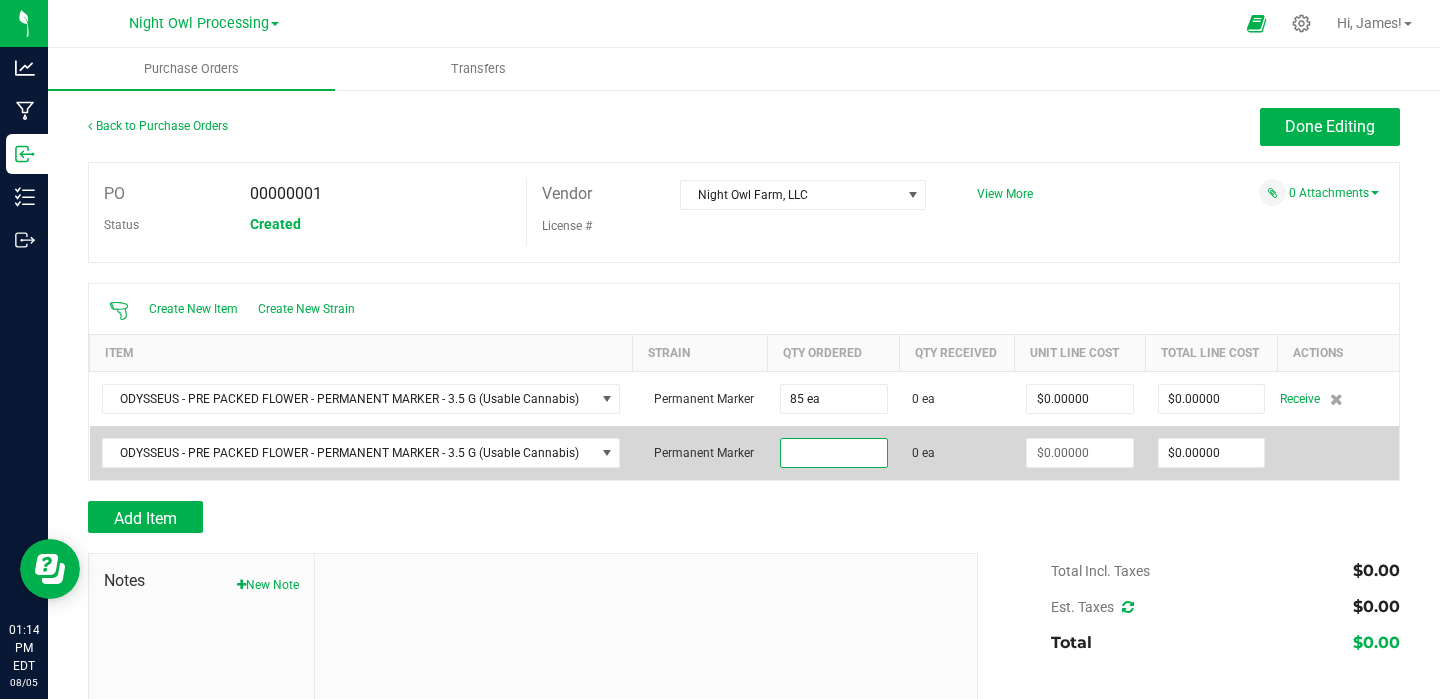 click at bounding box center (834, 453) 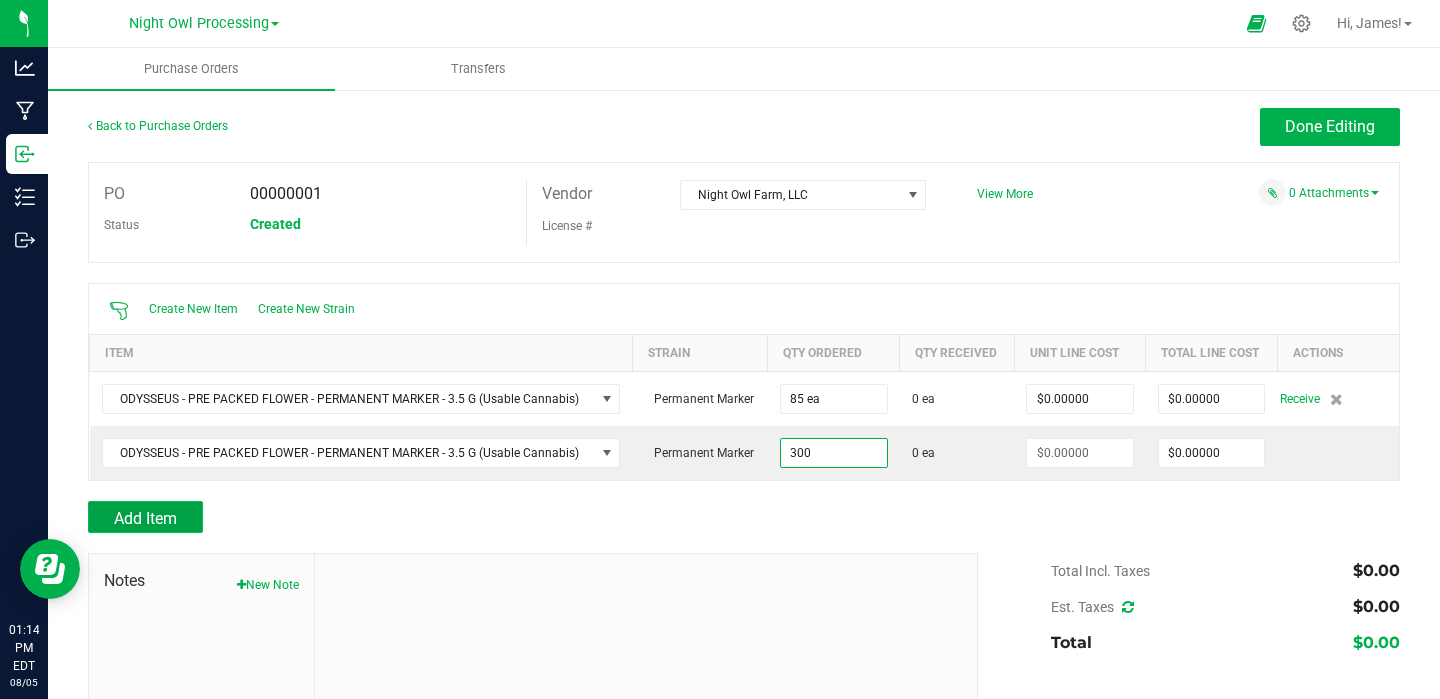 type on "300 ea" 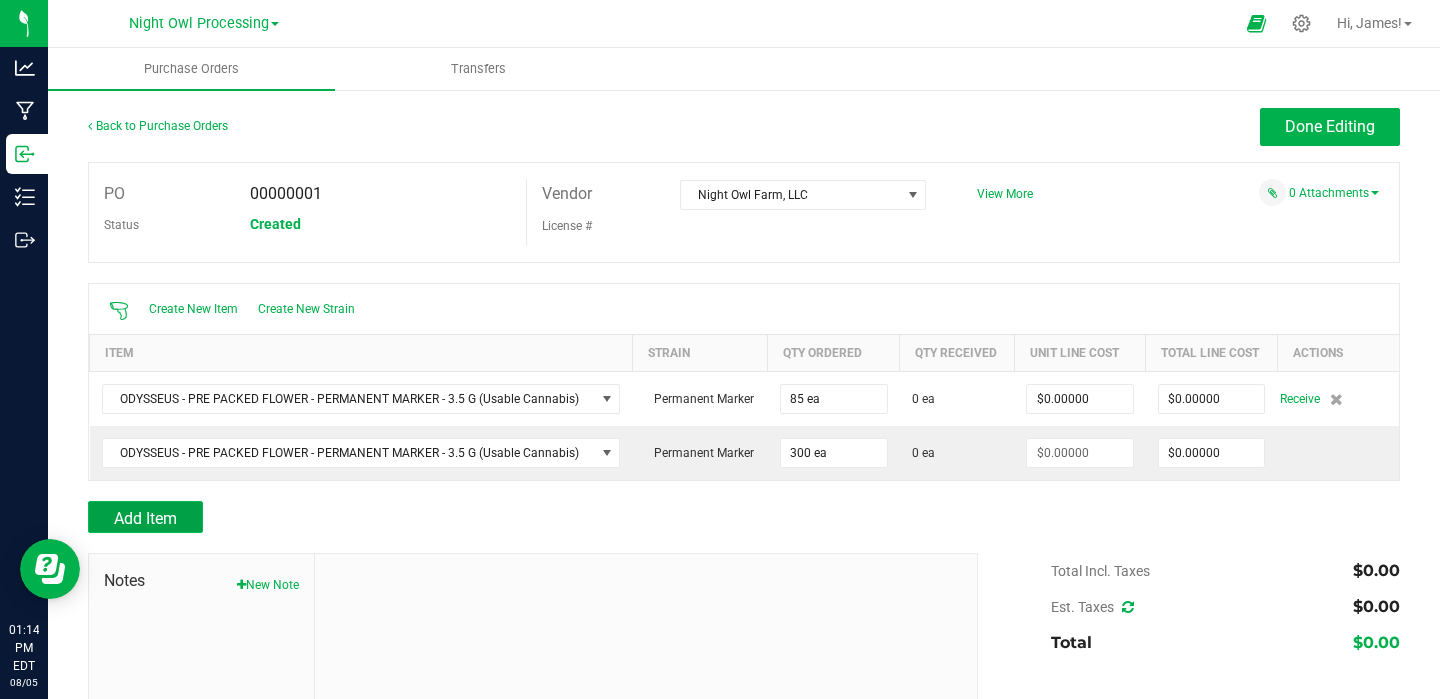 click on "Add Item" at bounding box center (145, 517) 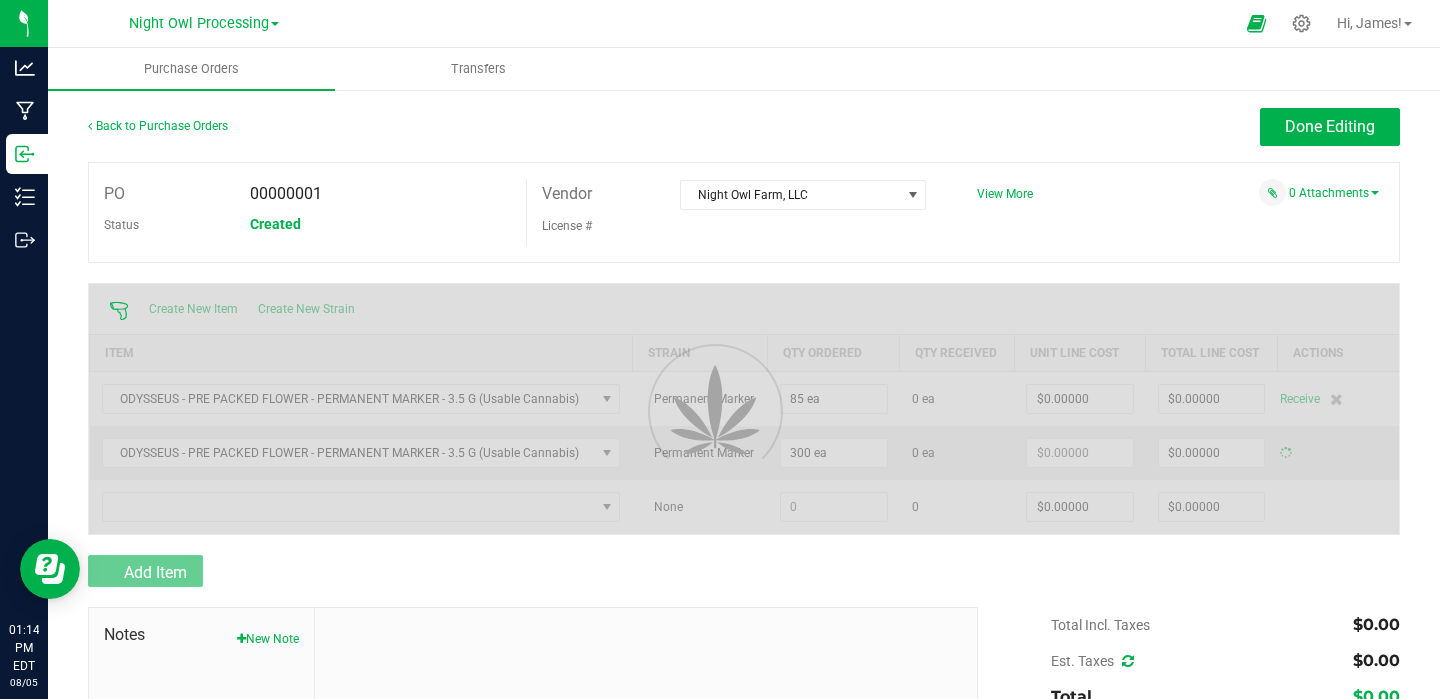 type on "$0.00000" 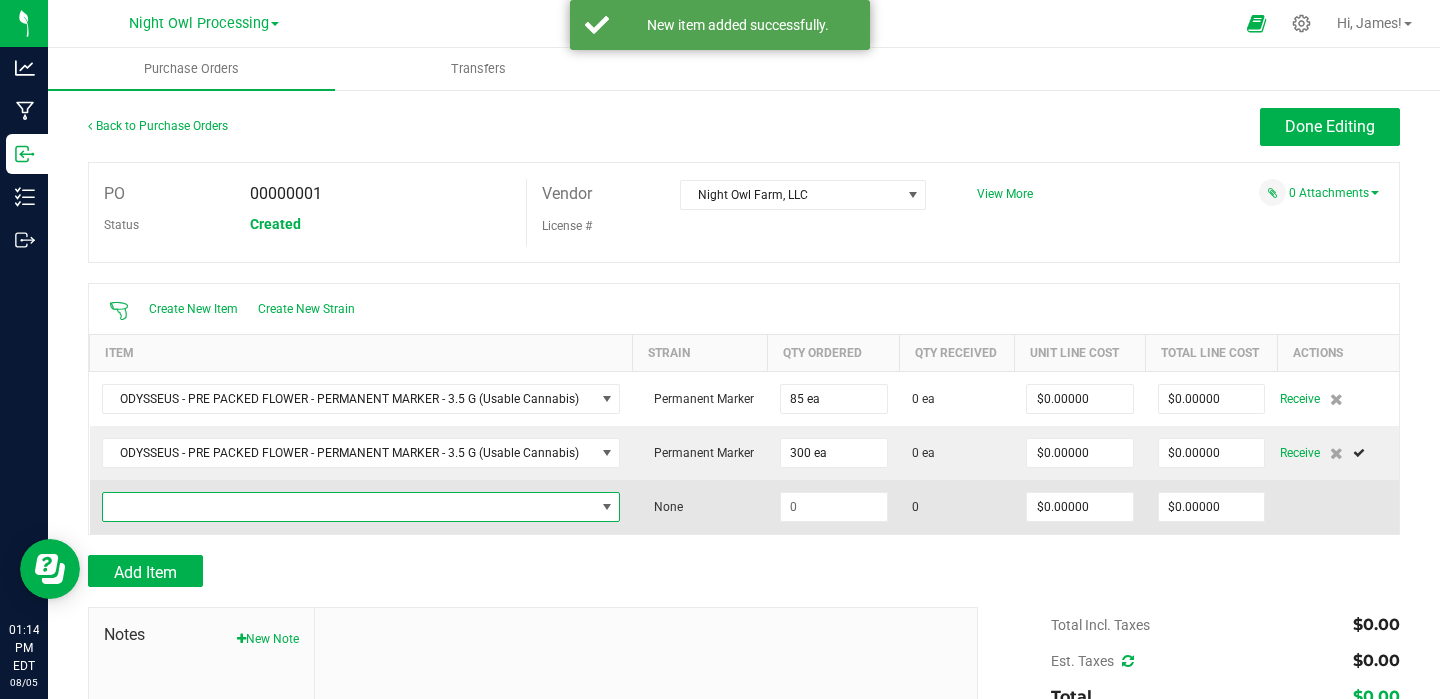 click at bounding box center [607, 507] 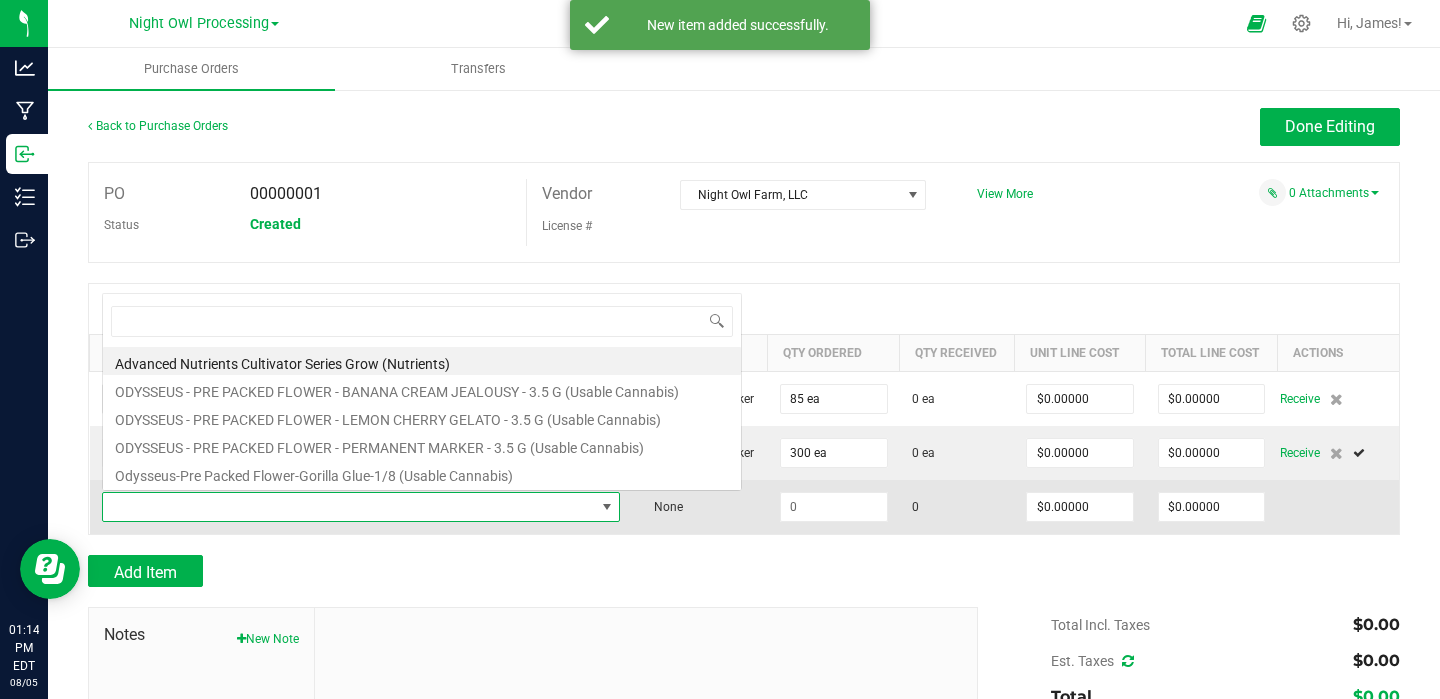 scroll, scrollTop: 0, scrollLeft: 0, axis: both 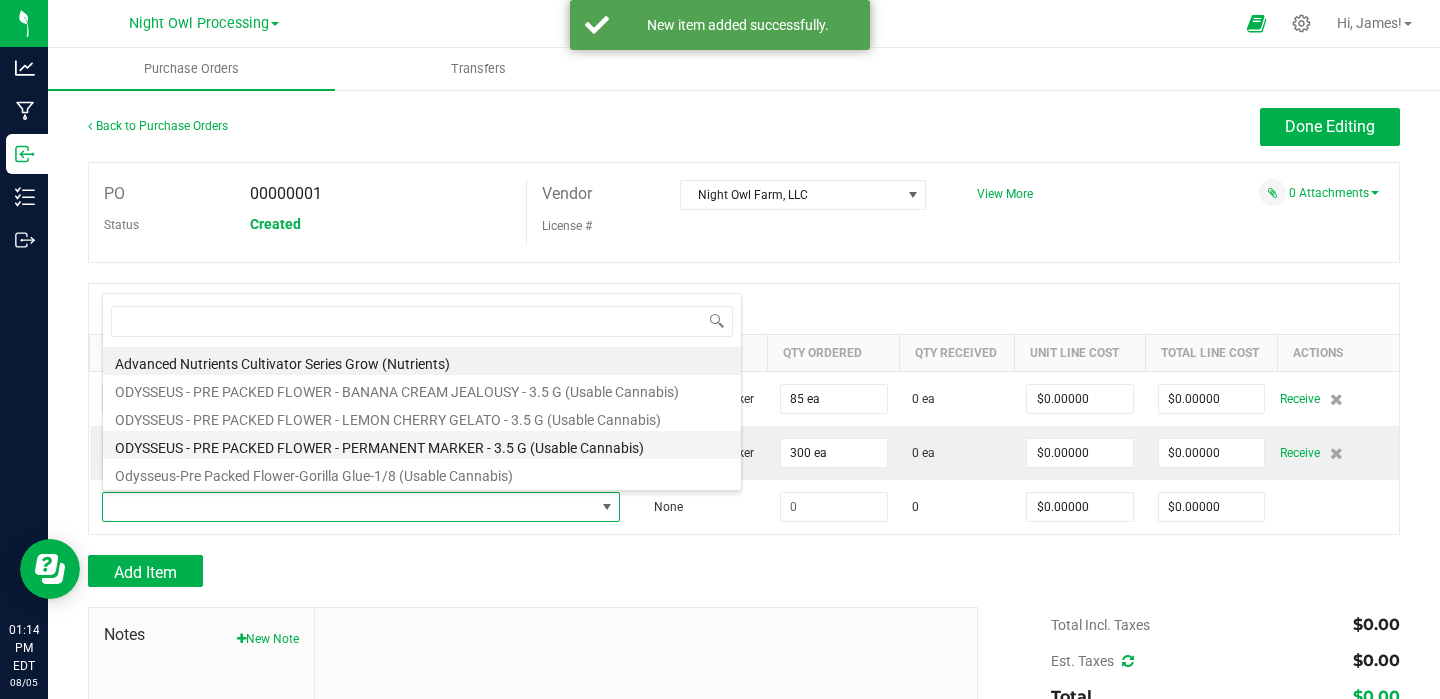 click on "ODYSSEUS - PRE PACKED FLOWER - PERMANENT MARKER - 3.5 G (Usable Cannabis)" at bounding box center (422, 445) 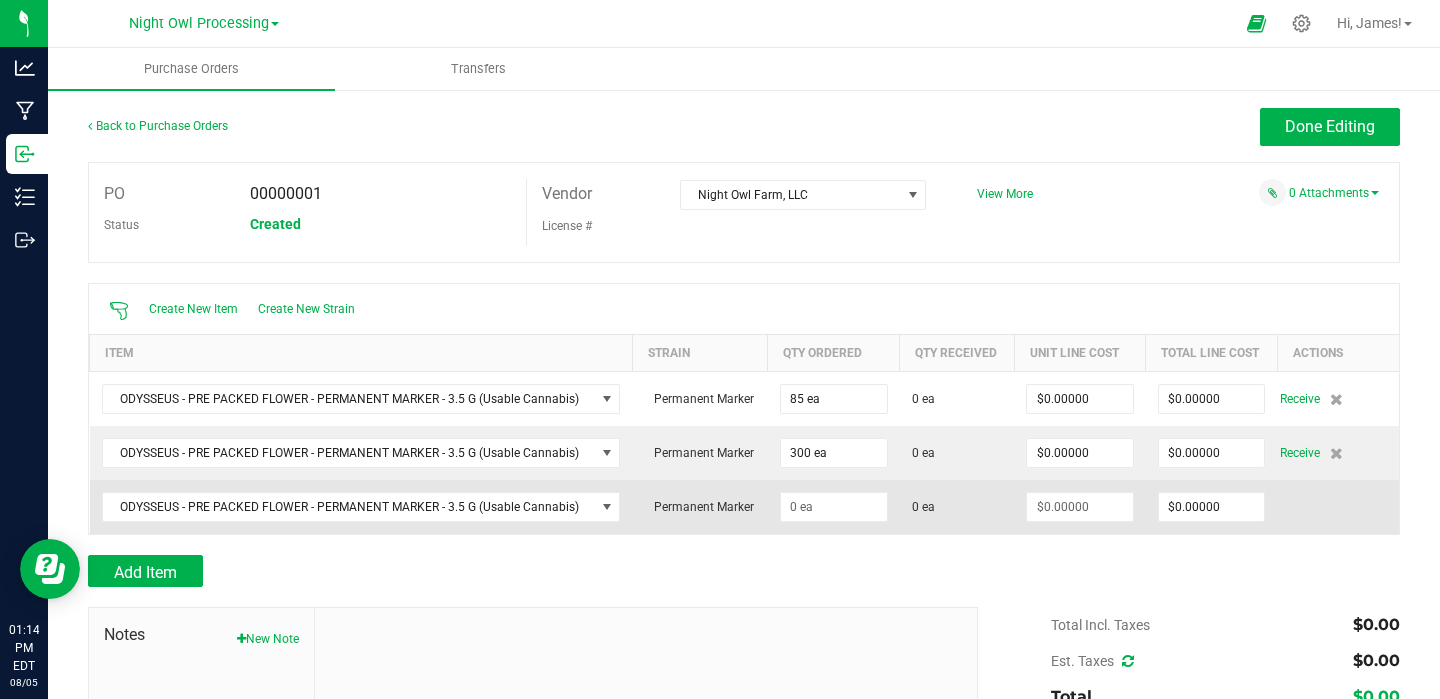 click at bounding box center (834, 507) 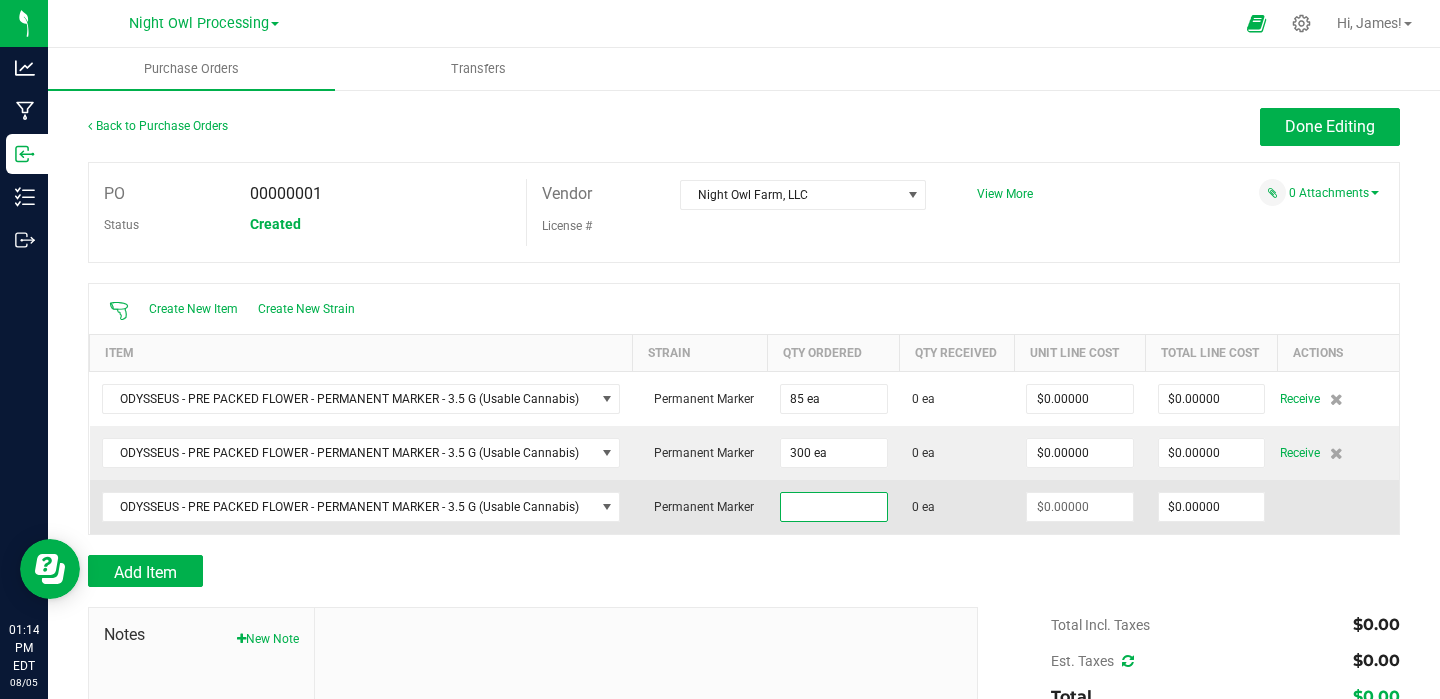 click at bounding box center (834, 507) 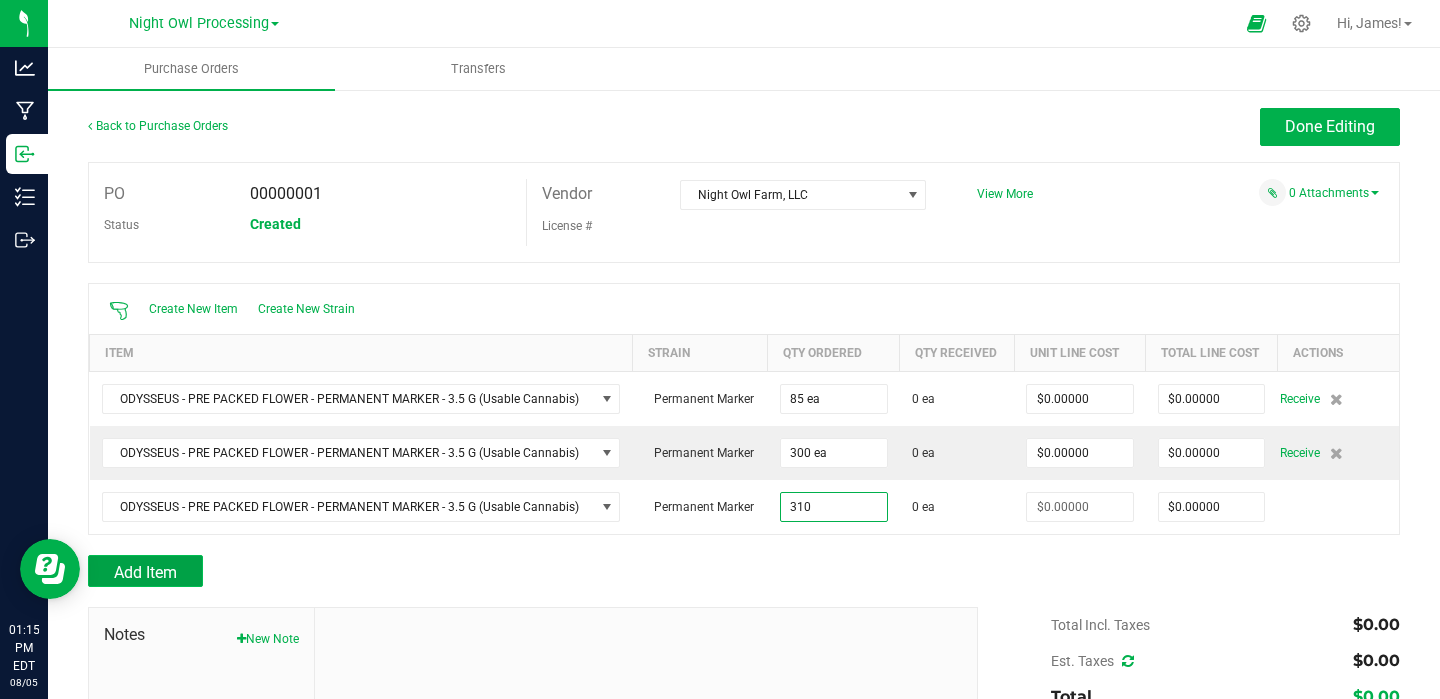 type on "310 ea" 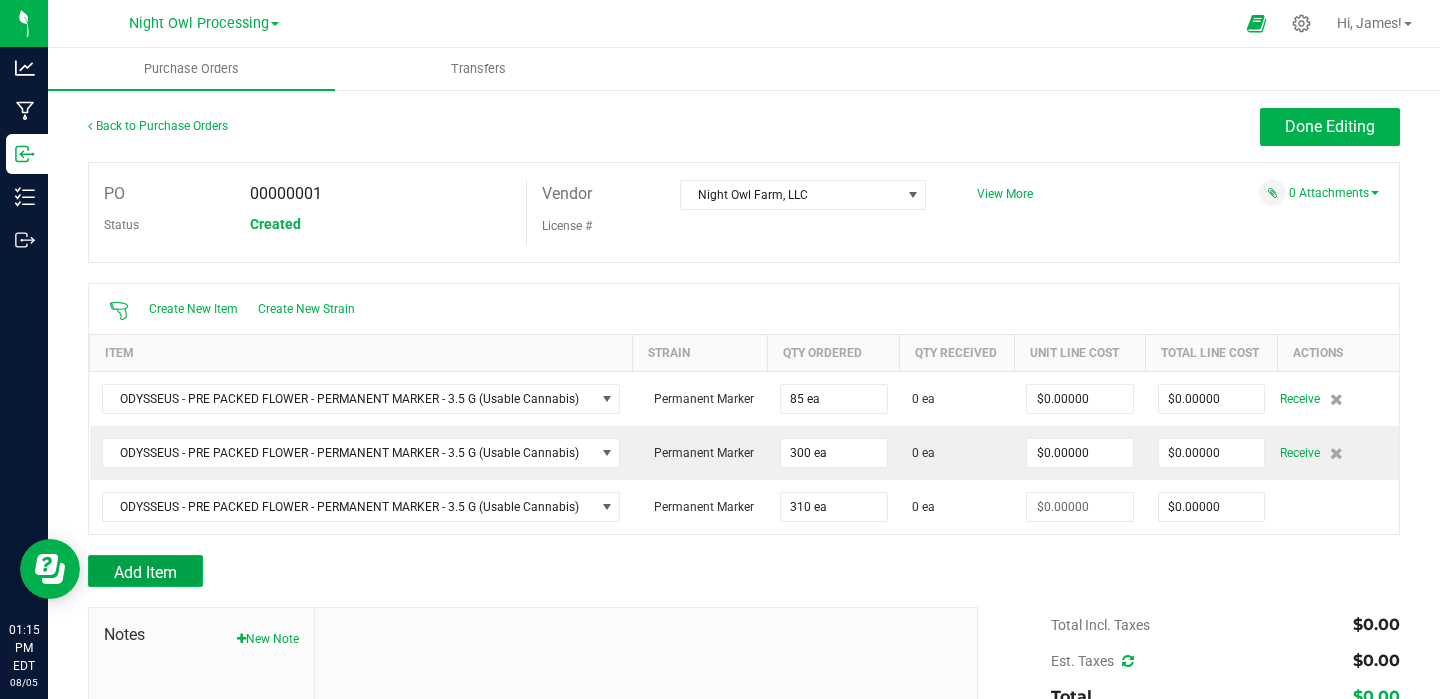 click on "Add Item" at bounding box center (145, 571) 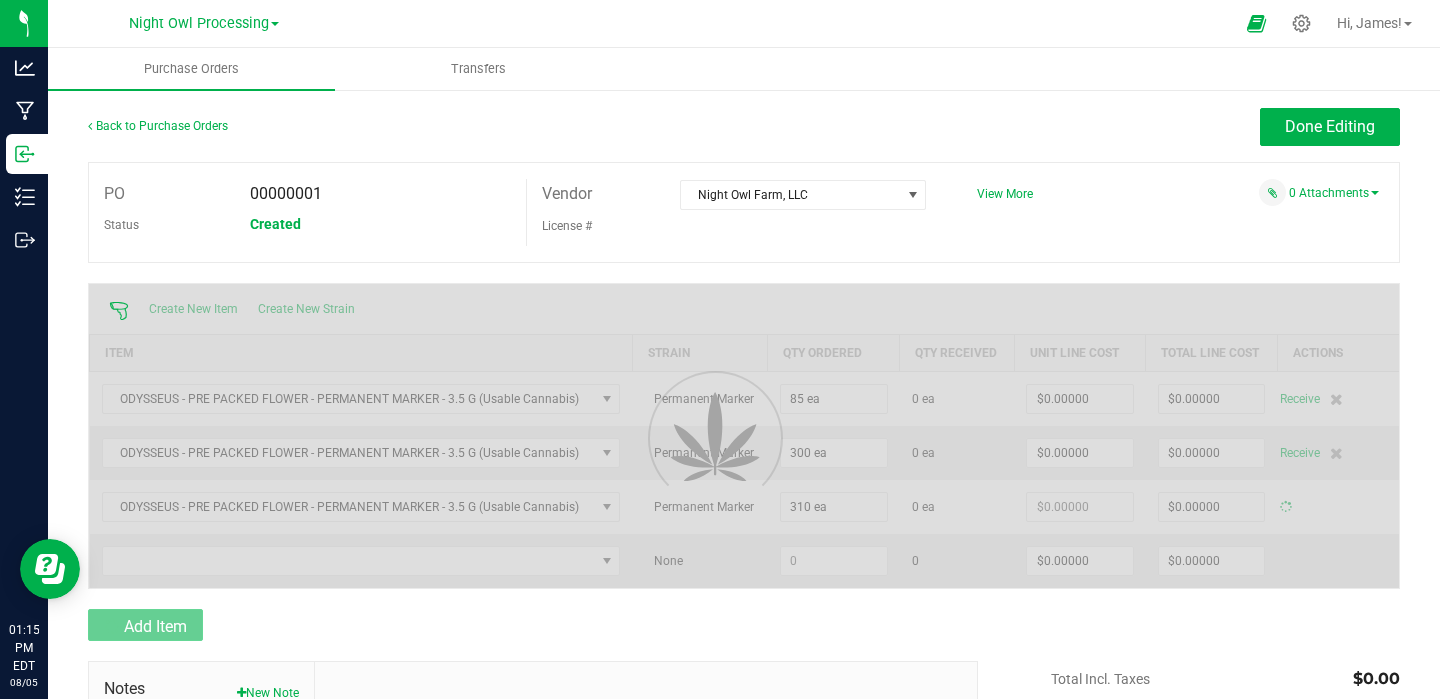 type on "$0.00000" 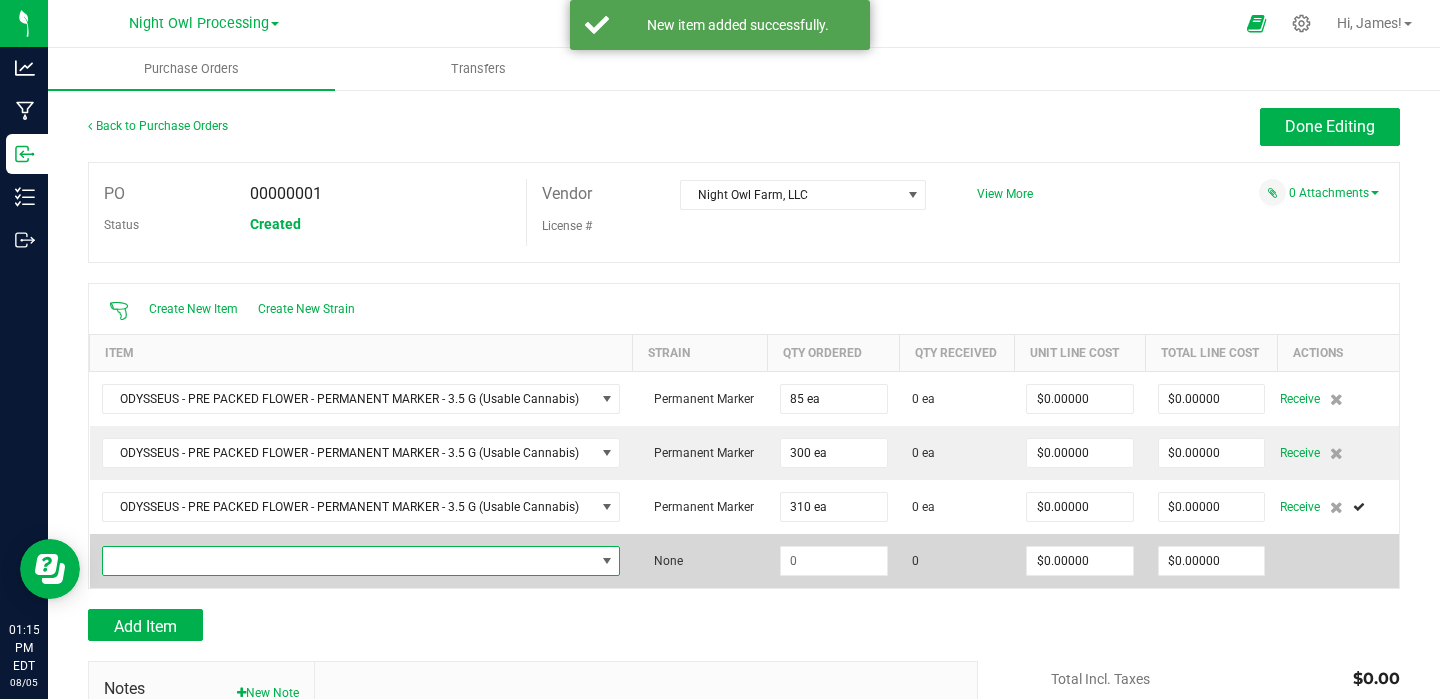 click at bounding box center [349, 561] 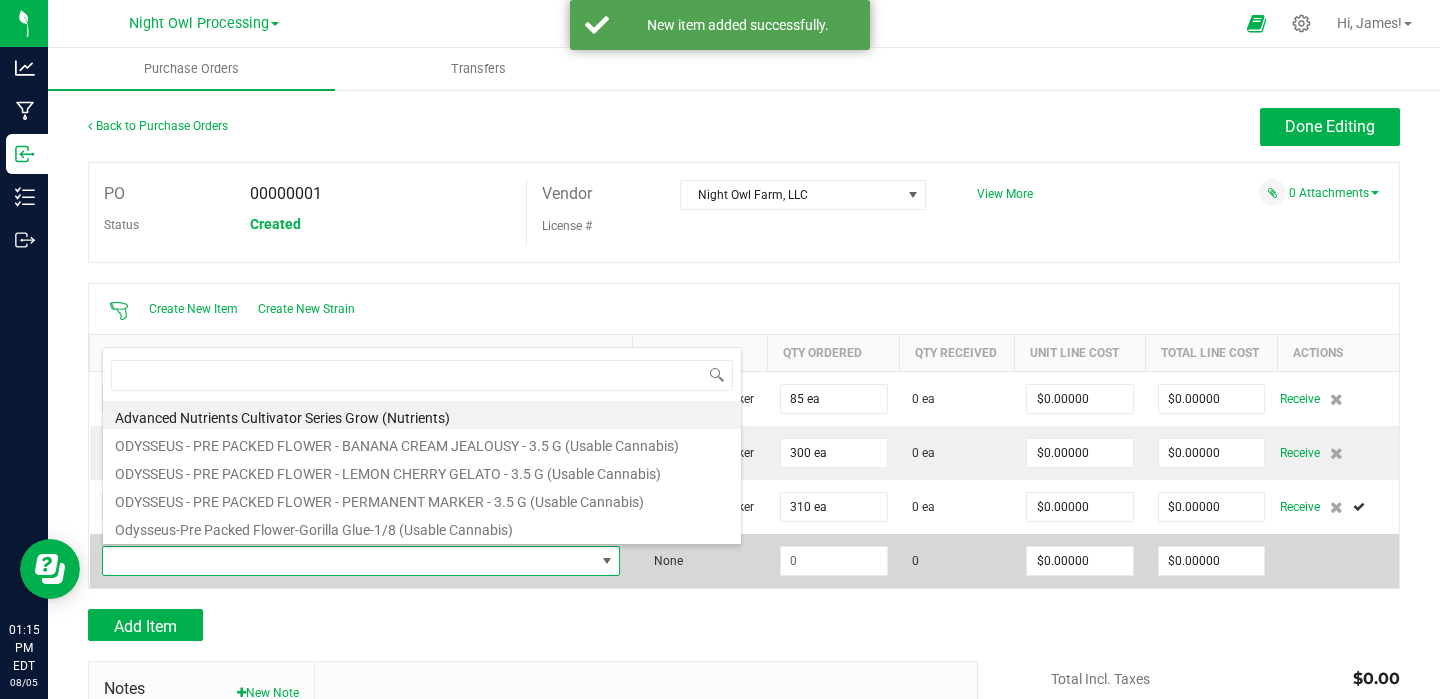 scroll, scrollTop: 99970, scrollLeft: 99483, axis: both 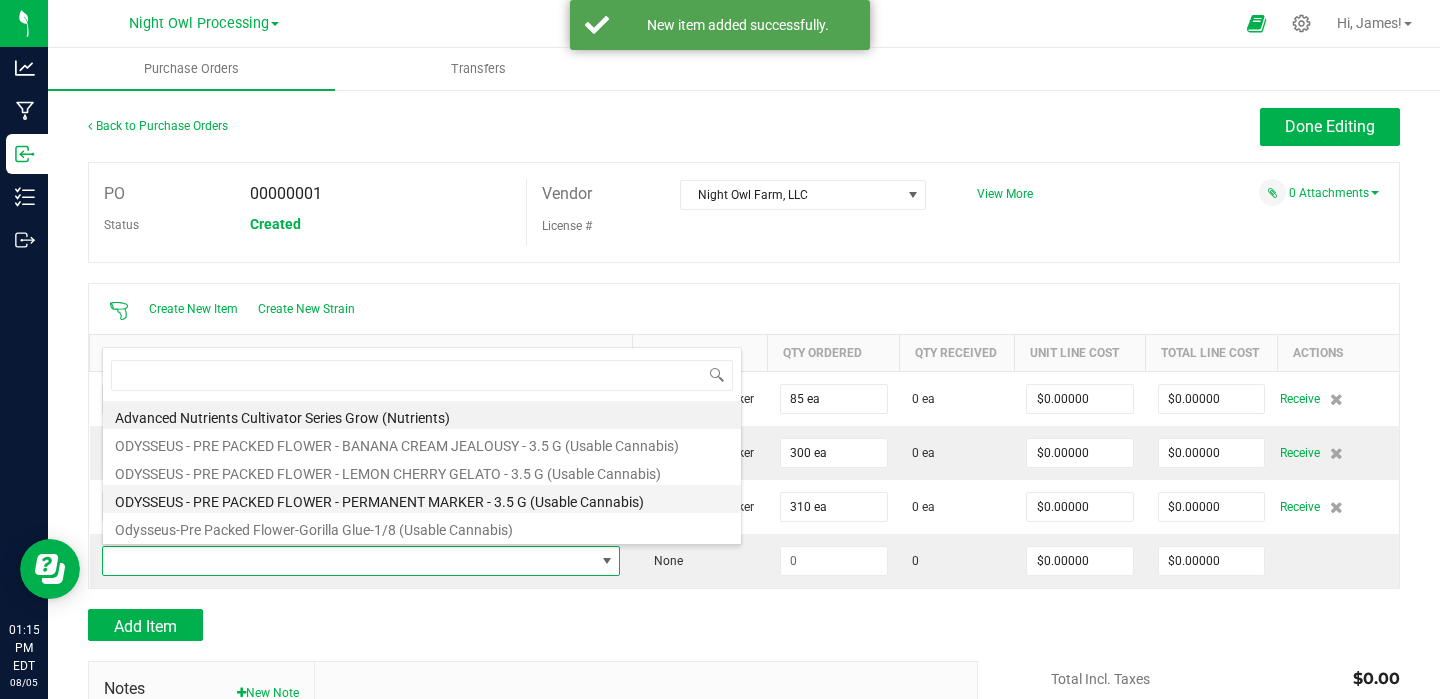 click on "ODYSSEUS - PRE PACKED FLOWER - PERMANENT MARKER - 3.5 G (Usable Cannabis)" at bounding box center [422, 499] 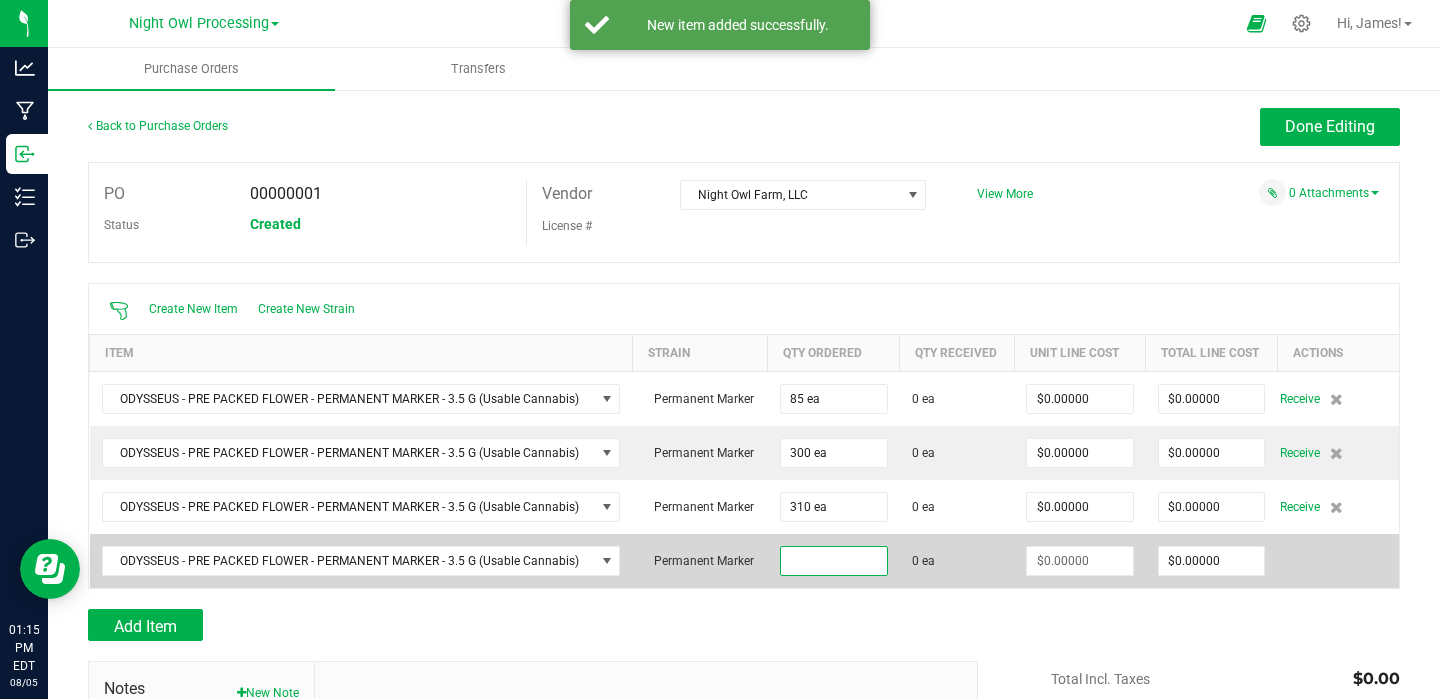 click at bounding box center [834, 561] 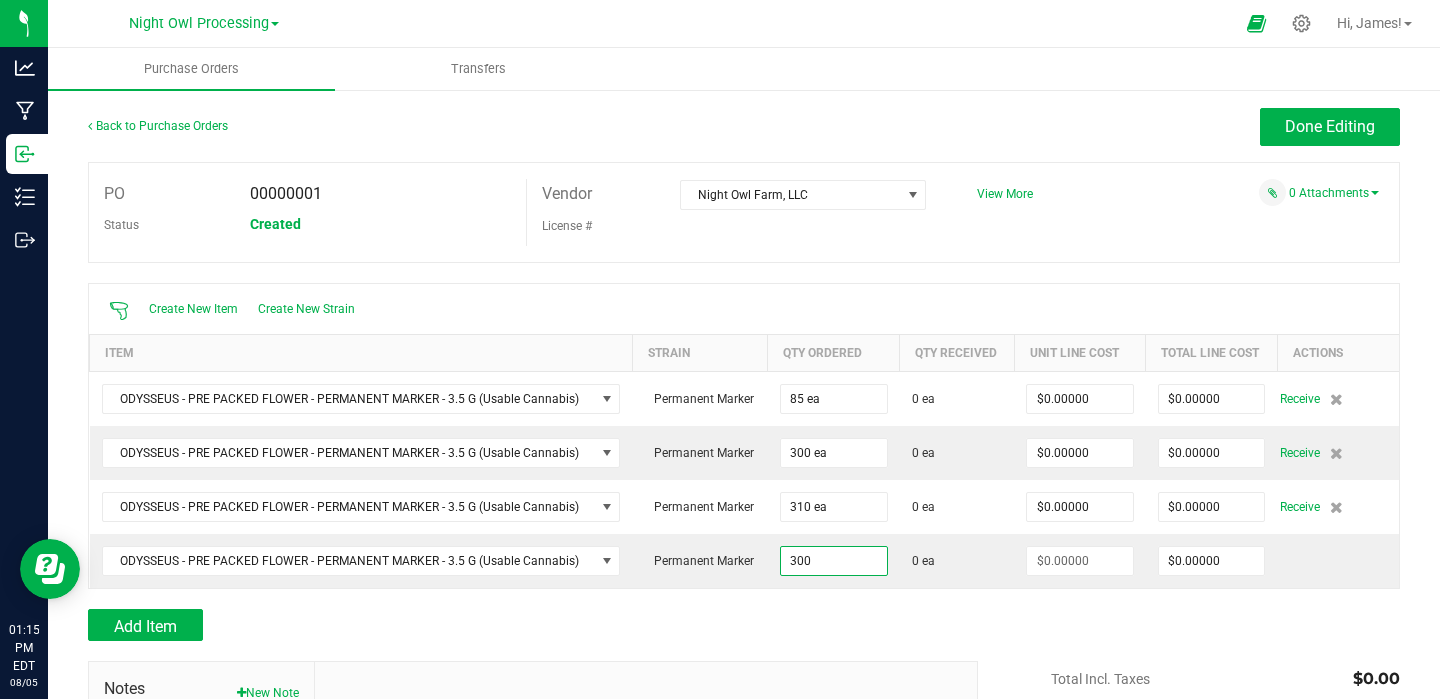 type on "300 ea" 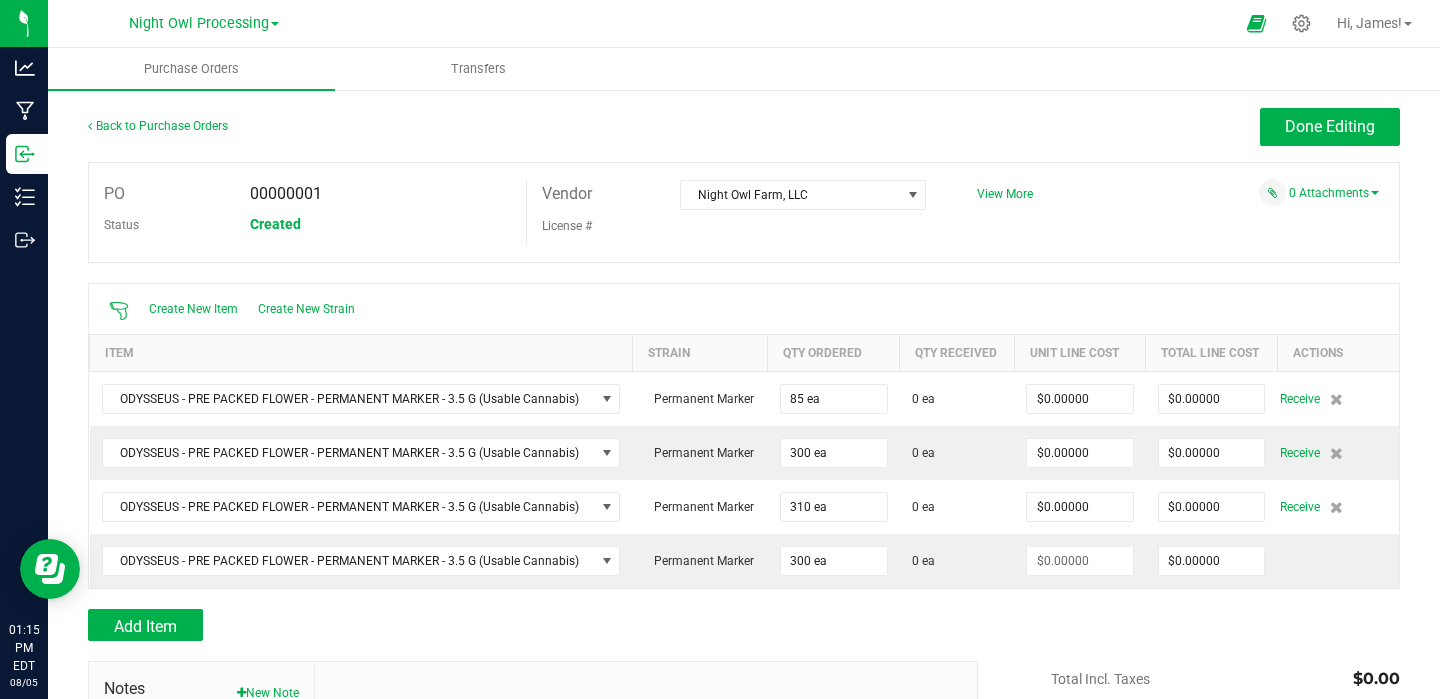 click on "Add Item" at bounding box center (525, 625) 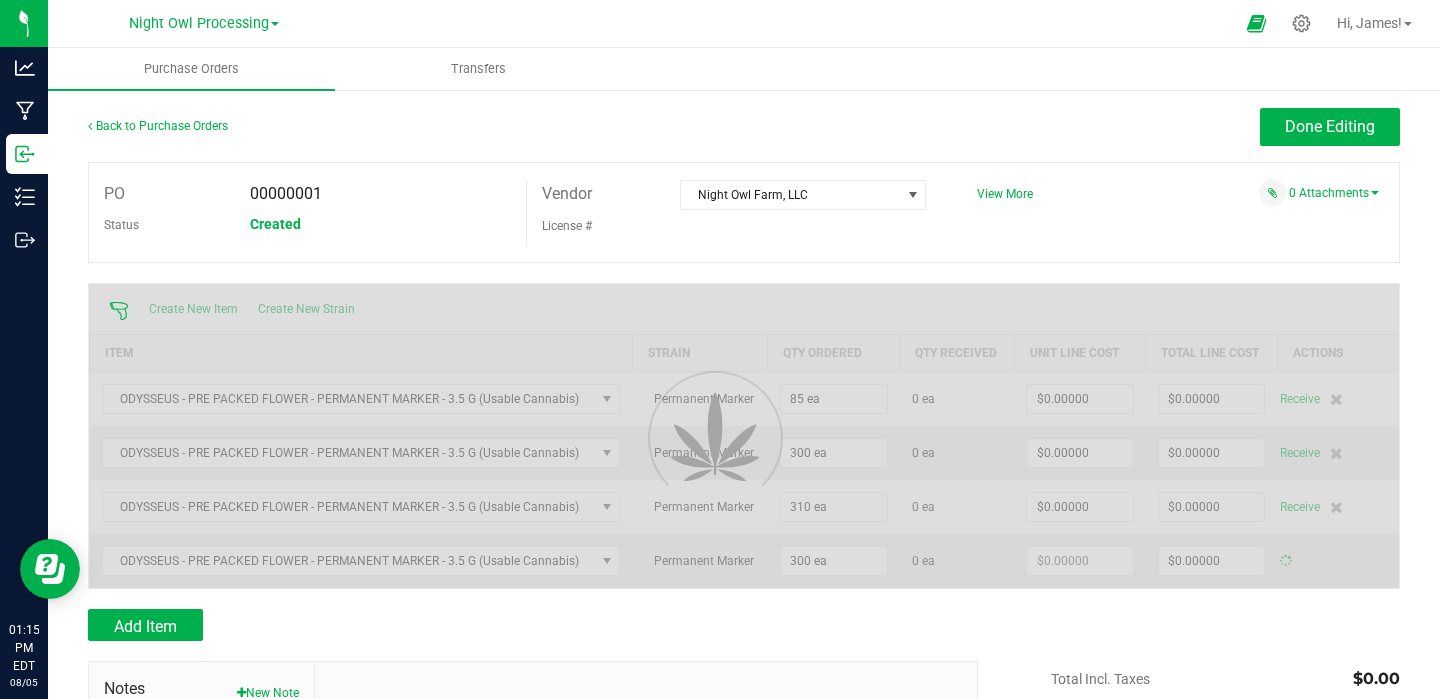 type on "$0.00000" 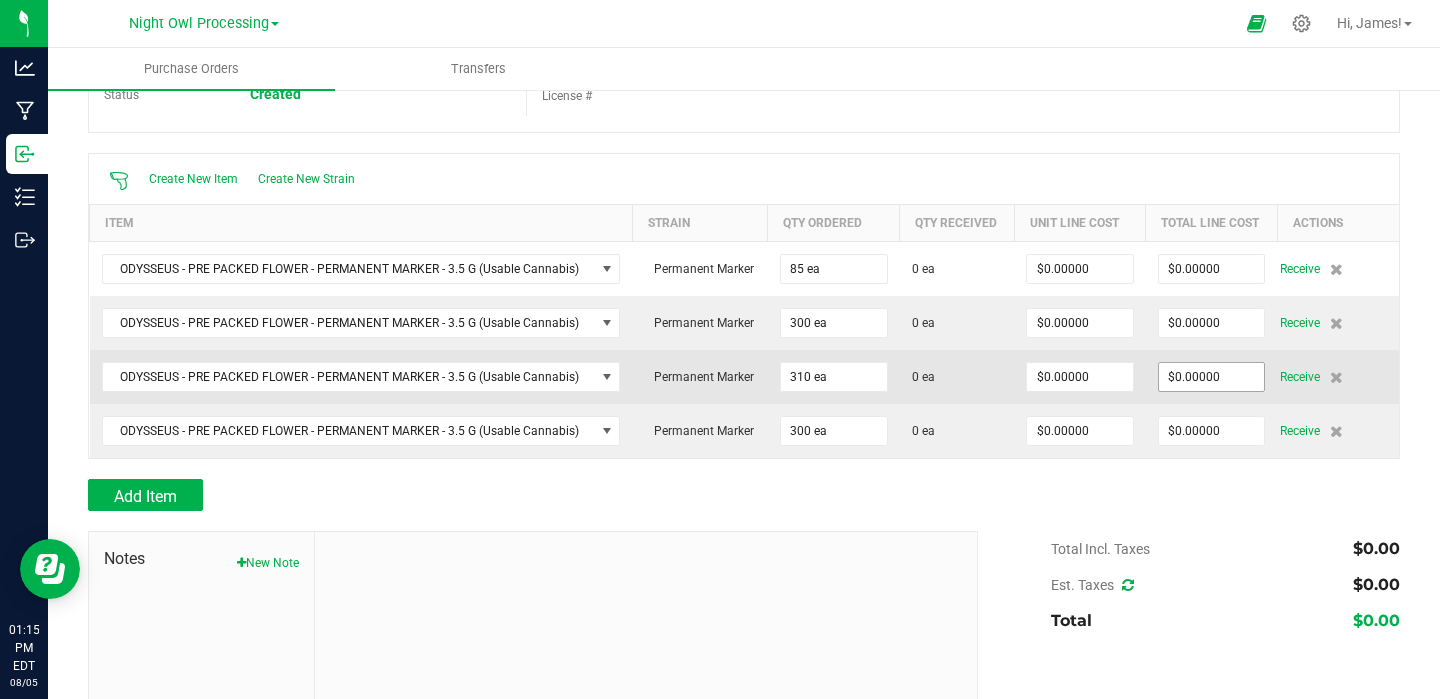 scroll, scrollTop: 51, scrollLeft: 0, axis: vertical 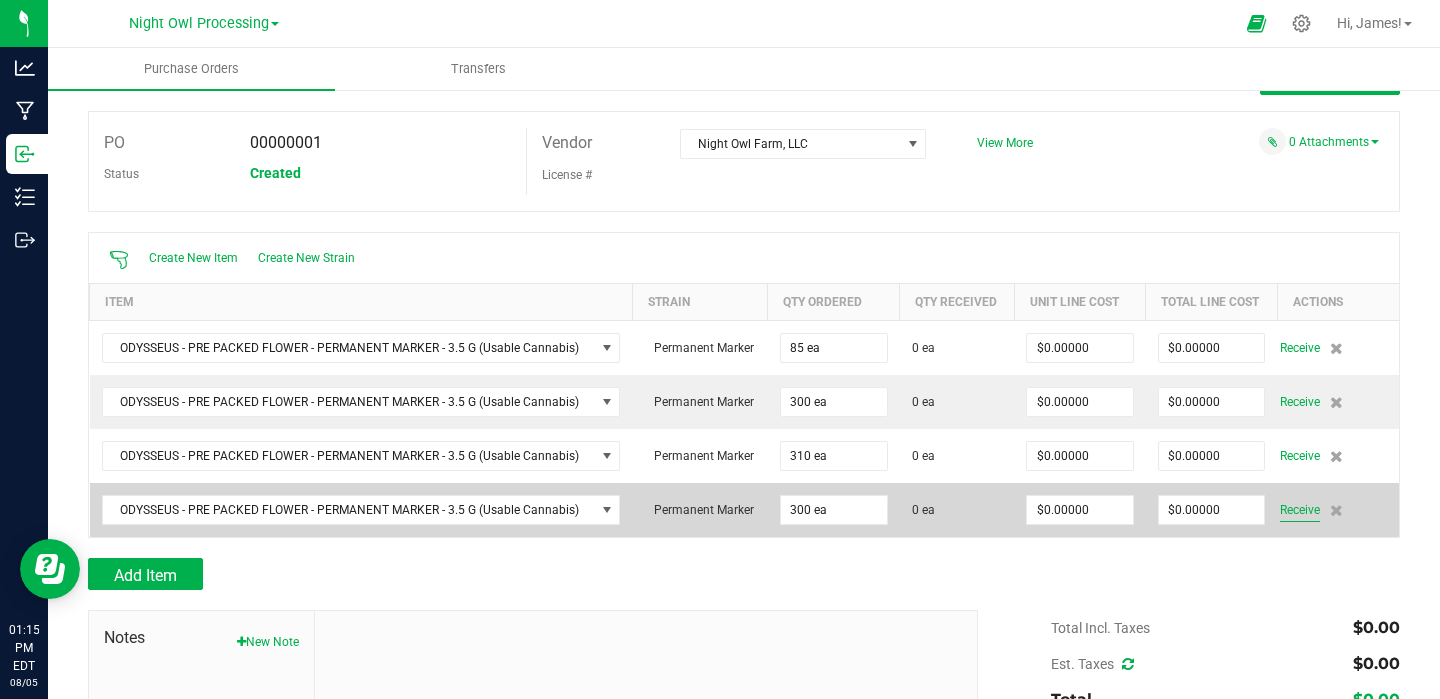 click on "Receive" at bounding box center [1300, 510] 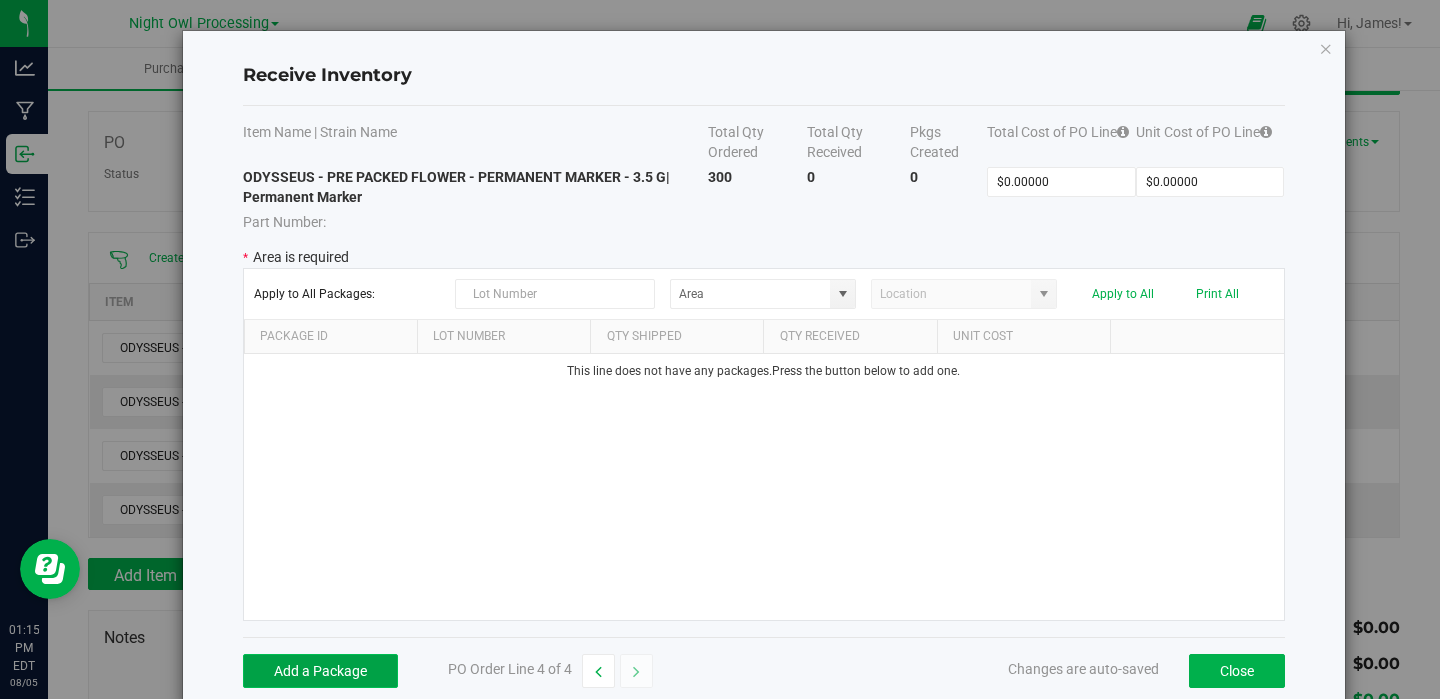 click on "Add a Package" at bounding box center [320, 671] 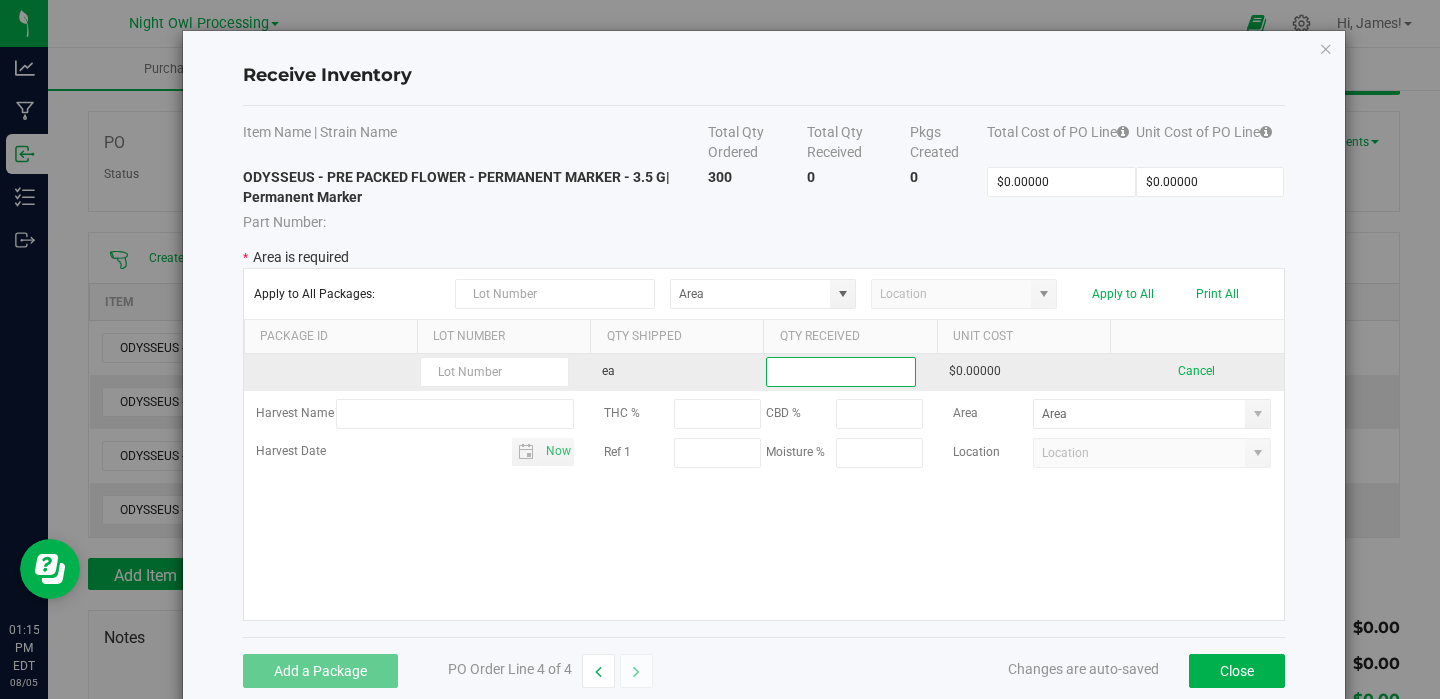 click at bounding box center [840, 372] 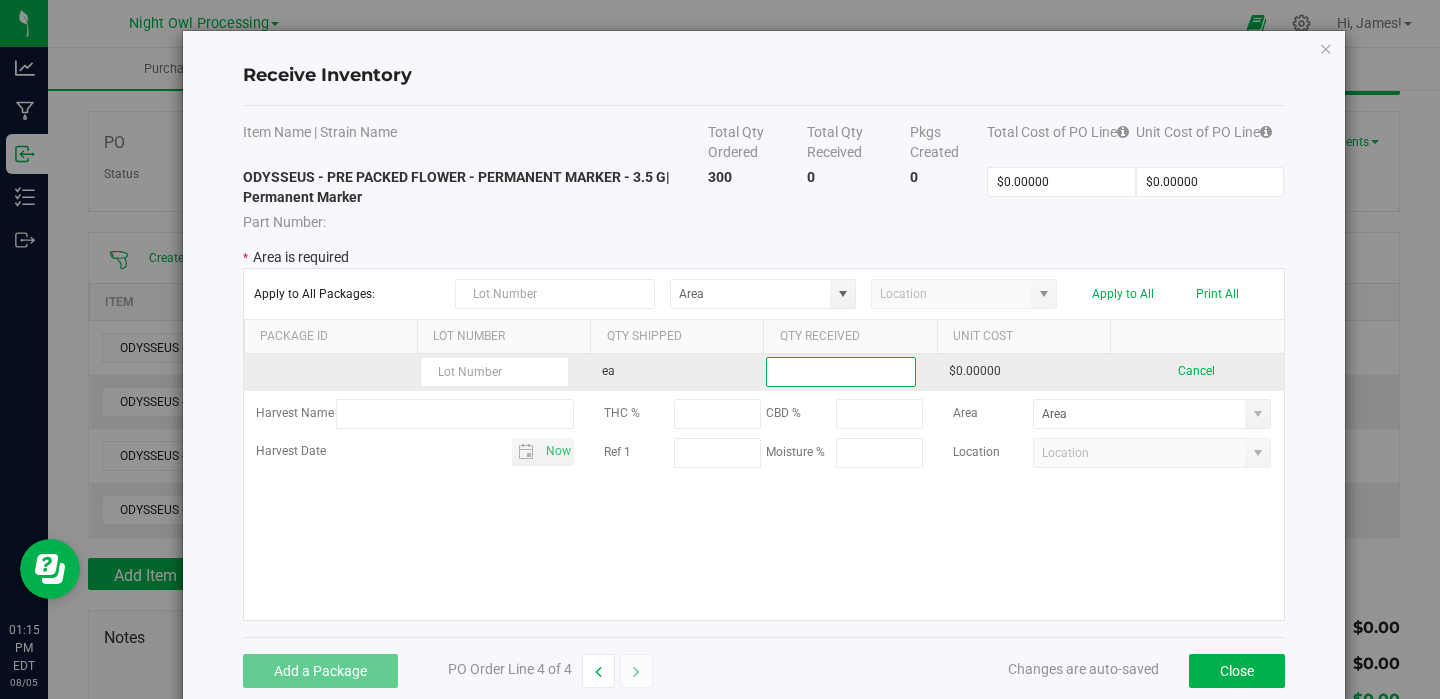 type on "2" 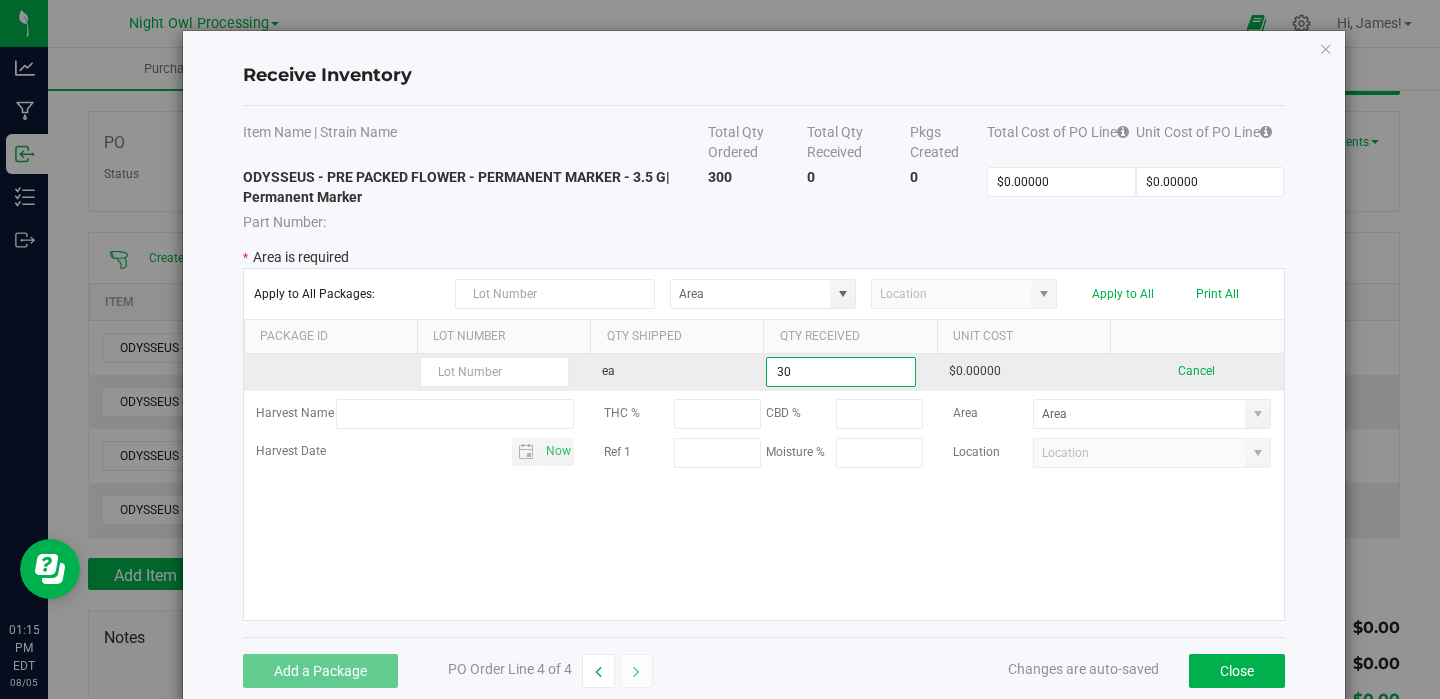 type on "3" 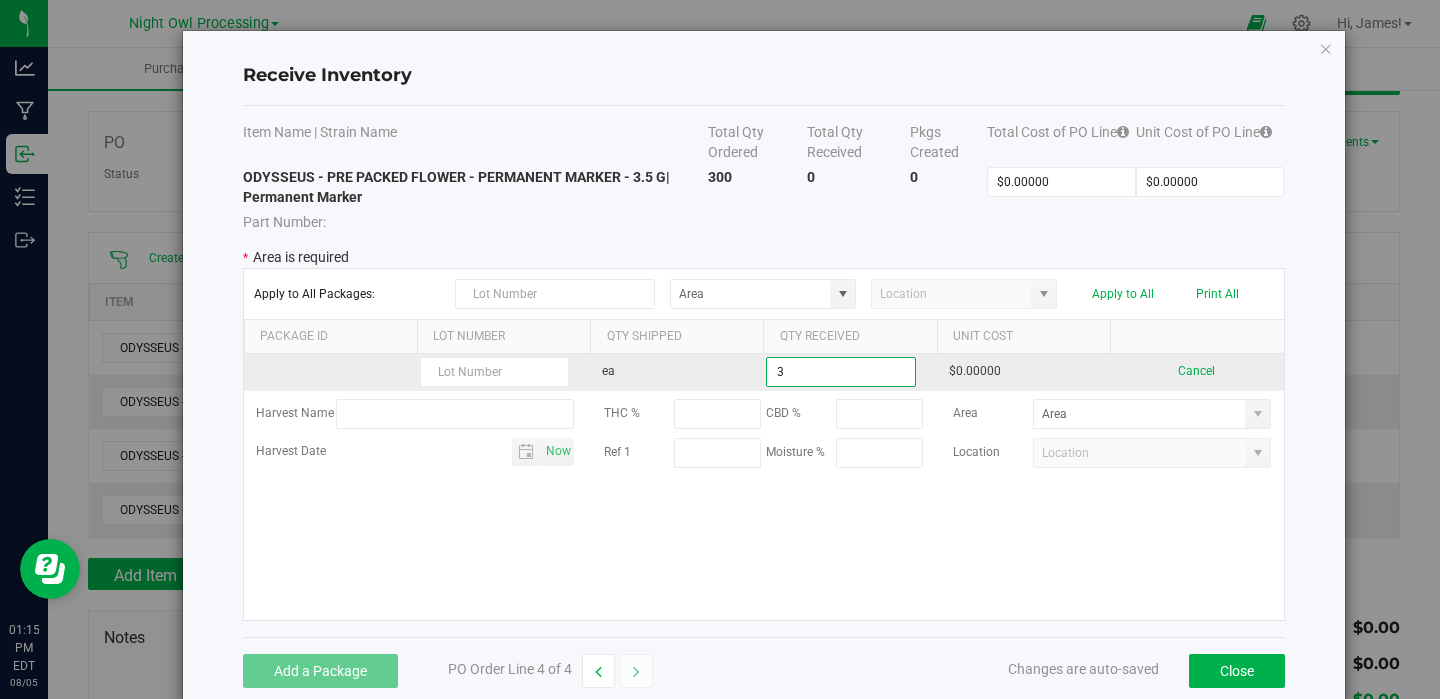 type 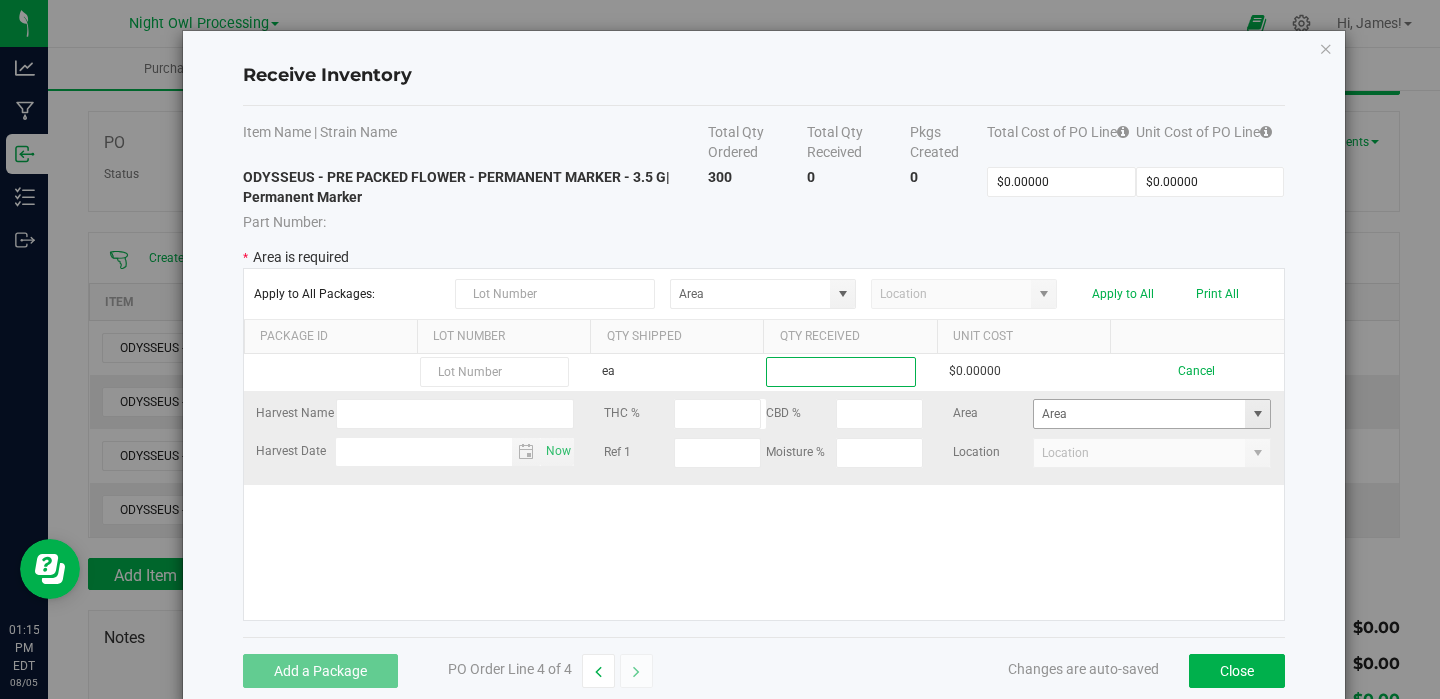 click at bounding box center [1258, 414] 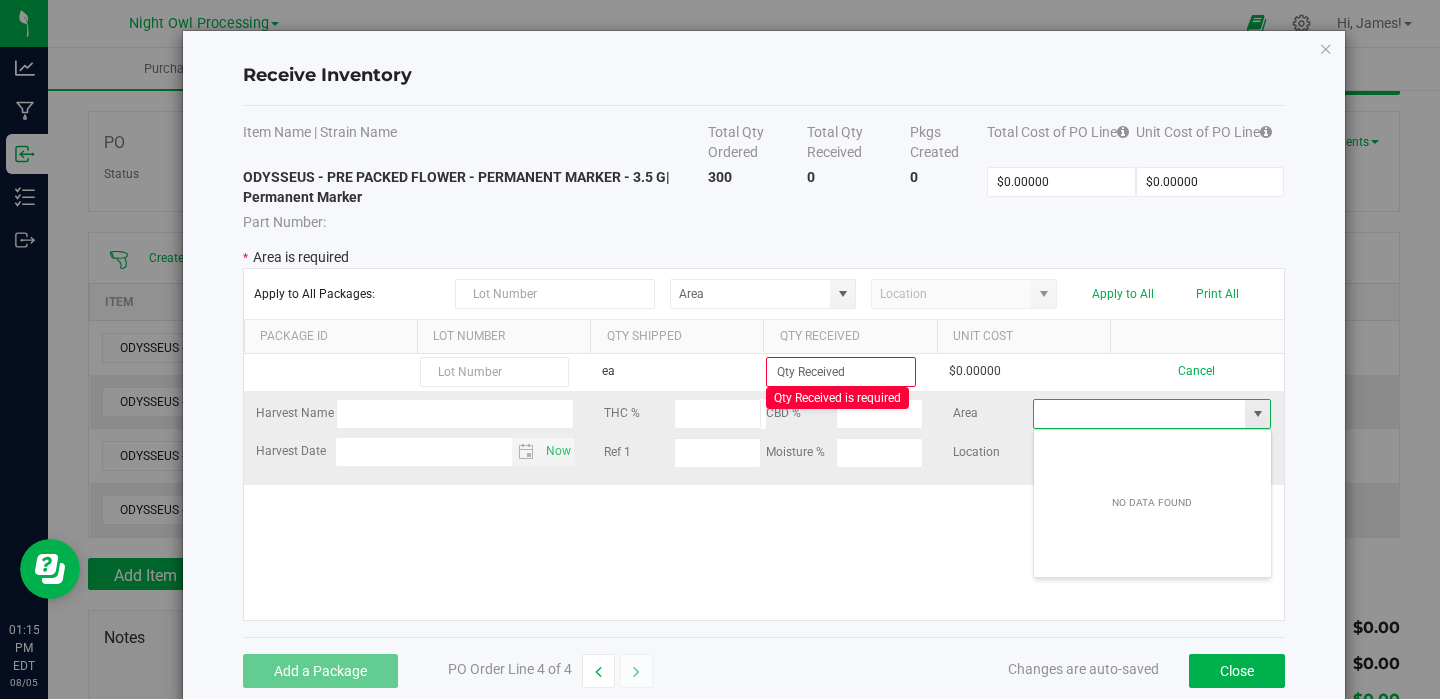 scroll, scrollTop: 99970, scrollLeft: 99761, axis: both 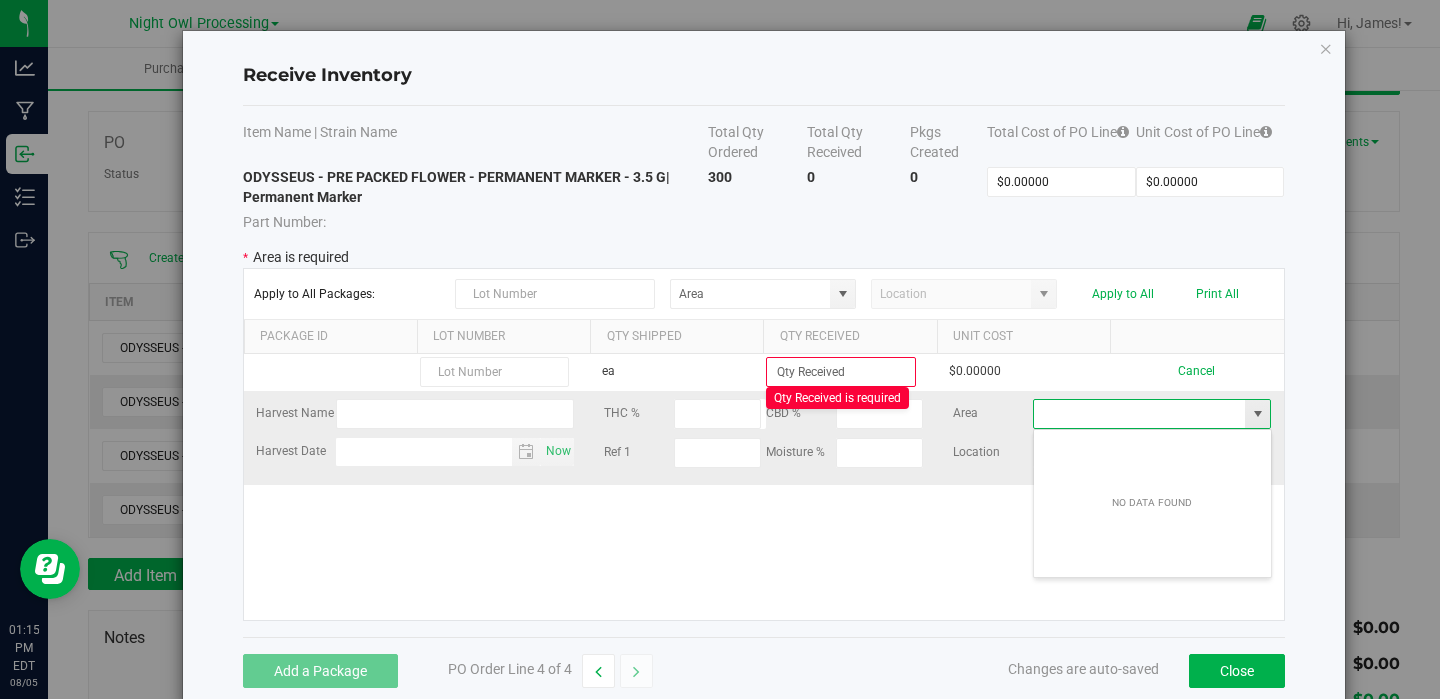 click at bounding box center [1258, 414] 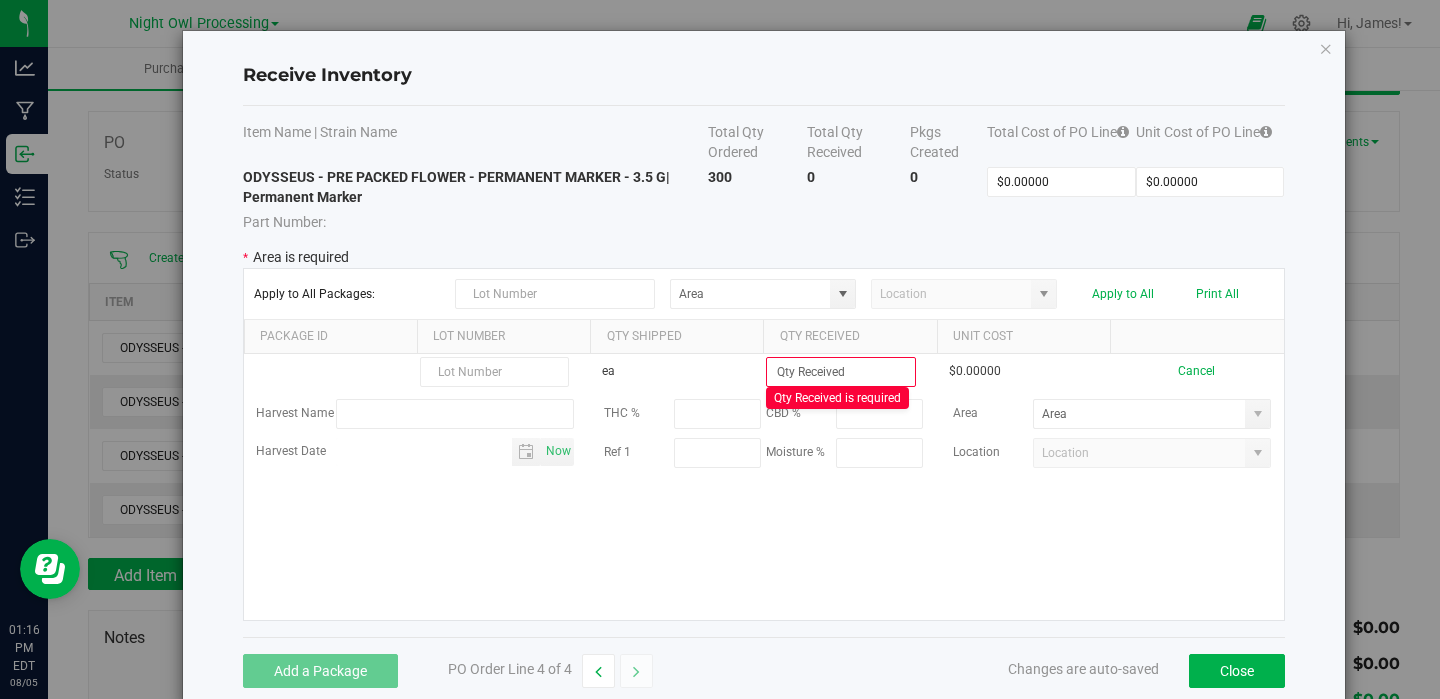 click on "ea   Qty Received is required   $0.00000   Cancel   Harvest Name   THC %   CBD %   Area   Harvest Date
Now
Ref 1   Moisture %   Location" at bounding box center [764, 487] 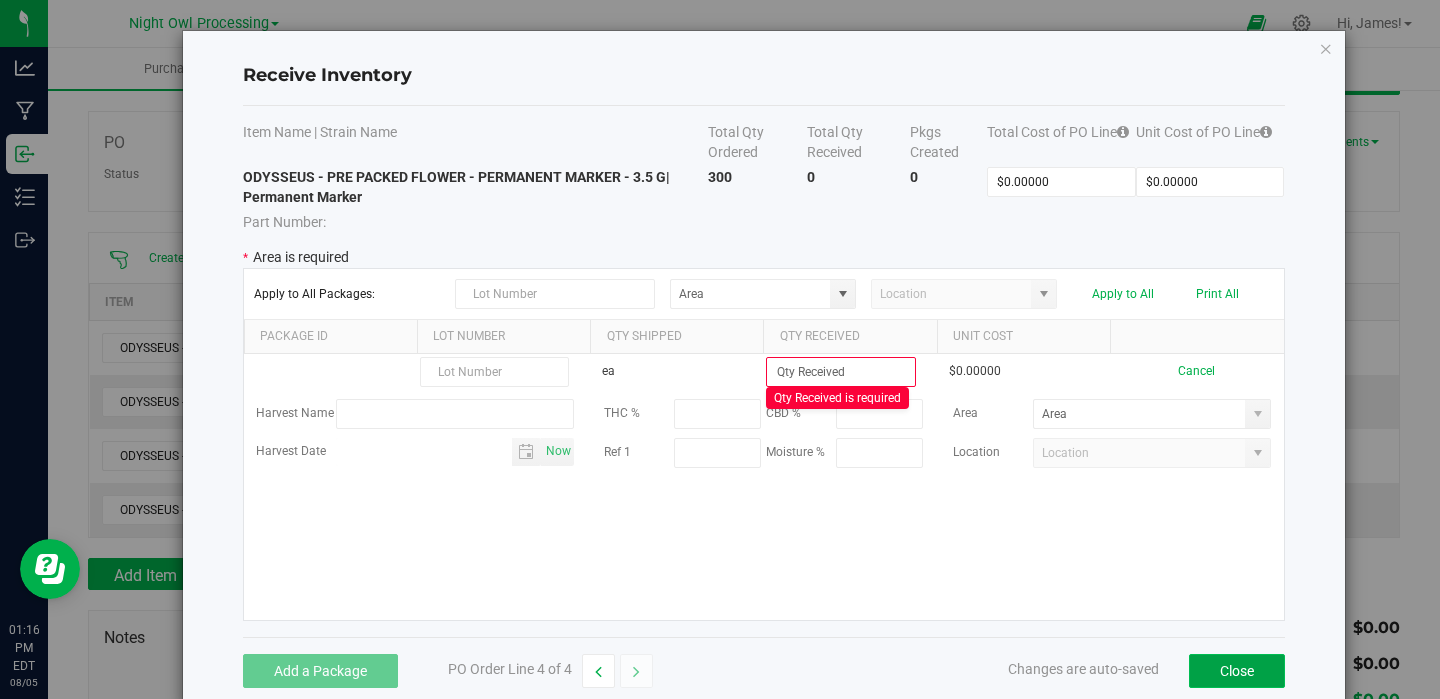 click on "Close" at bounding box center (1237, 671) 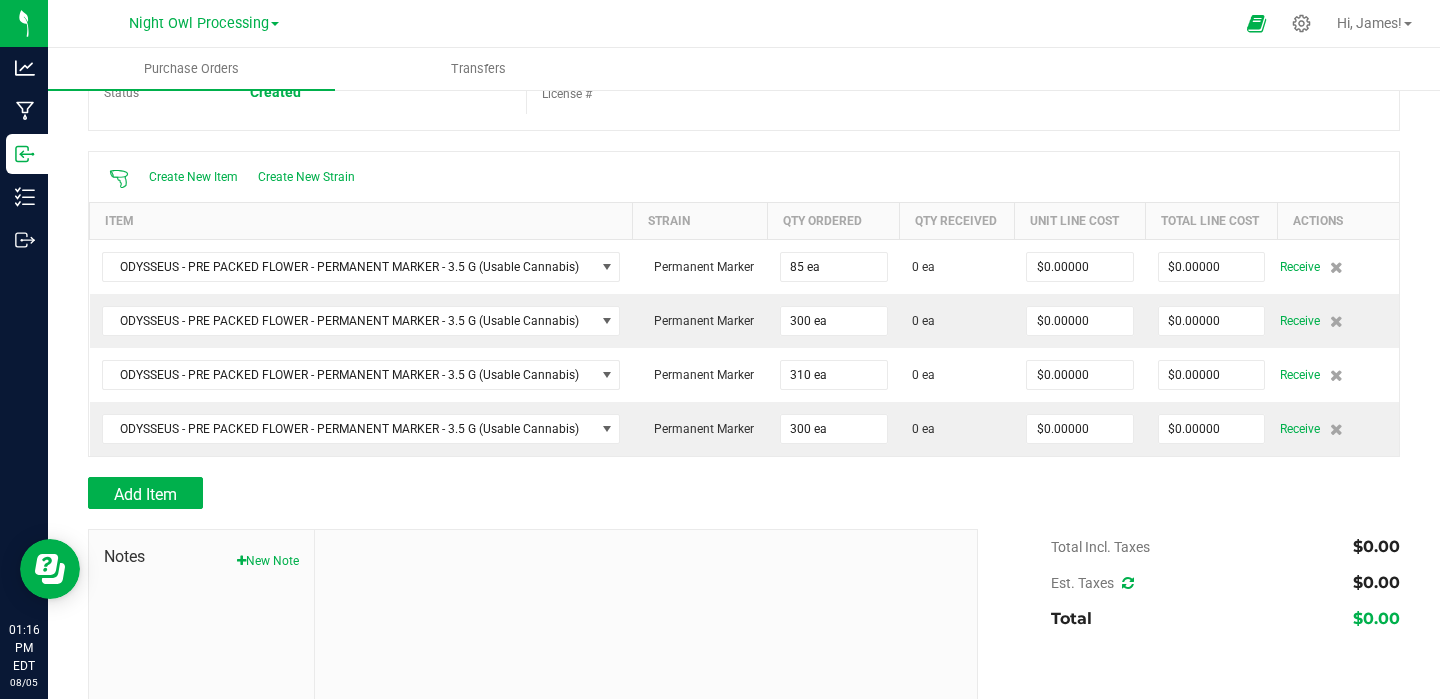 scroll, scrollTop: 0, scrollLeft: 0, axis: both 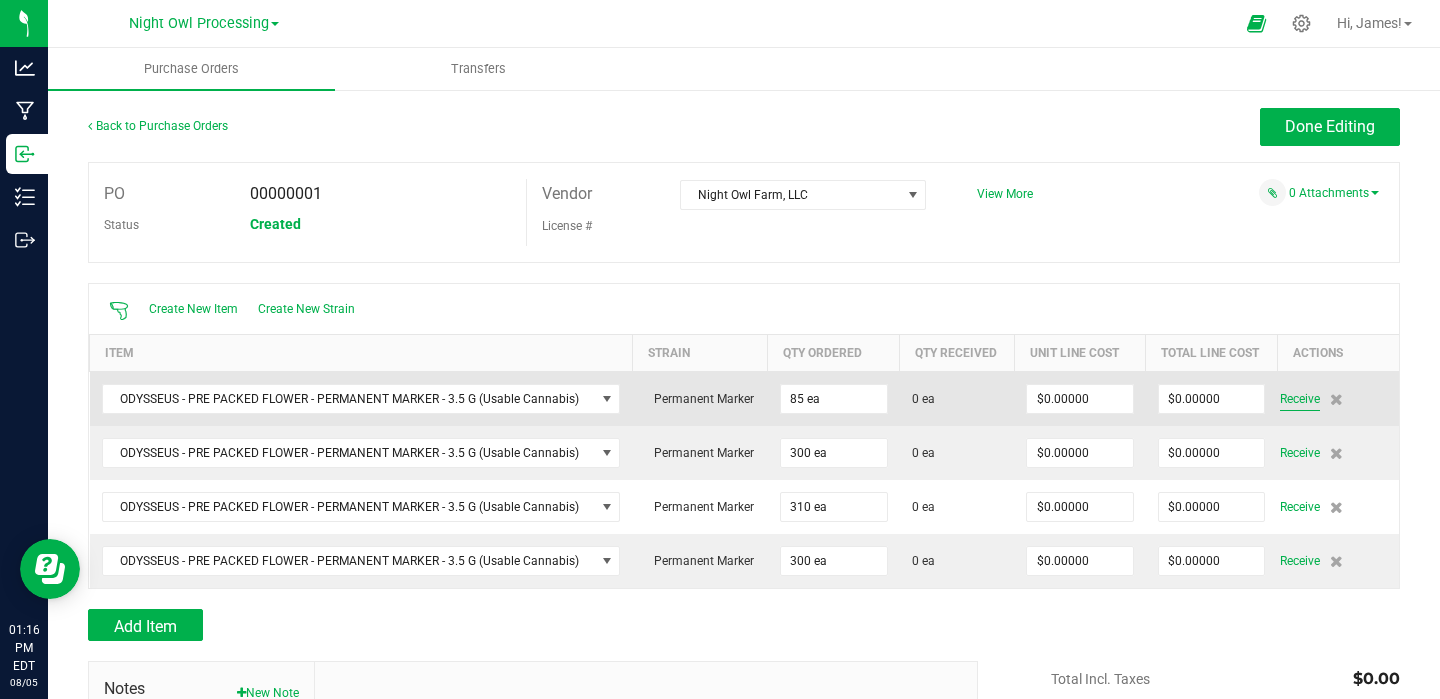 click on "Receive" at bounding box center [1300, 399] 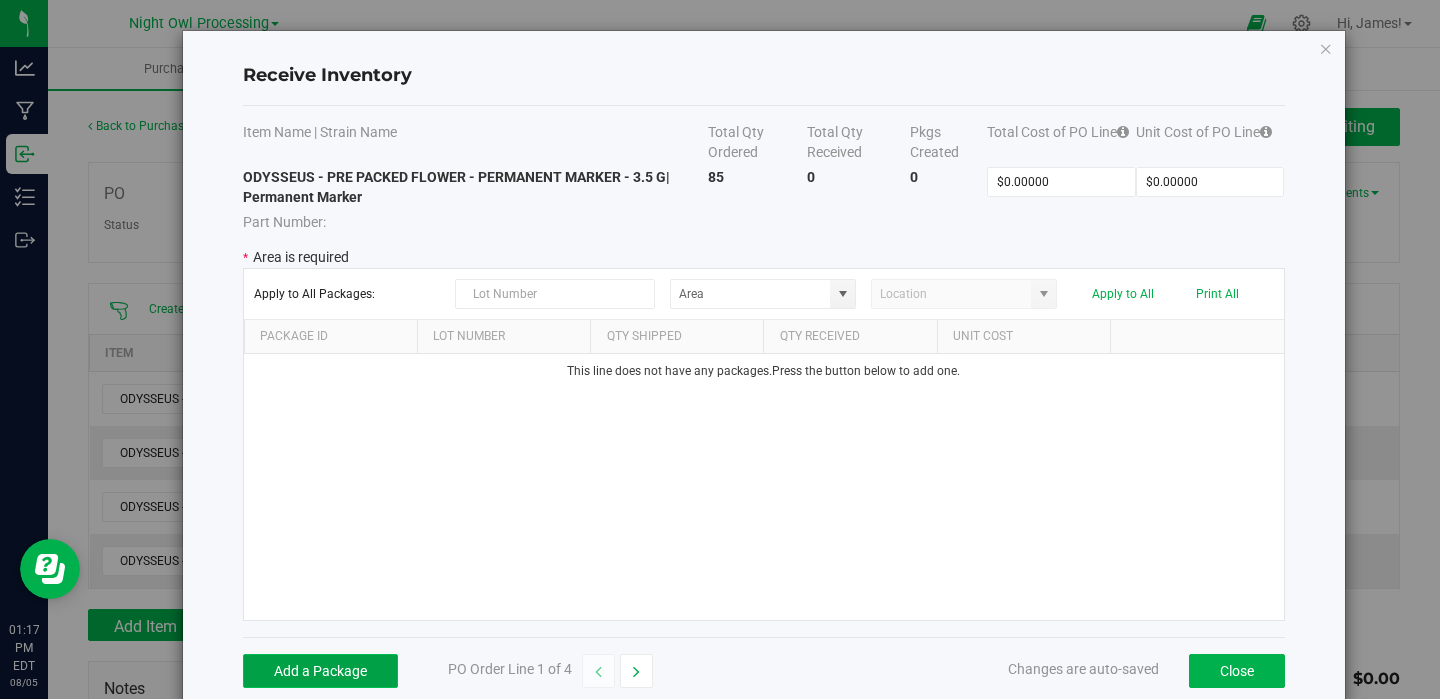 click on "Add a Package" at bounding box center [320, 671] 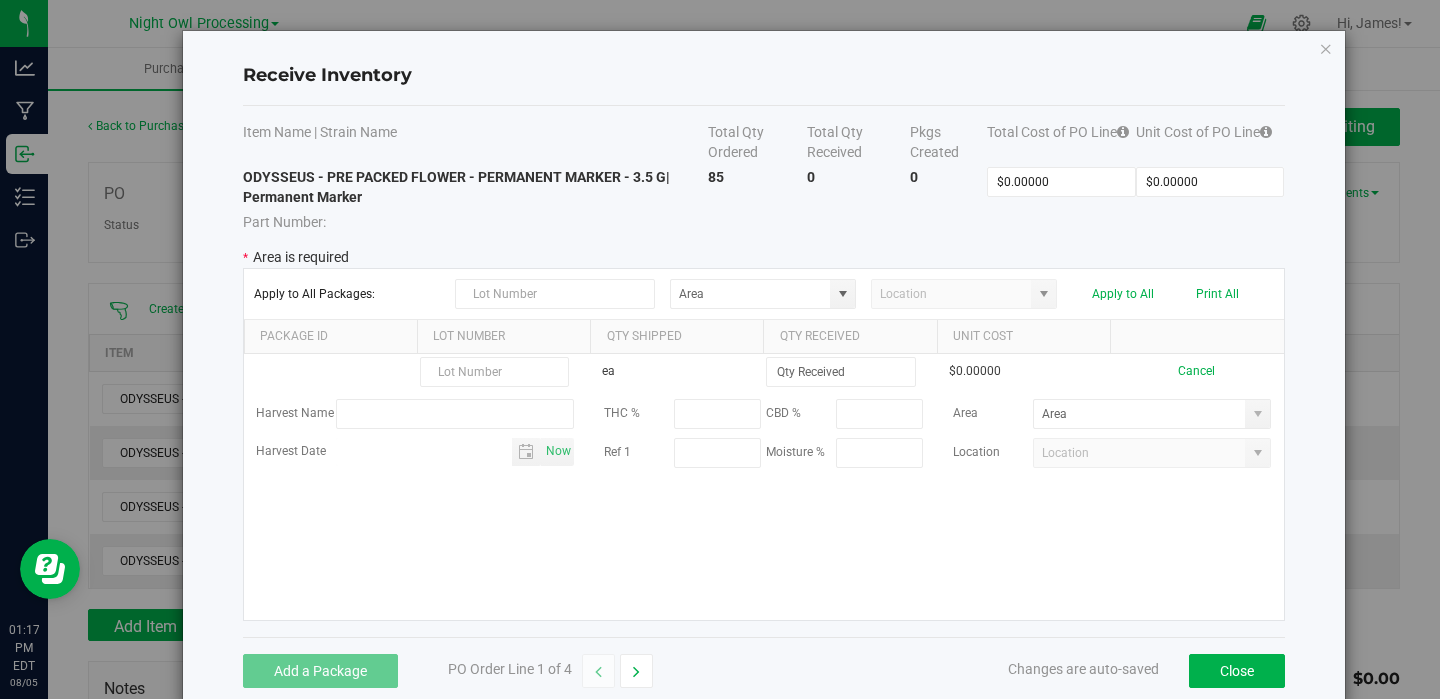 scroll, scrollTop: 35, scrollLeft: 0, axis: vertical 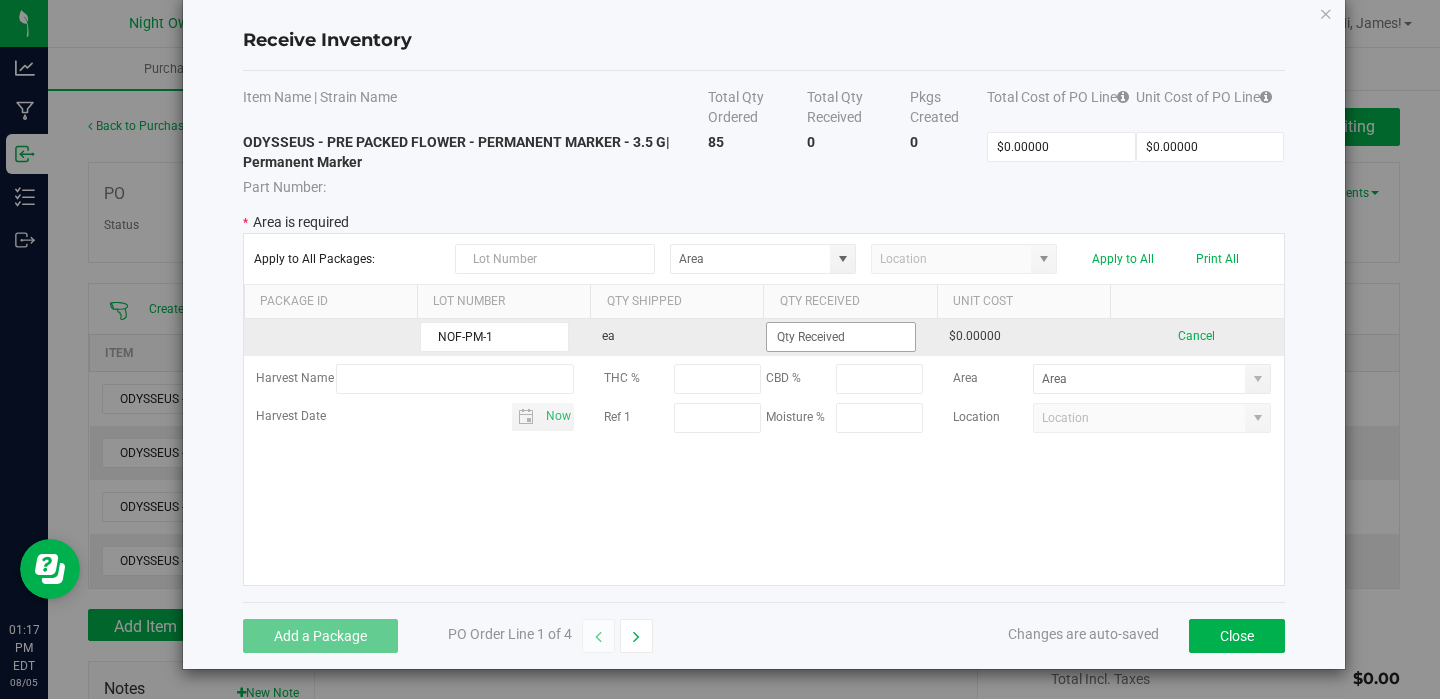 type on "NOF-PM-1" 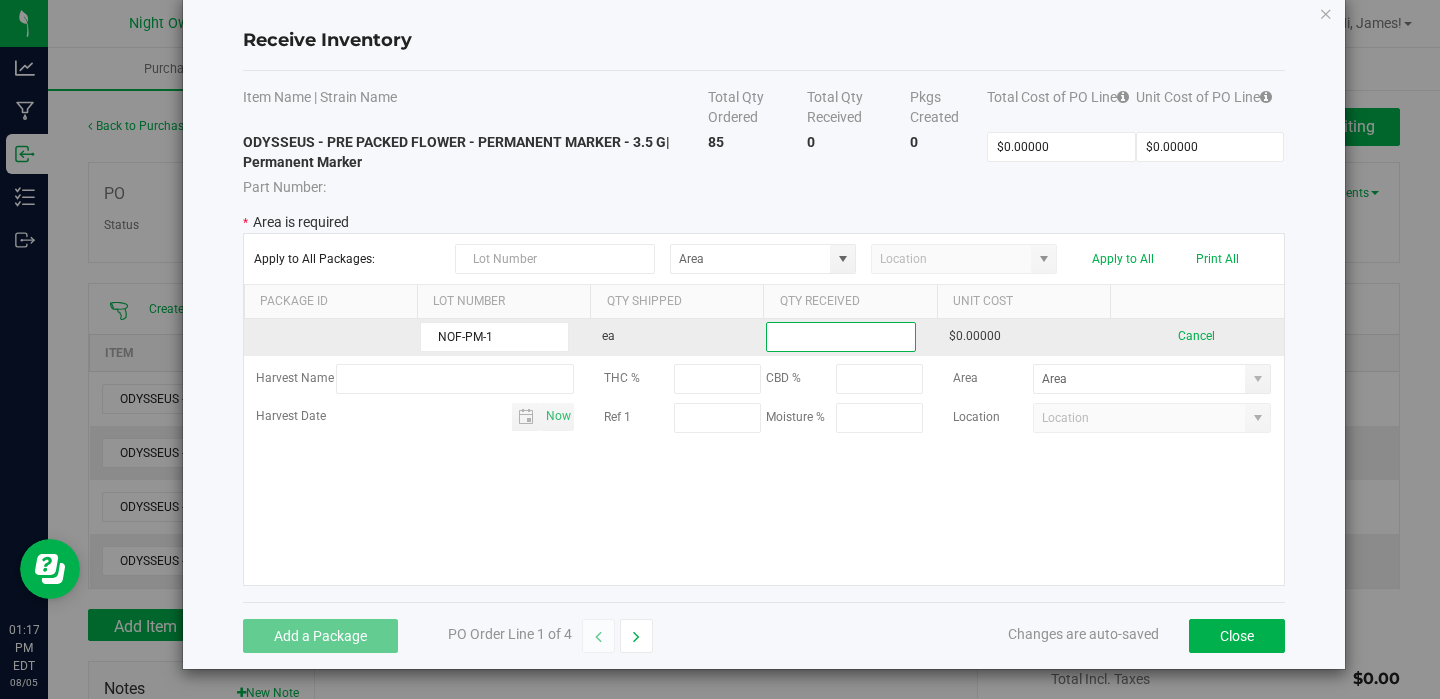 click at bounding box center [840, 337] 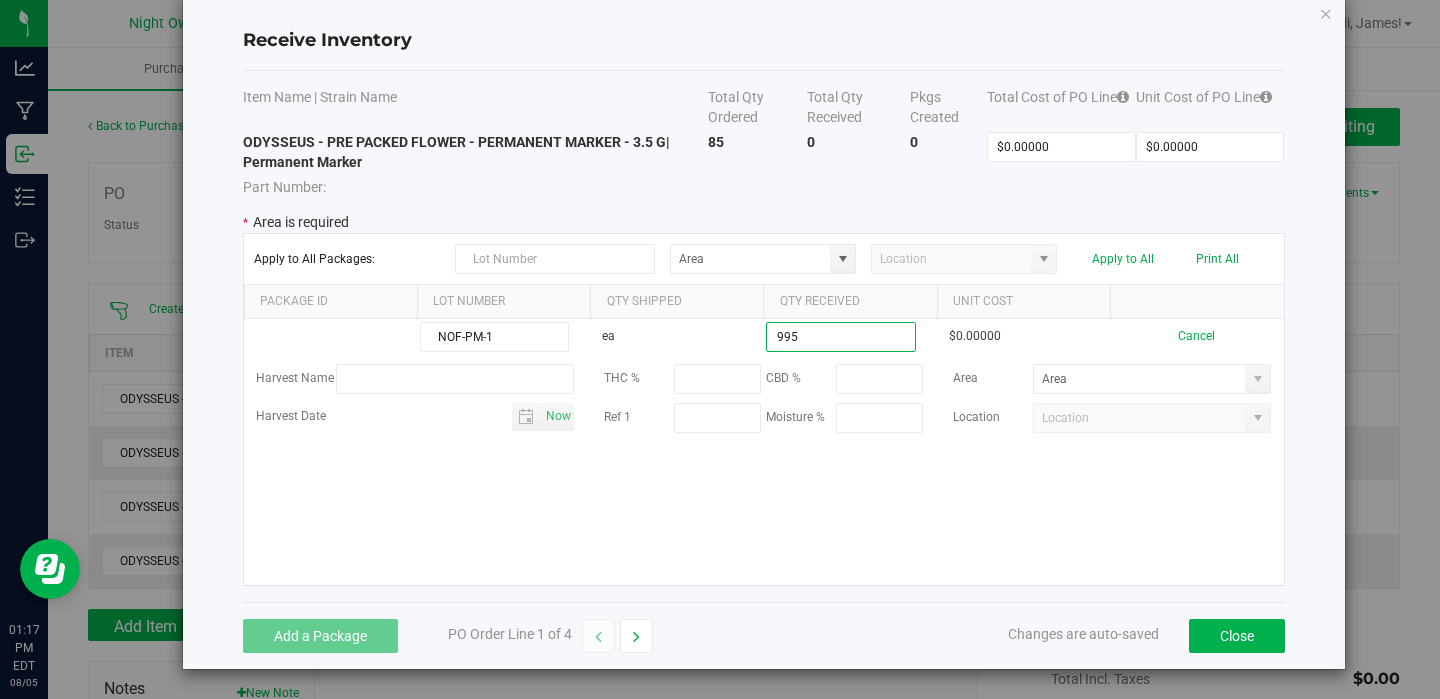 type on "995 ea" 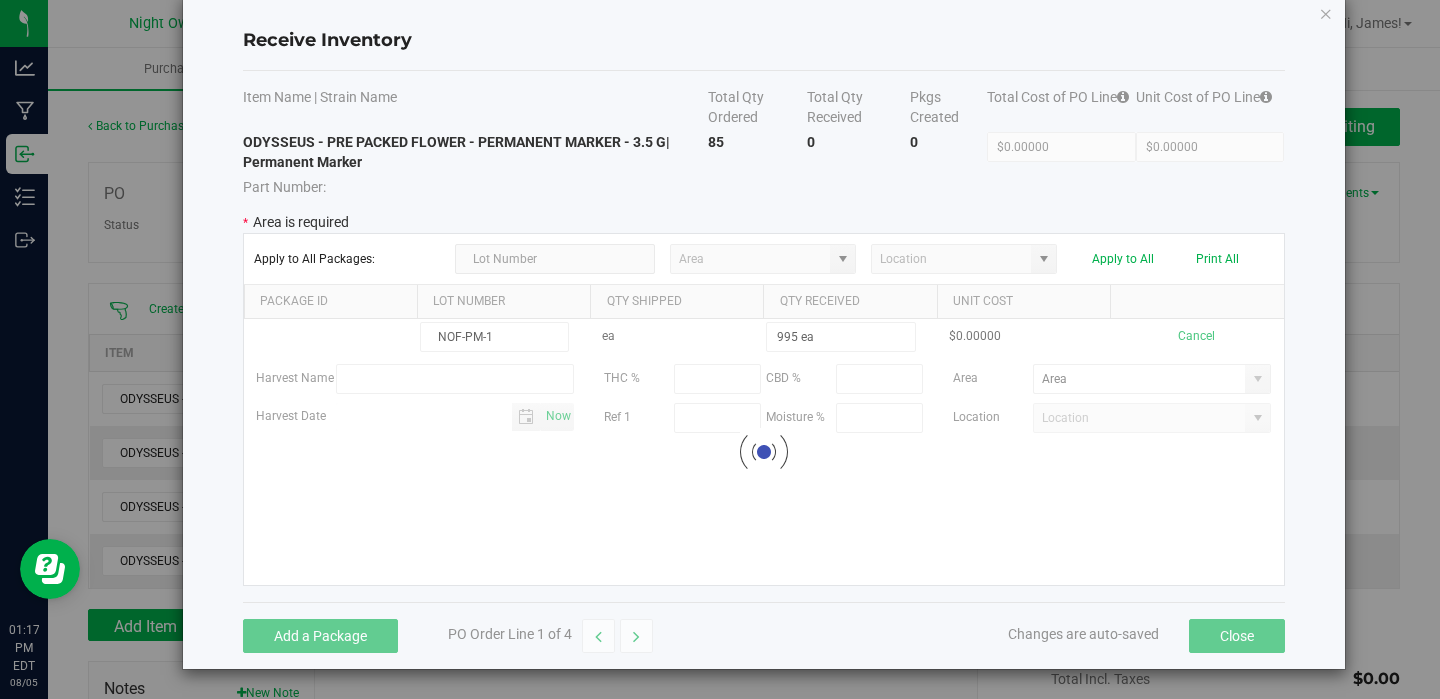 click on "NOF-PM-1   ea  995 ea  $0.00000   Cancel   Harvest Name   THC %   CBD %   Area   Harvest Date
Now
Ref 1   Moisture %   Location  Loading" at bounding box center [764, 452] 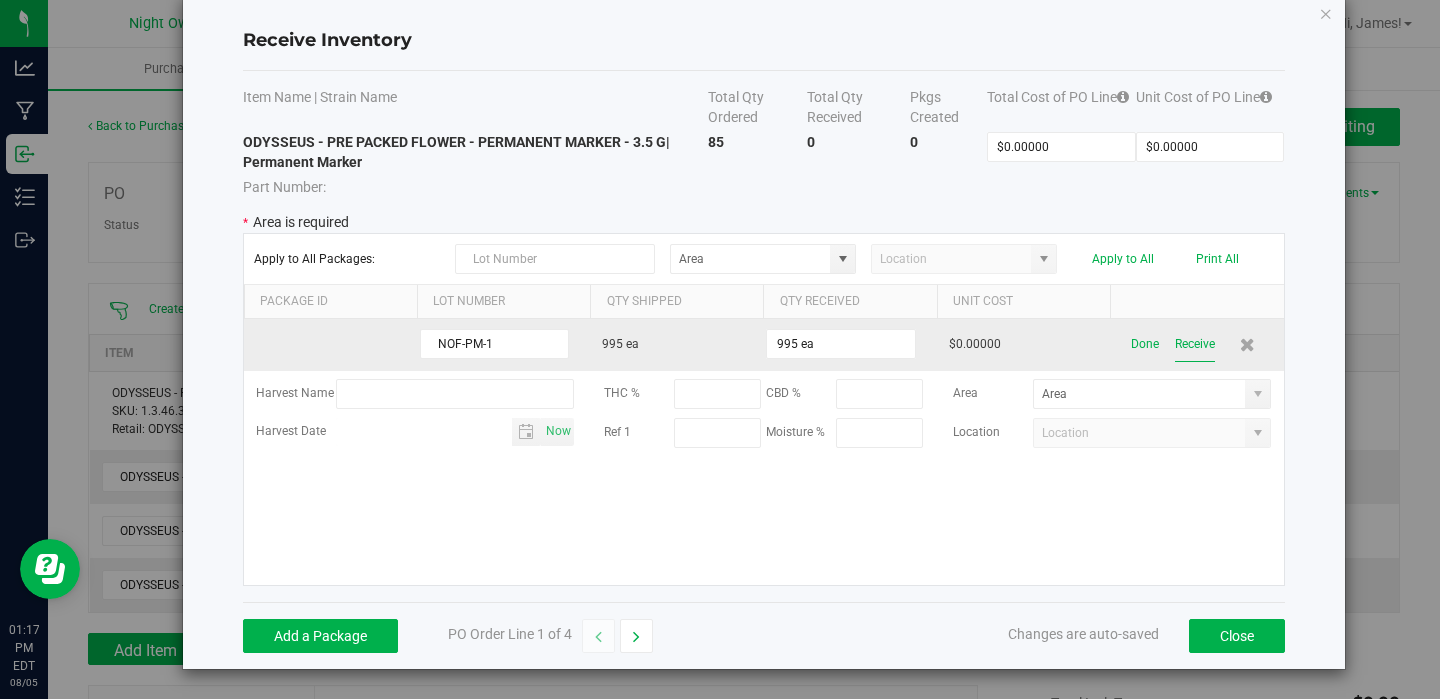 click on "Receive" at bounding box center (1195, 344) 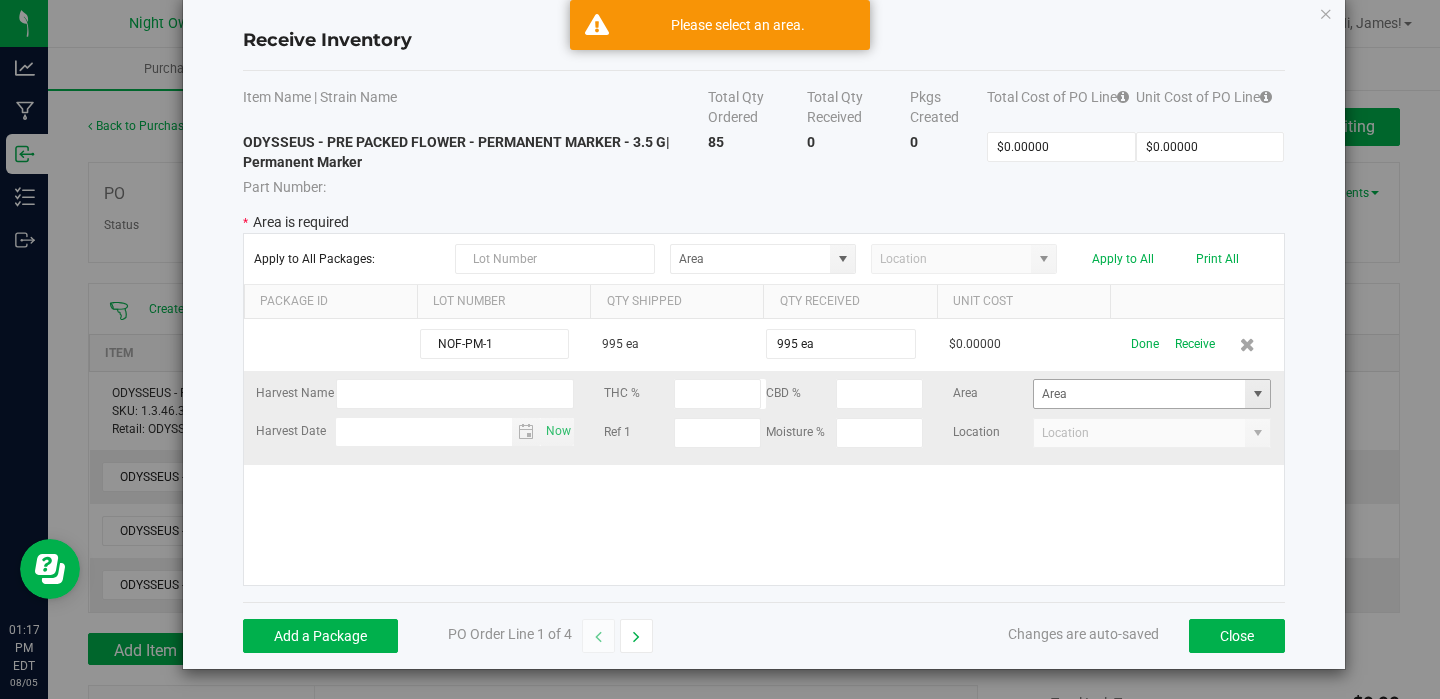 click at bounding box center (1258, 394) 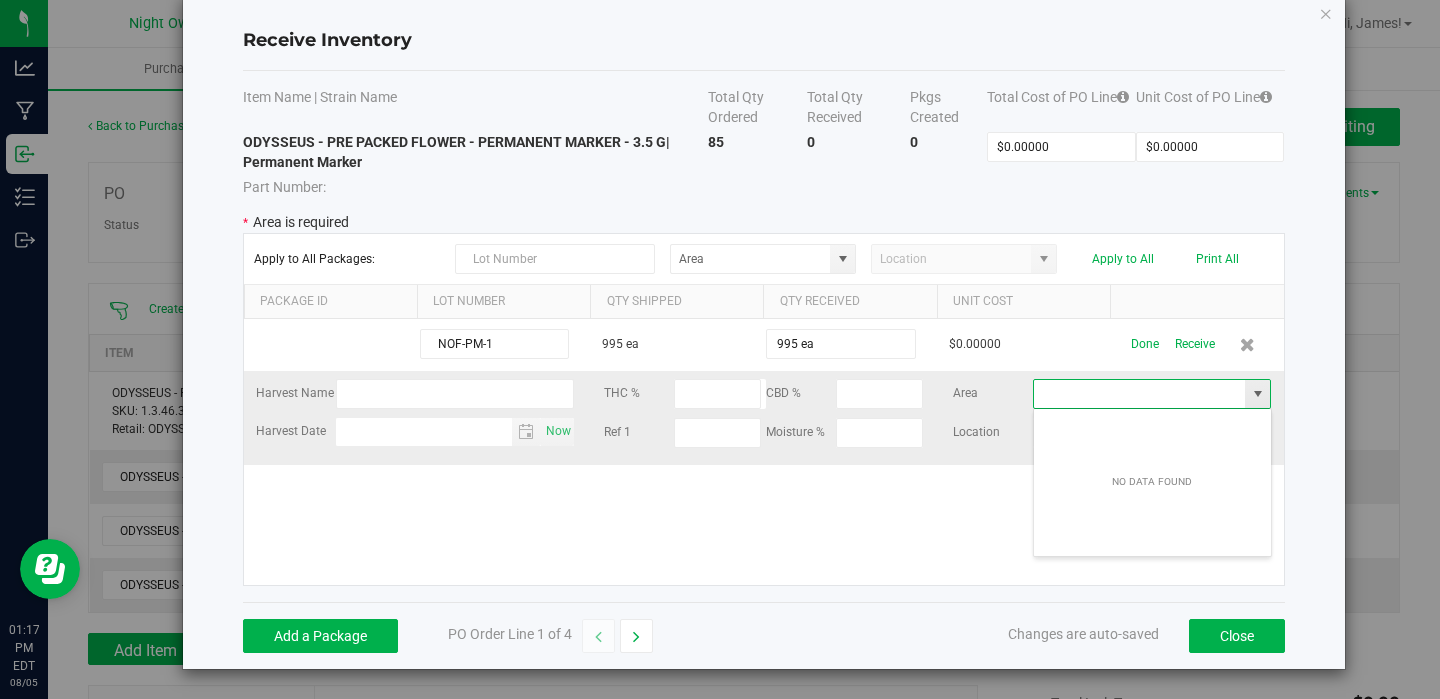 scroll, scrollTop: 99970, scrollLeft: 99761, axis: both 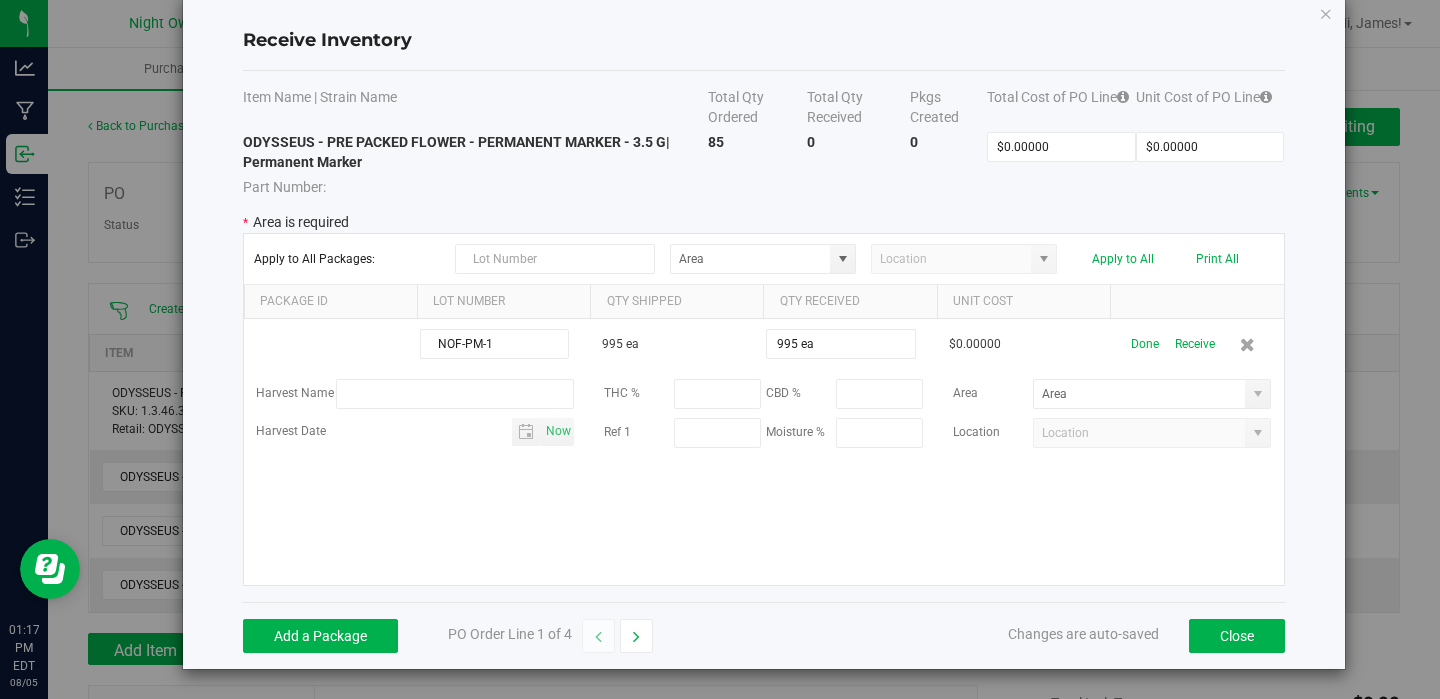 click on "NOF-PM-1  995 ea  995 ea  $0.00000   Done   Receive   Harvest Name   THC %   CBD %   Area   Harvest Date
Now
Ref 1   Moisture %   Location" at bounding box center [764, 452] 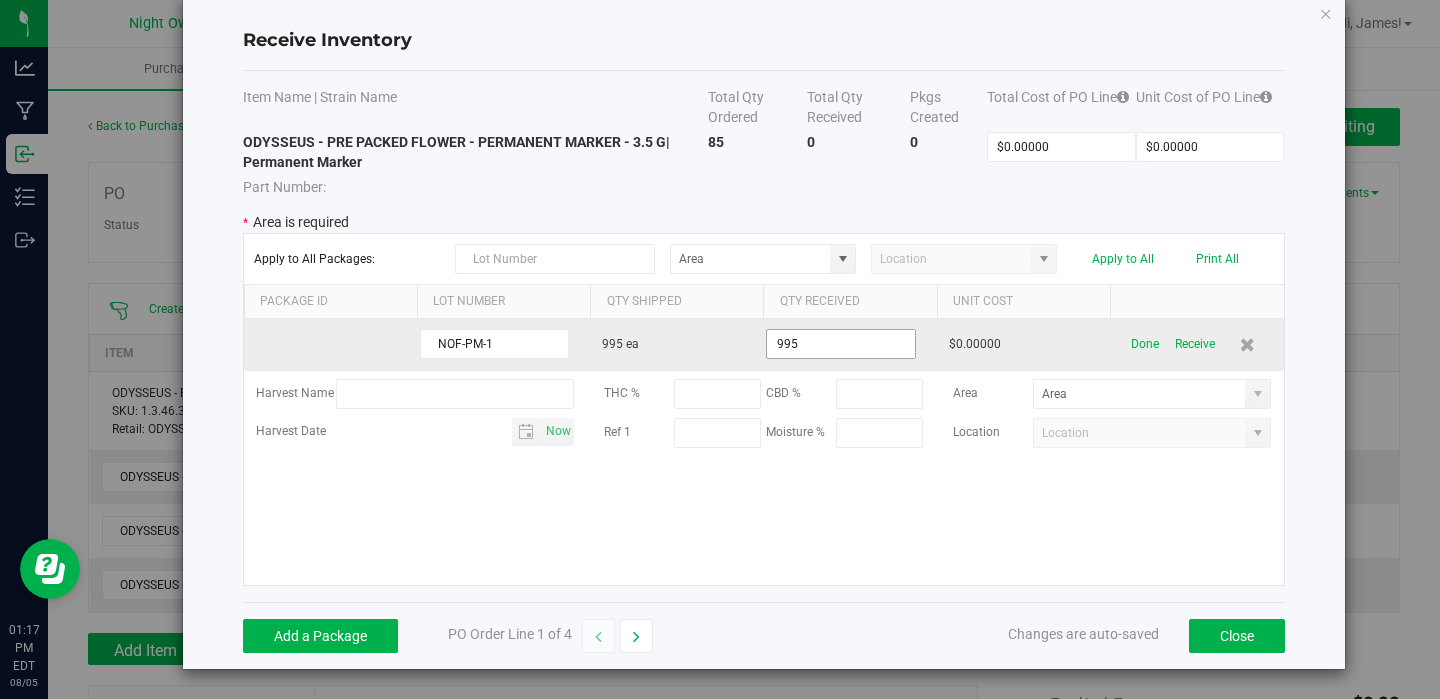 click on "995" at bounding box center (840, 344) 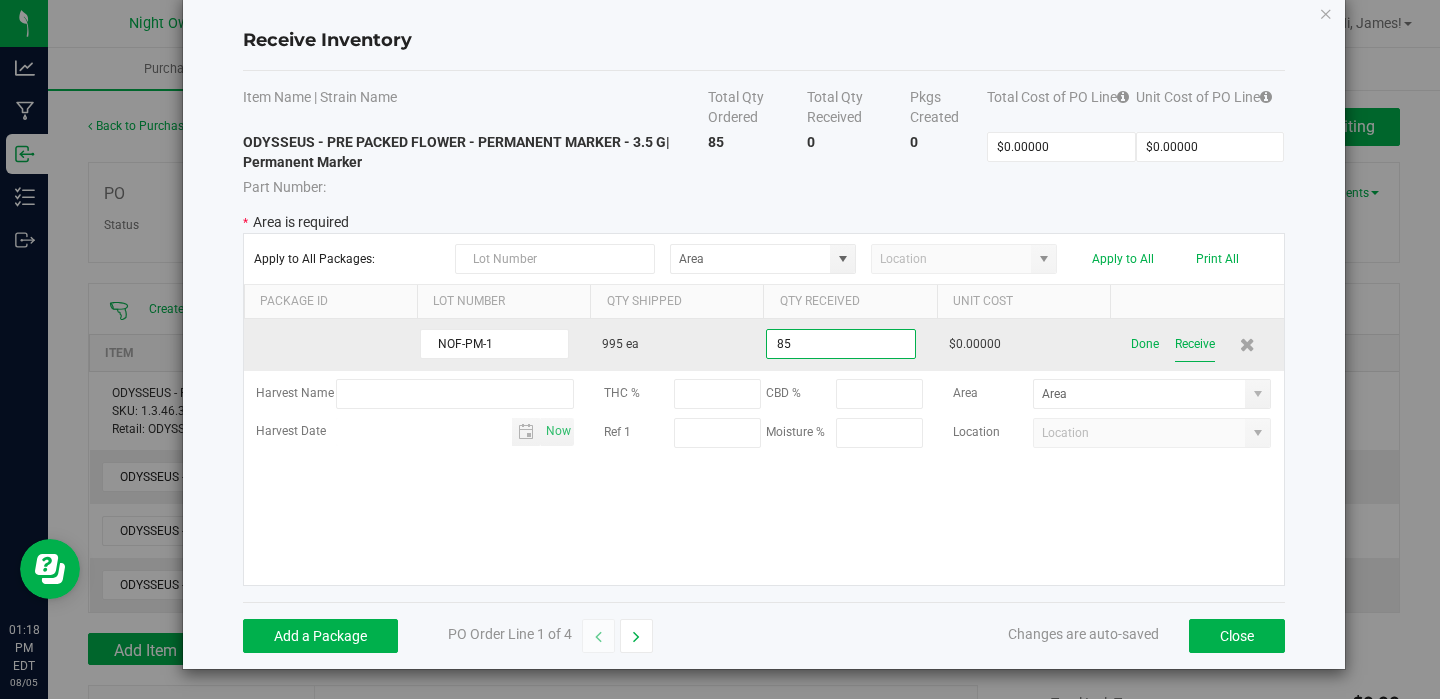 type on "85 ea" 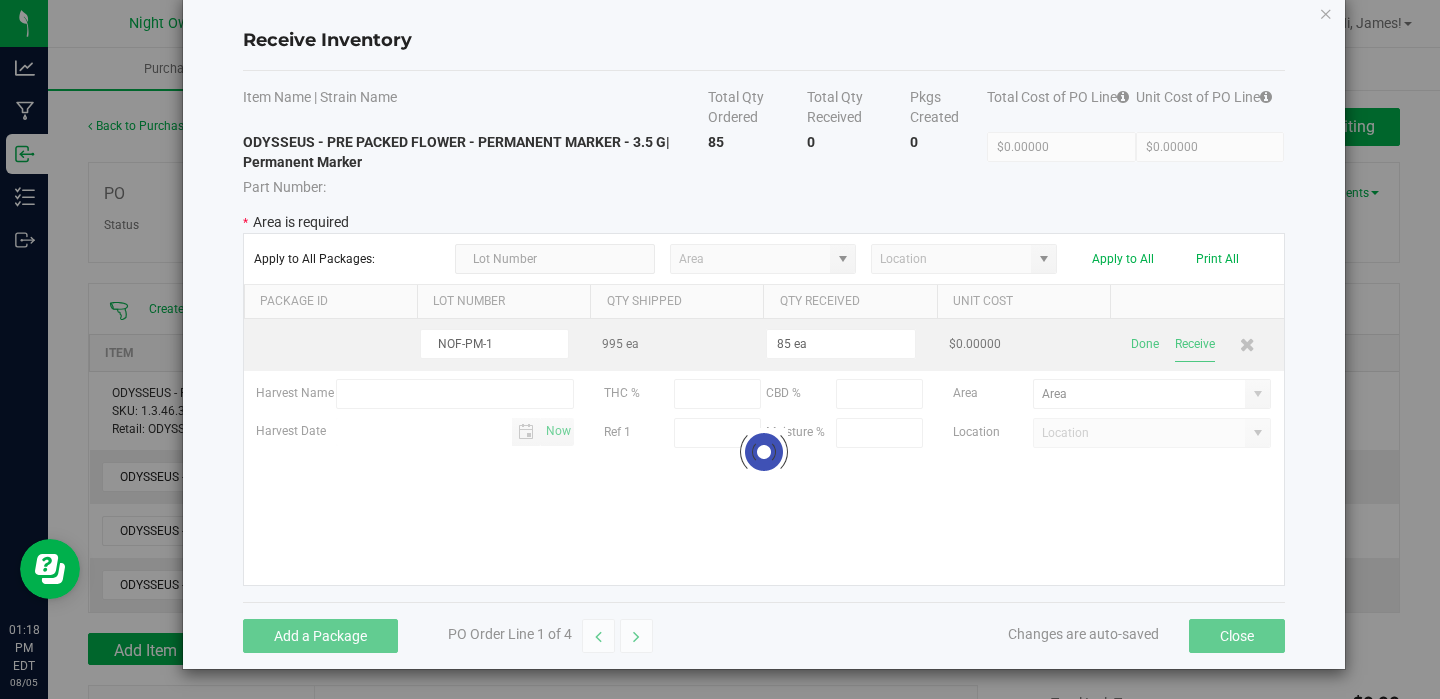 click on "NOF-PM-1  995 ea  85 ea  $0.00000   Done   Receive   Harvest Name   THC %   CBD %   Area   Harvest Date
Now
Ref 1   Moisture %   Location  Loading" at bounding box center (764, 452) 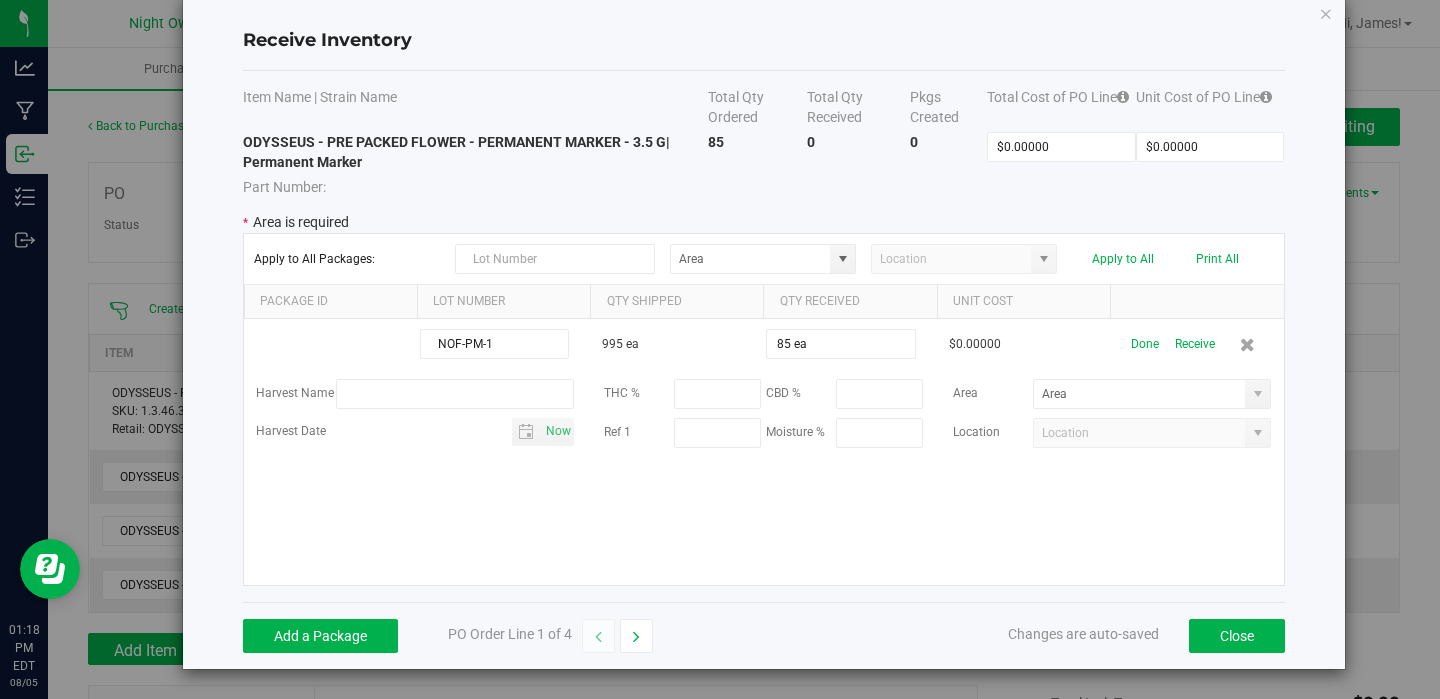 scroll, scrollTop: 0, scrollLeft: 3, axis: horizontal 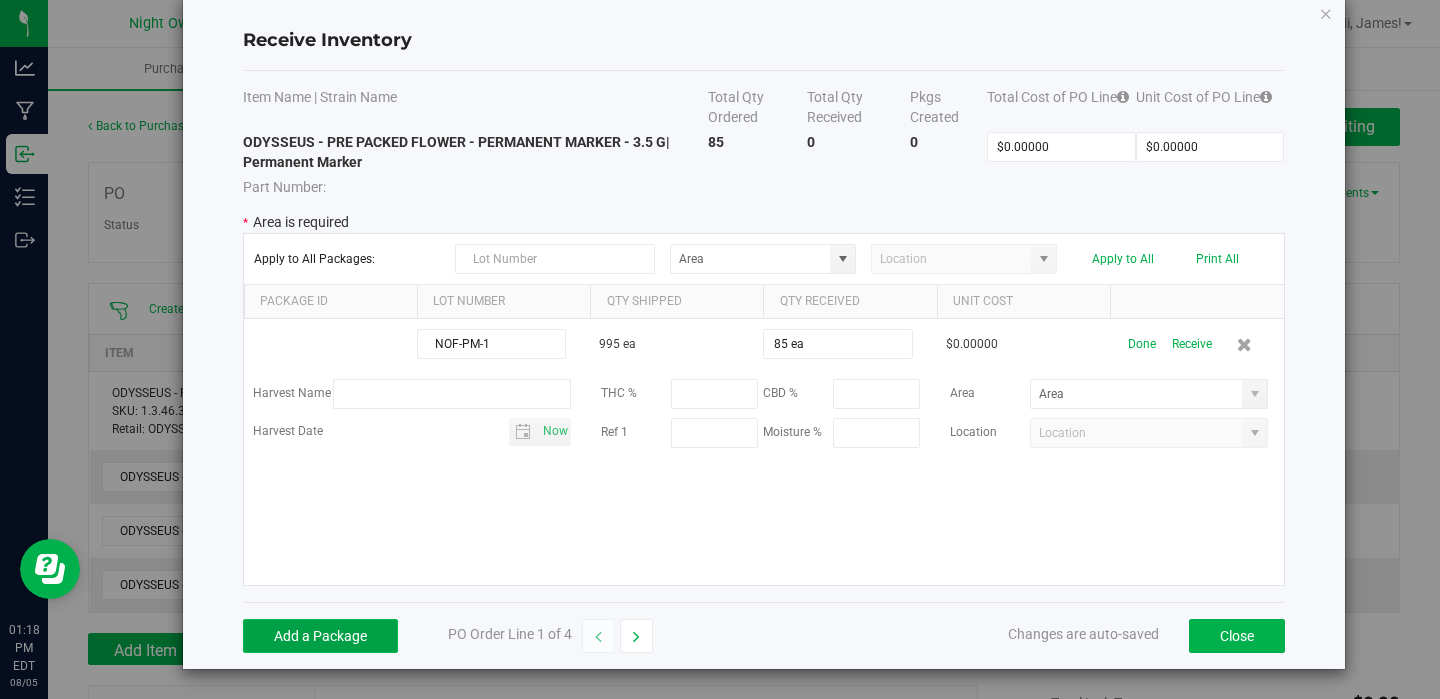 click on "Add a Package" at bounding box center (320, 636) 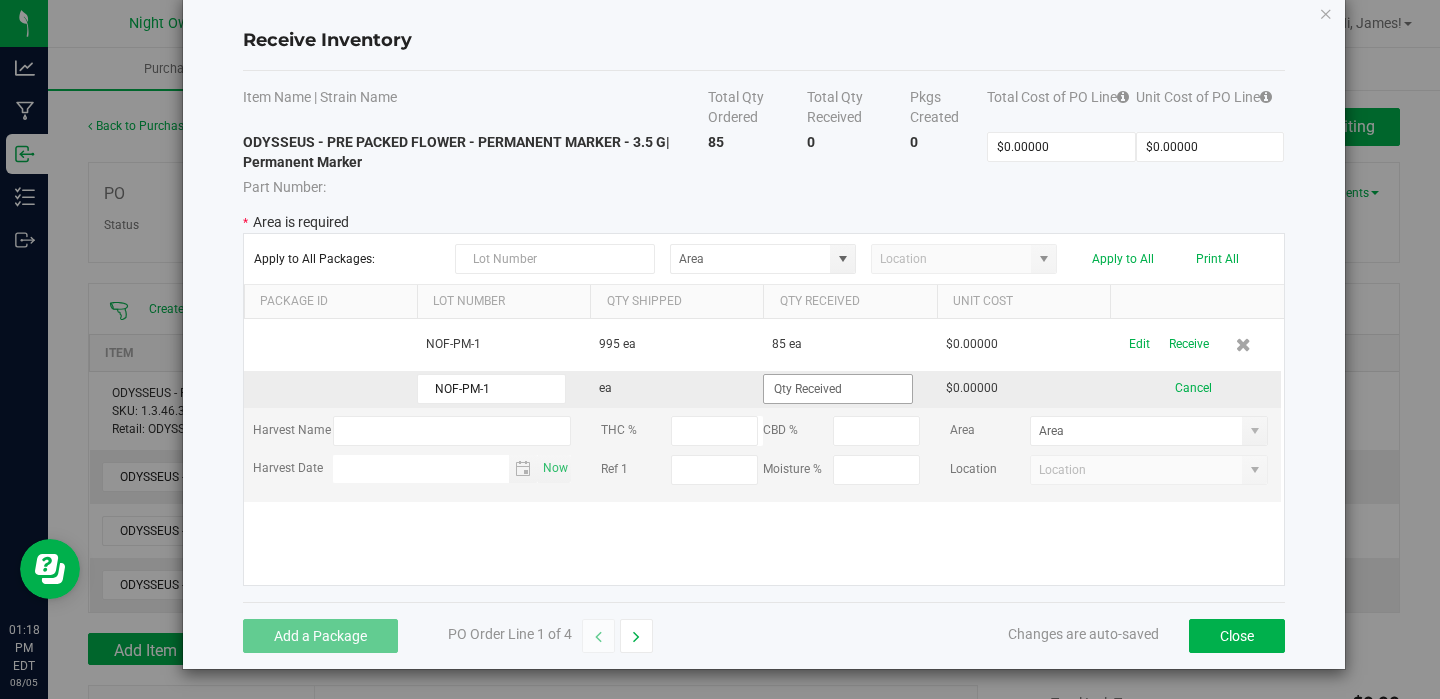 type on "NOF-PM-1" 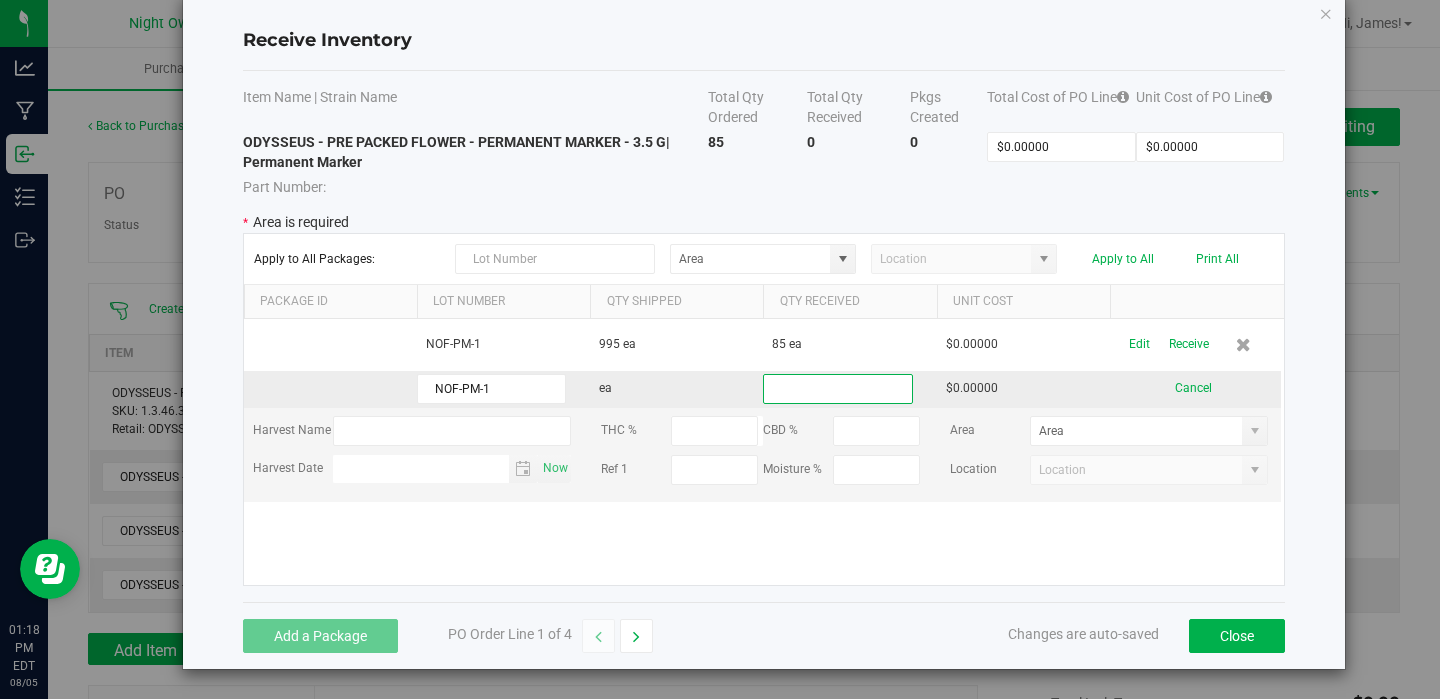 click at bounding box center [837, 389] 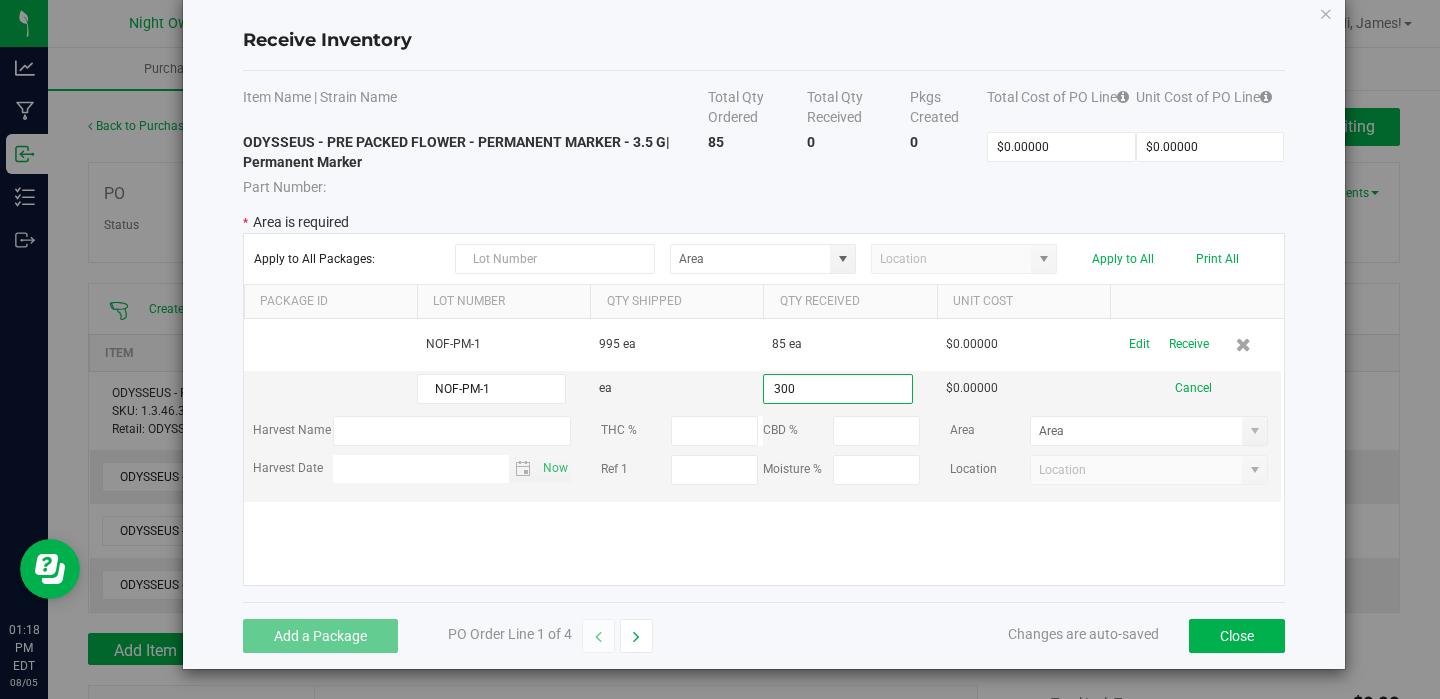 type on "300 ea" 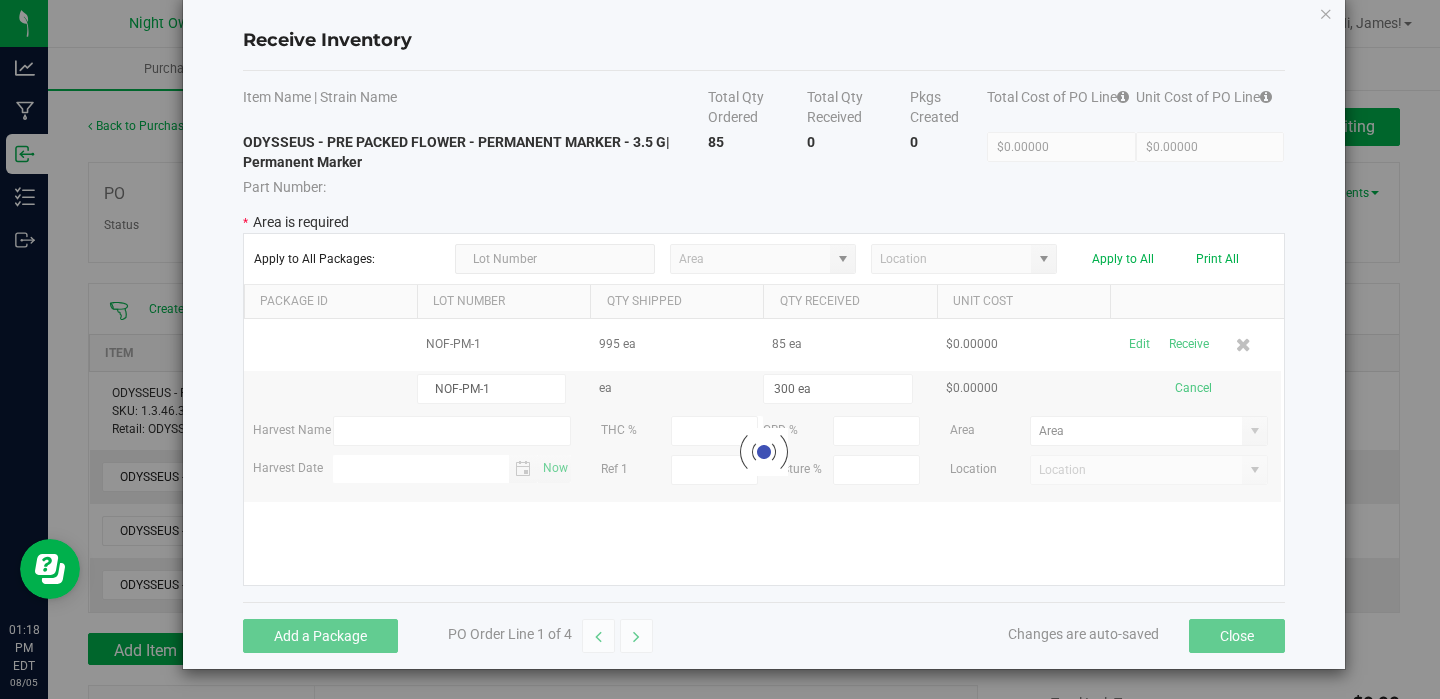 click on "NOF-PM-1  995 ea   85 ea   $0.00000   Edit   Receive     NOF-PM-1   ea  300 ea  $0.00000   Cancel   Harvest Name   THC %   CBD %   Area   Harvest Date
Now
Ref 1   Moisture %   Location  Loading" at bounding box center (764, 452) 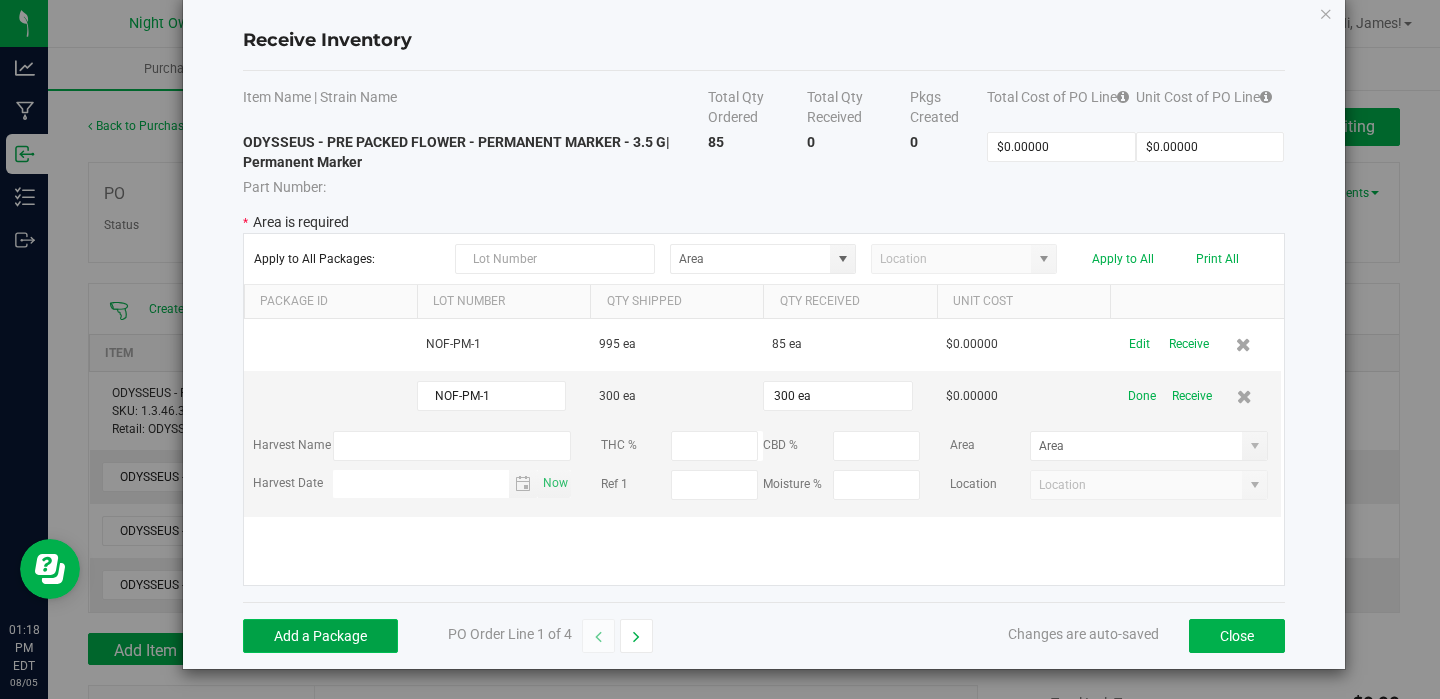 click on "Add a Package" at bounding box center (320, 636) 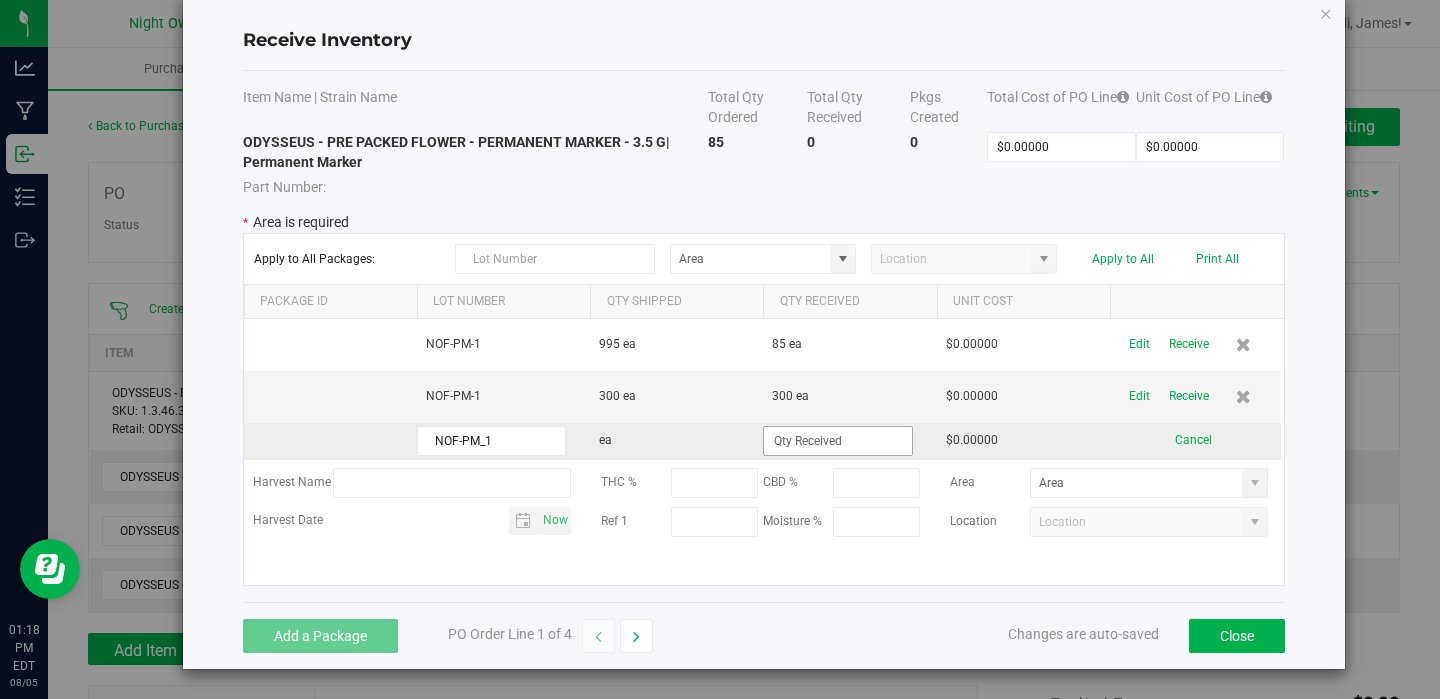 type on "NOF-PM_1" 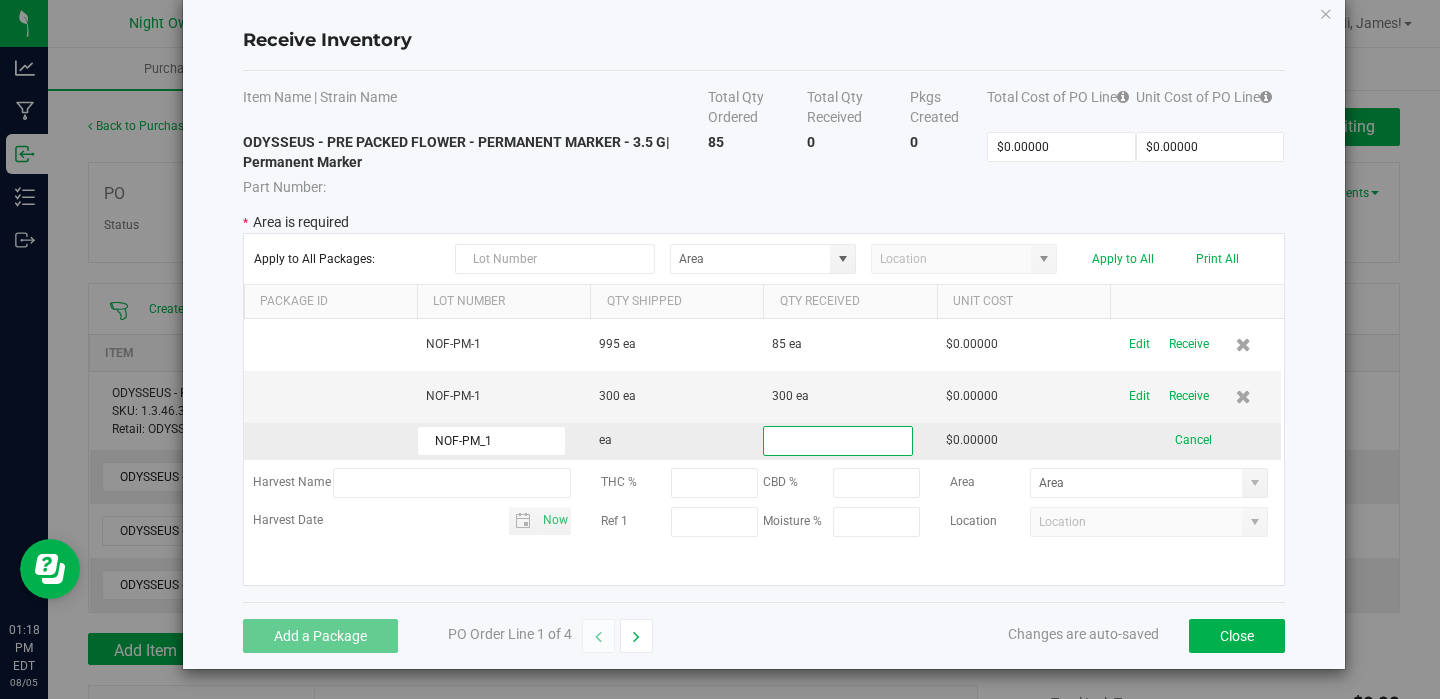 click at bounding box center (837, 441) 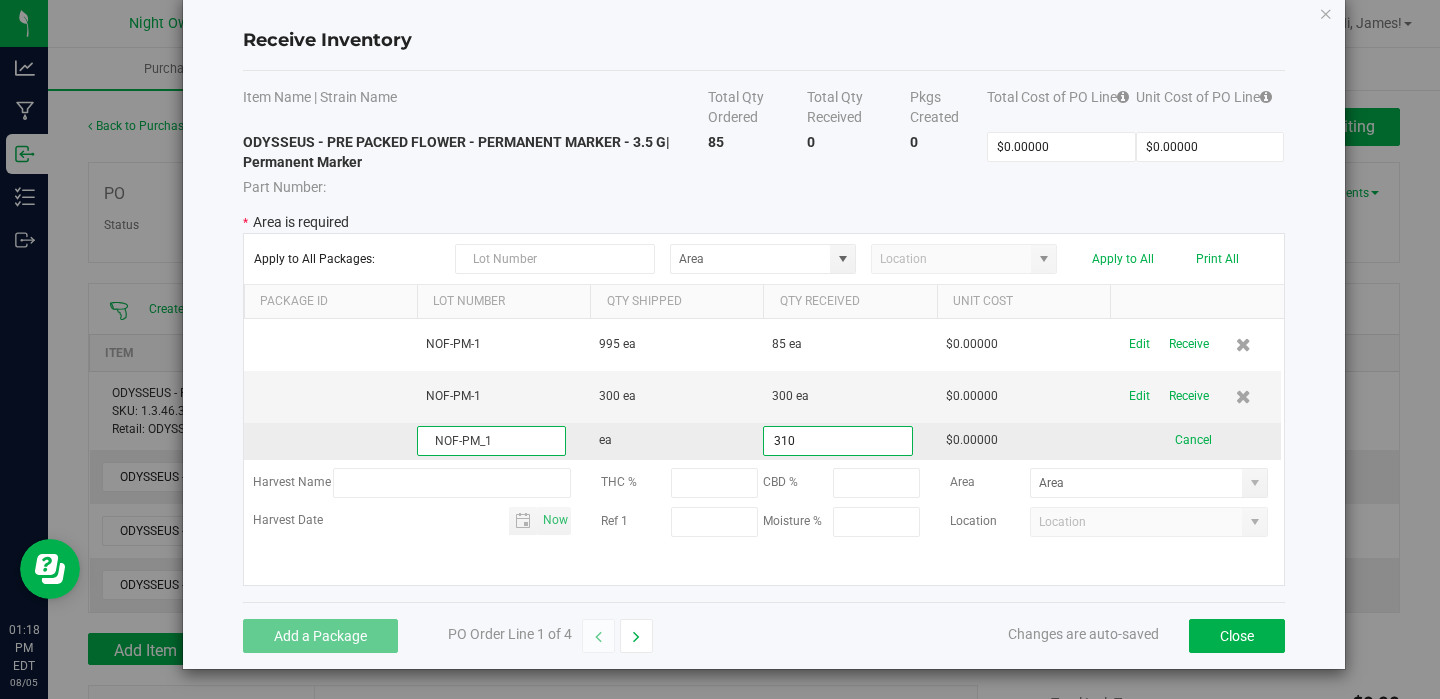 type on "310 ea" 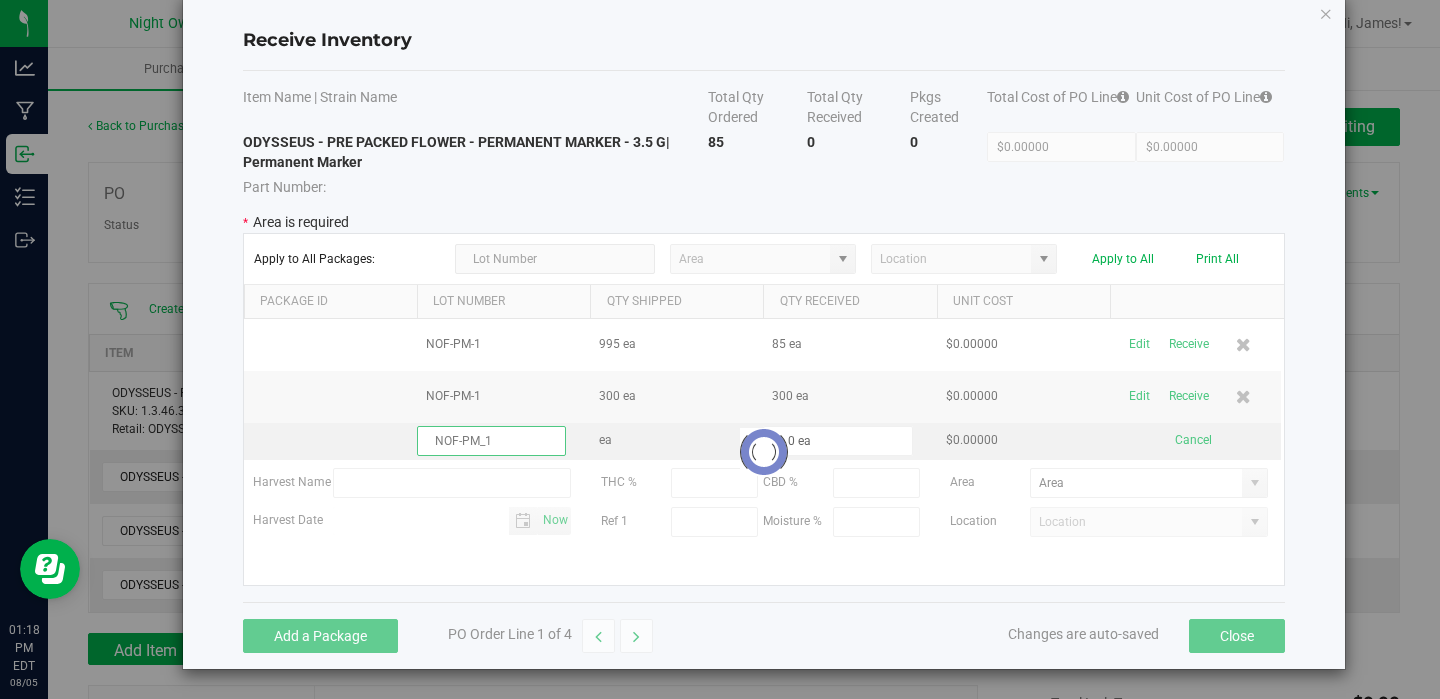 click on "NOF-PM-1  995 ea   85 ea   $0.00000   Edit   Receive     NOF-PM-1  300 ea   300 ea   $0.00000   Edit   Receive     NOF-PM_1   ea  310 ea  $0.00000   Cancel   Harvest Name   THC %   CBD %   Area   Harvest Date
Now
Ref 1   Moisture %   Location  Loading" at bounding box center (764, 452) 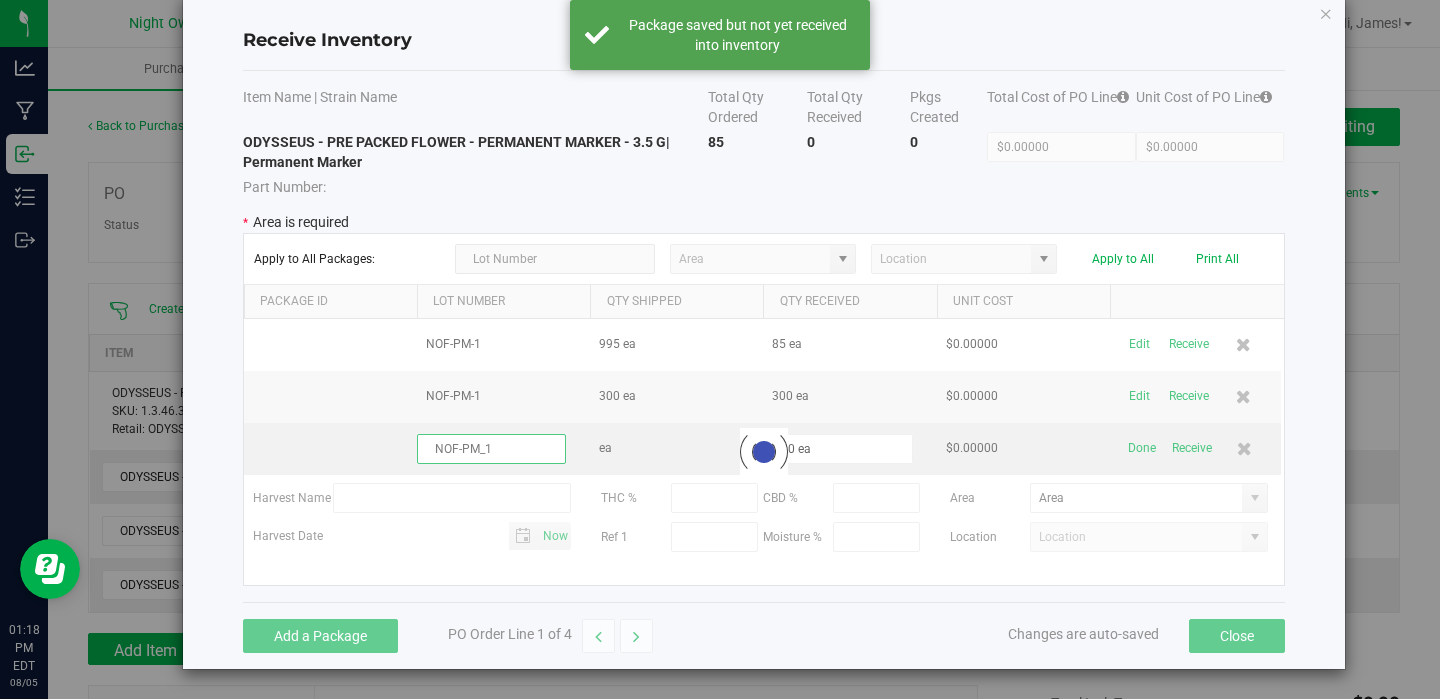 type on "NOF-PM_" 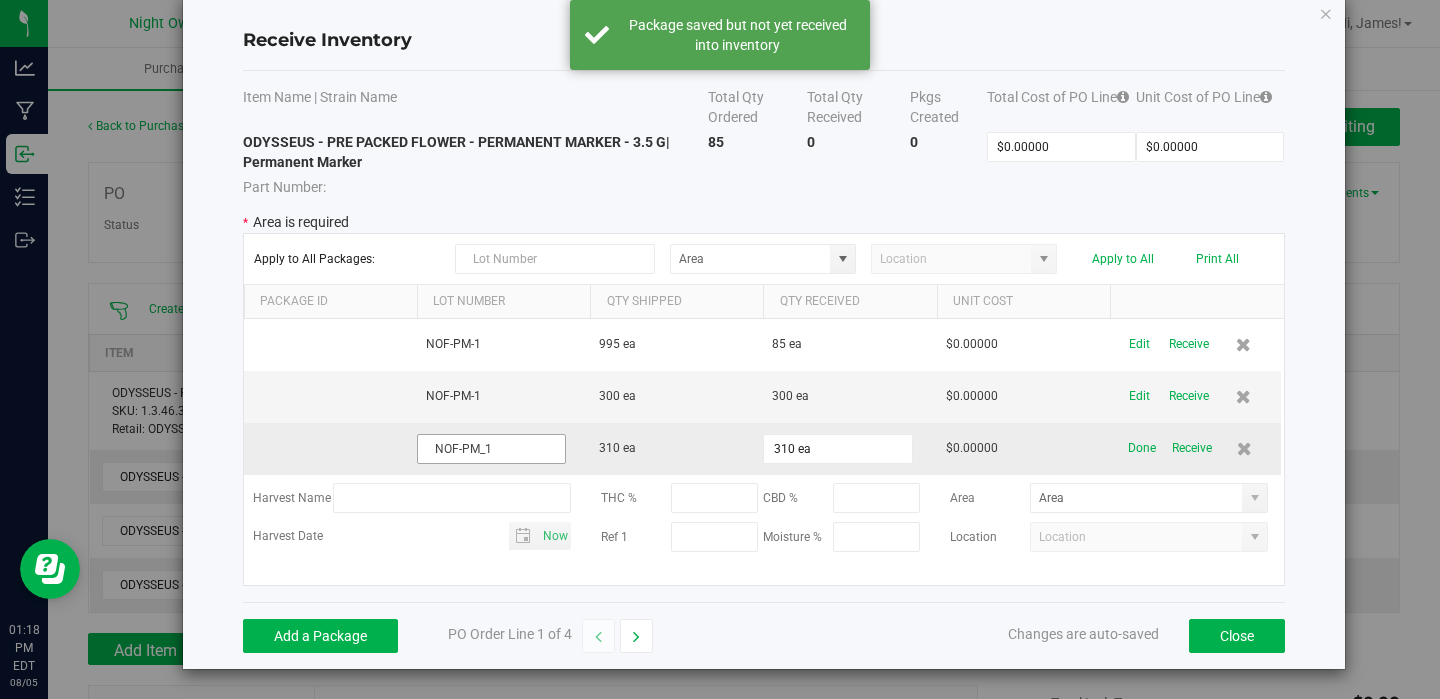 scroll, scrollTop: 32, scrollLeft: 0, axis: vertical 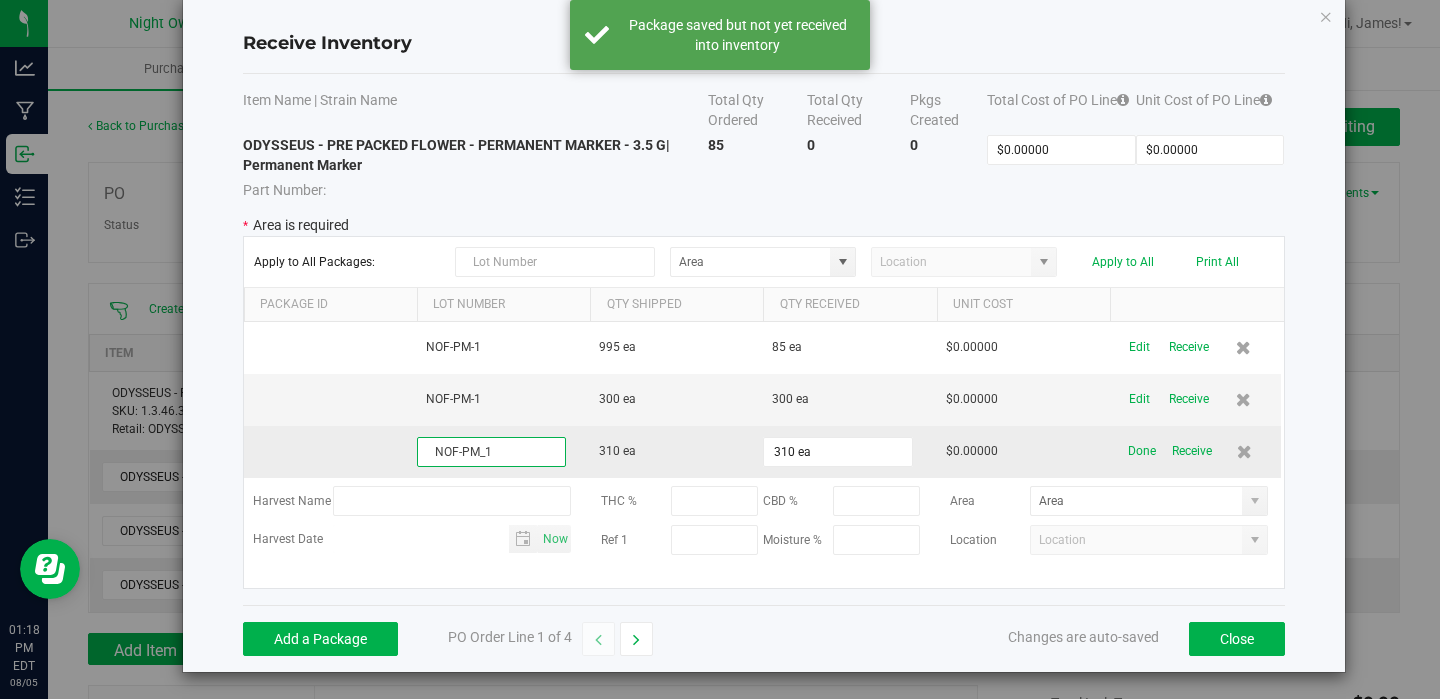 click on "NOF-PM_1" at bounding box center [491, 452] 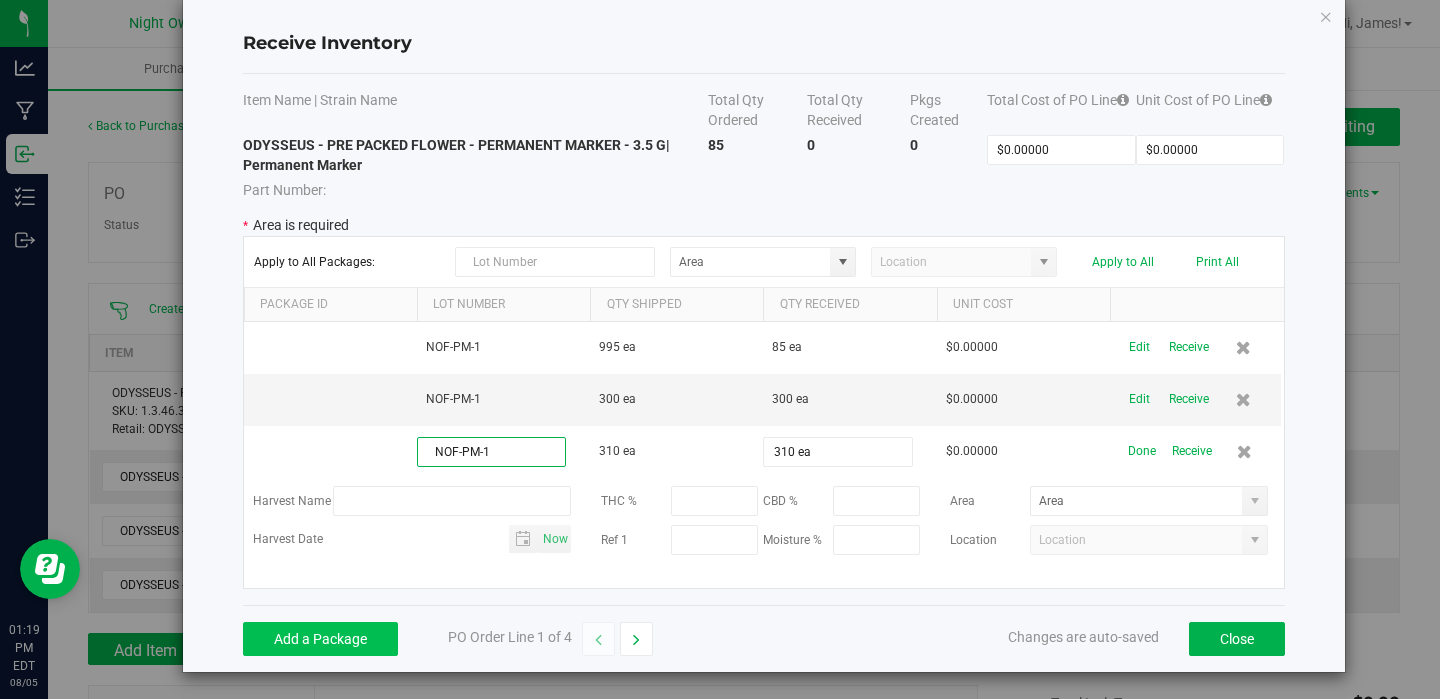 type on "NOF-PM-1" 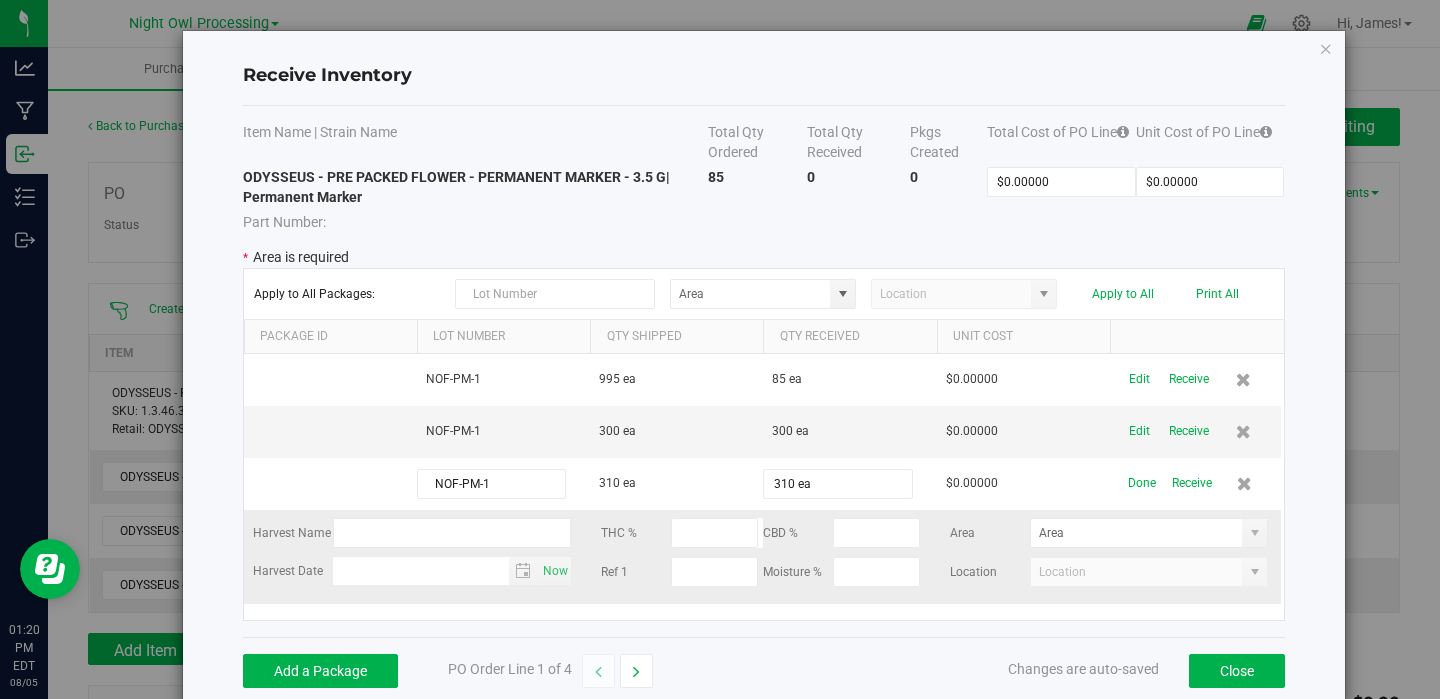 scroll, scrollTop: 35, scrollLeft: 0, axis: vertical 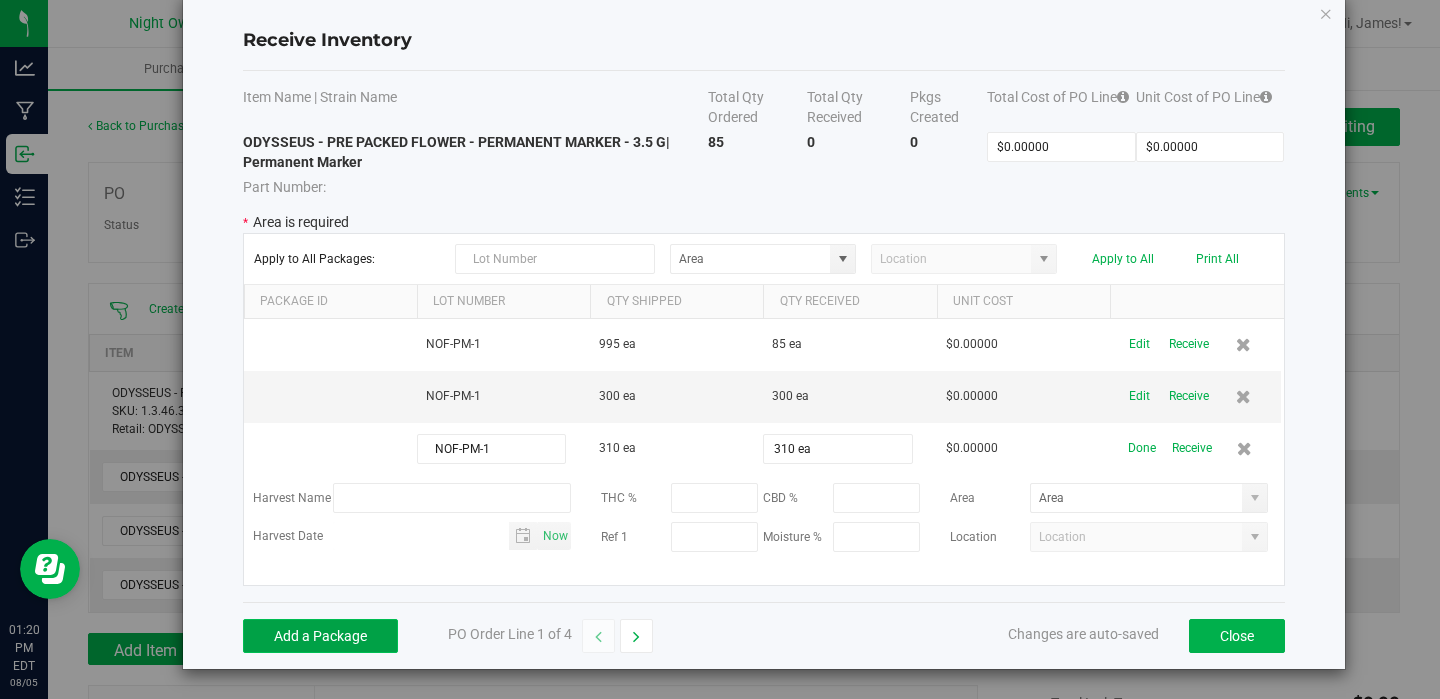 click on "Add a Package" at bounding box center (320, 636) 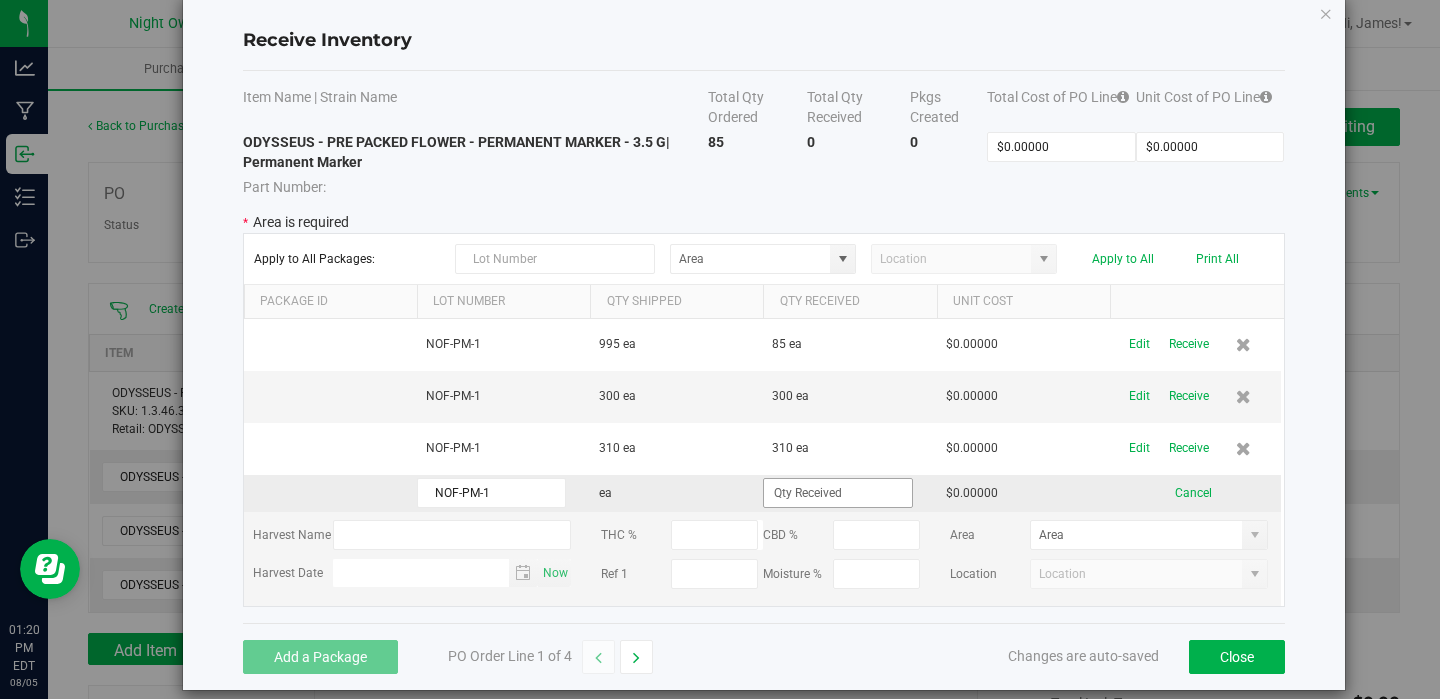type on "NOF-PM-1" 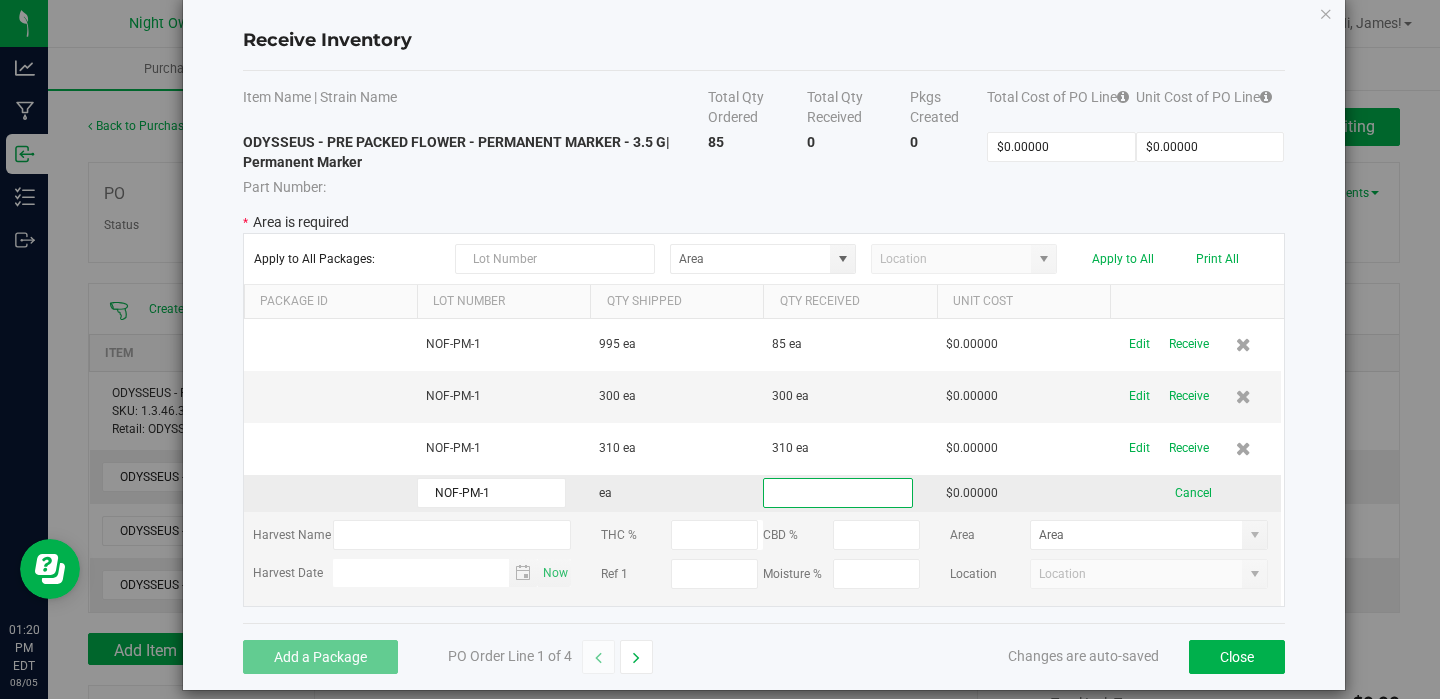 click at bounding box center [837, 493] 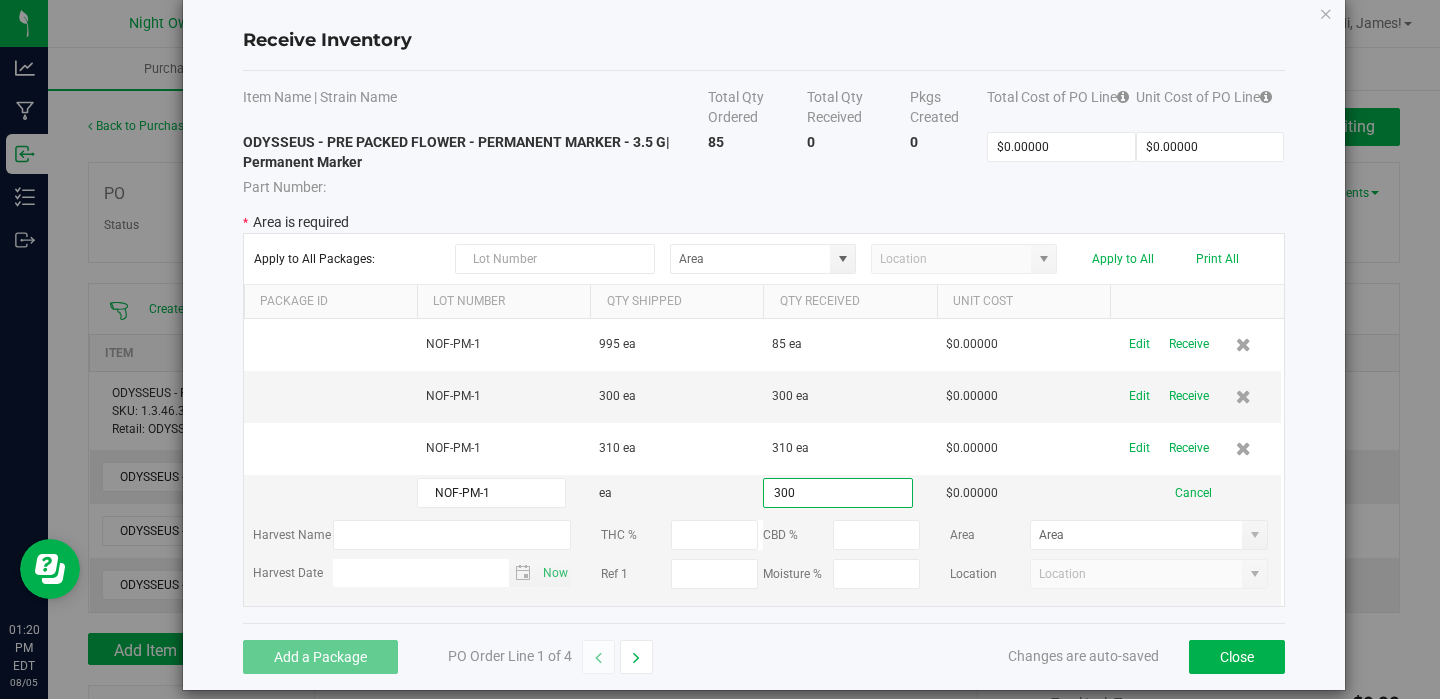 type on "300 ea" 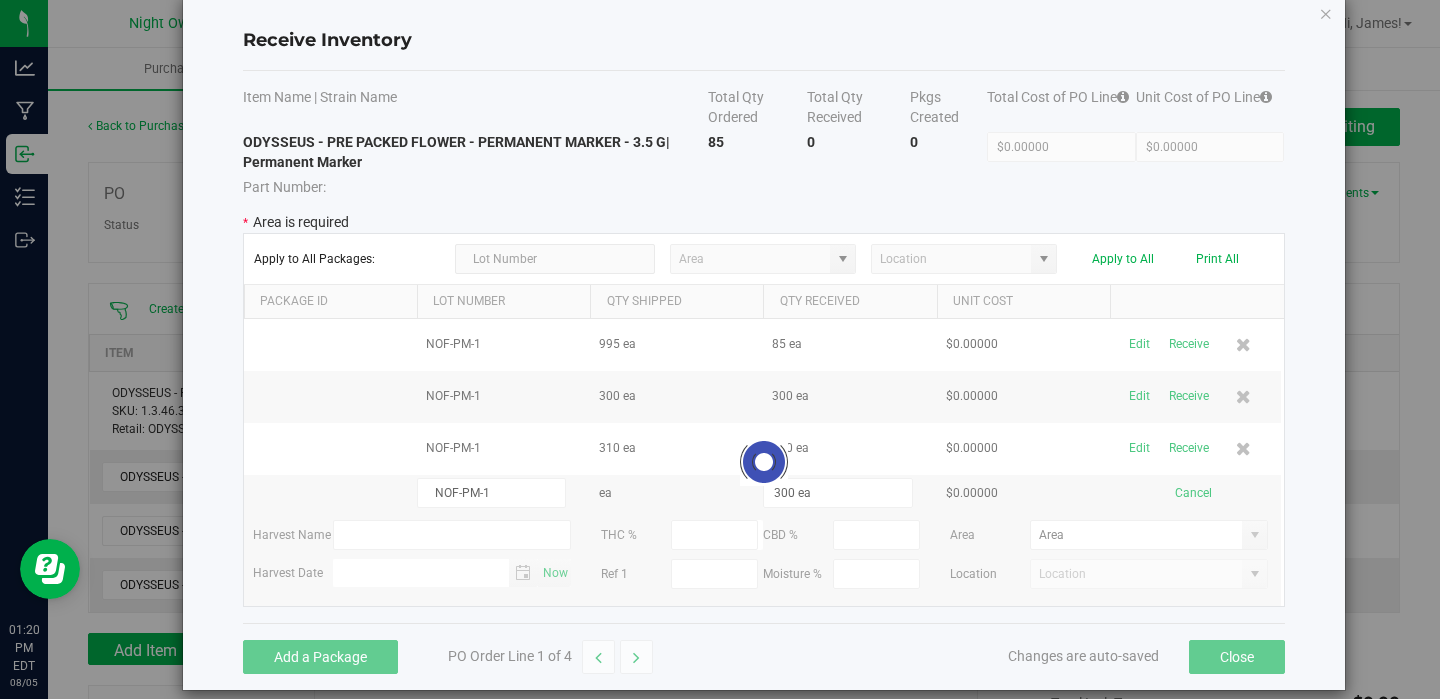 click on "Add a Package  PO Order Line 1 of 4 Changes are auto-saved  Close" at bounding box center (764, 656) 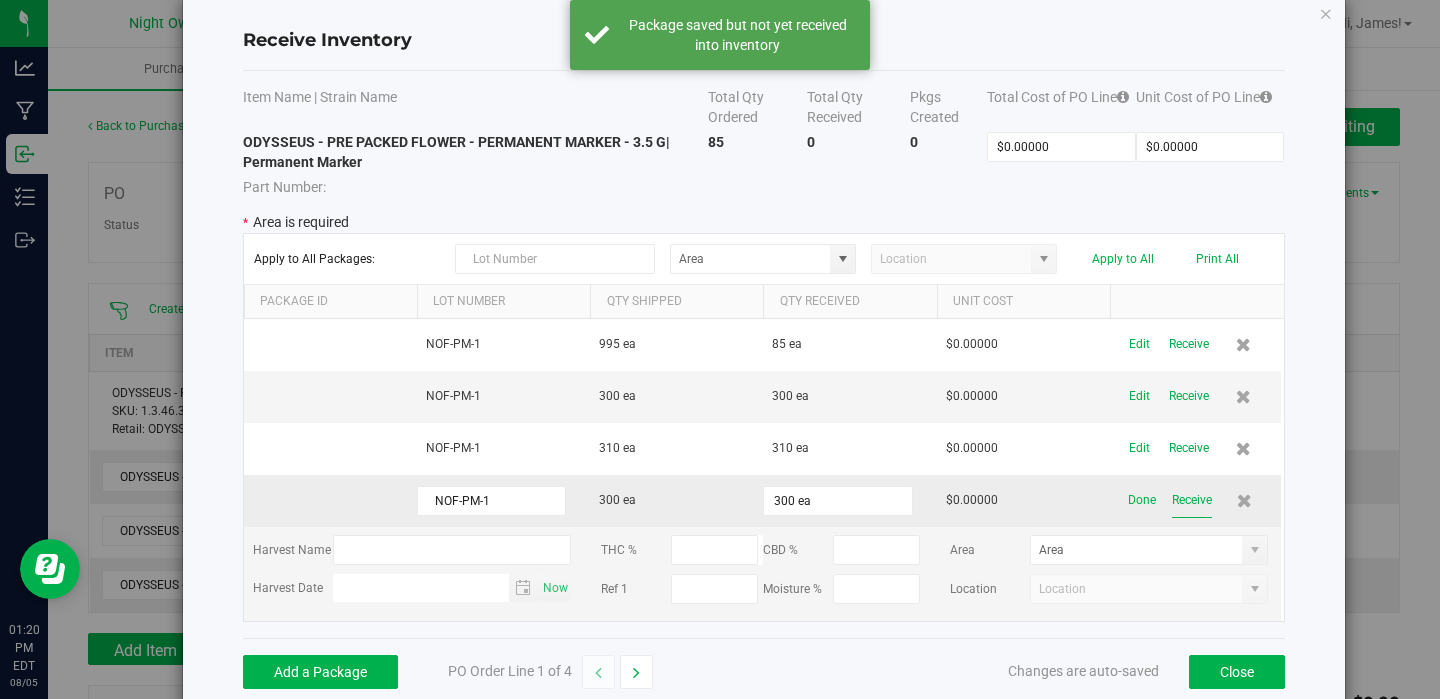 click on "Receive" at bounding box center [1192, 500] 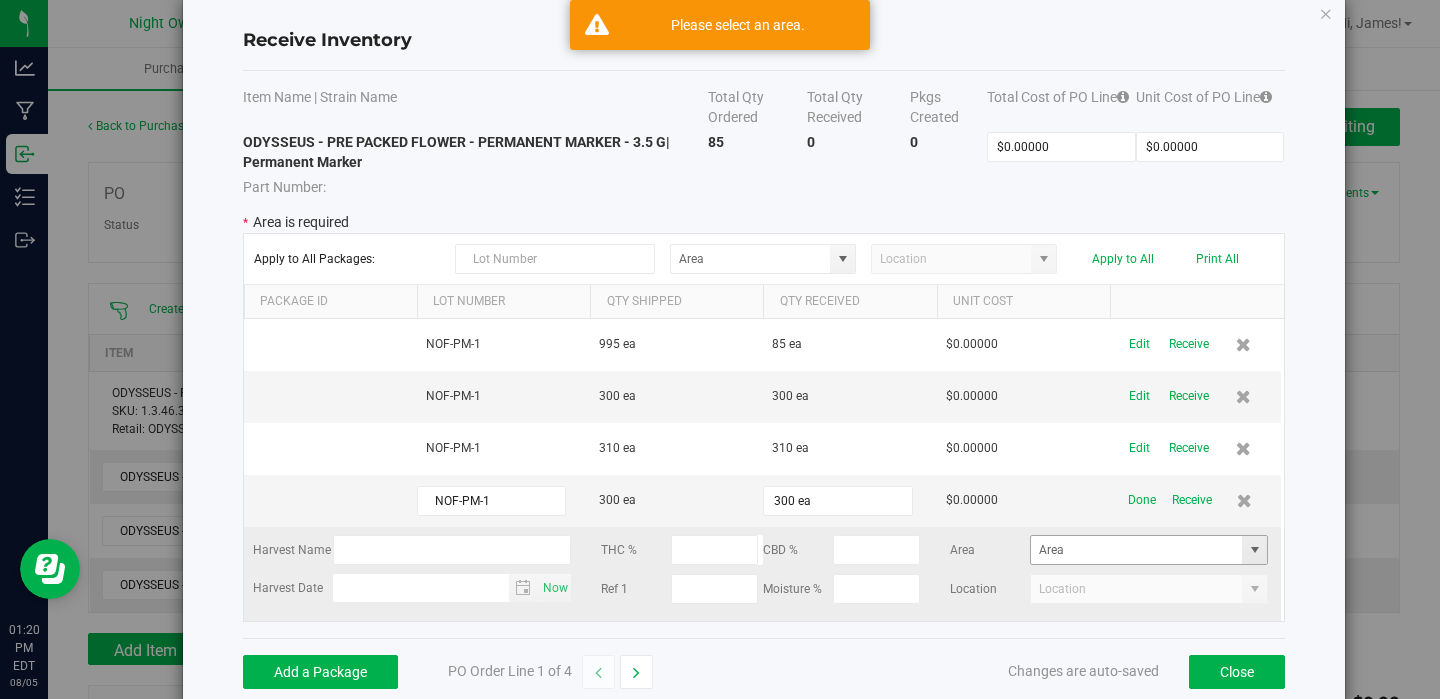 click at bounding box center [1255, 550] 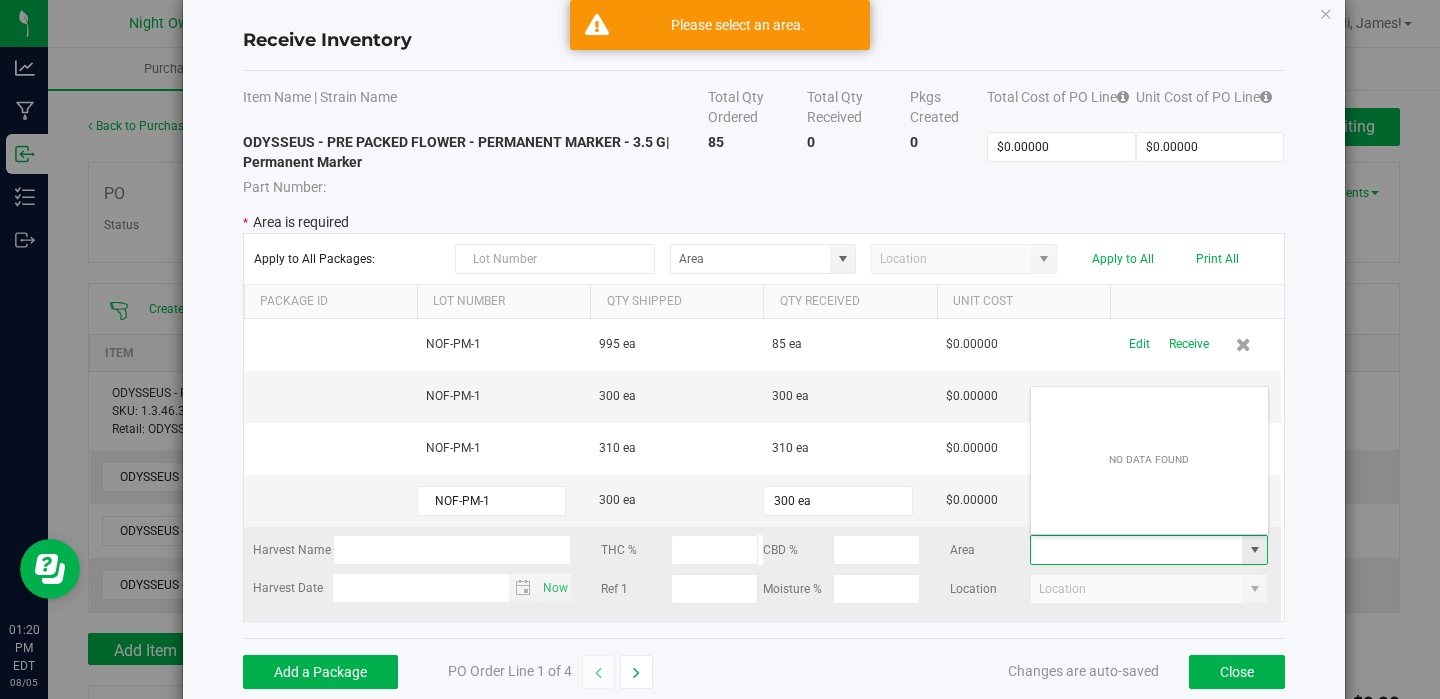 scroll, scrollTop: 99970, scrollLeft: 99761, axis: both 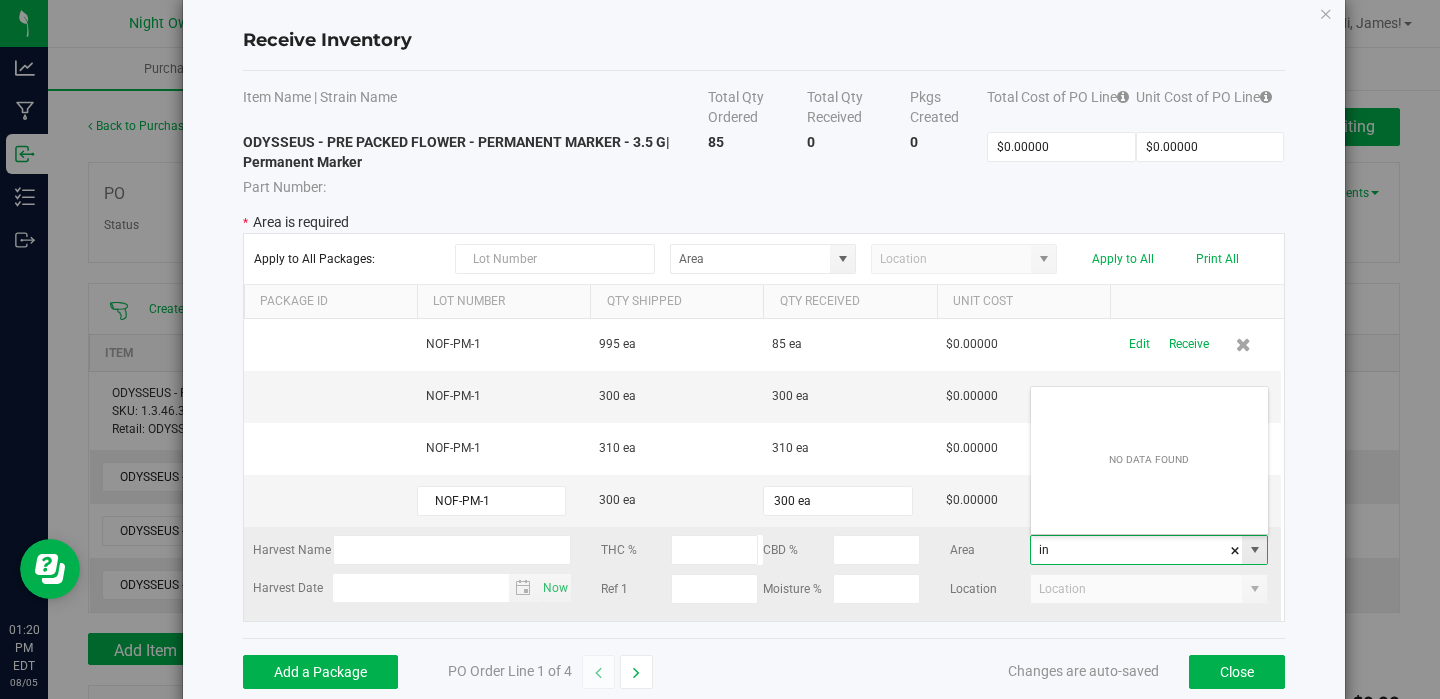 type on "i" 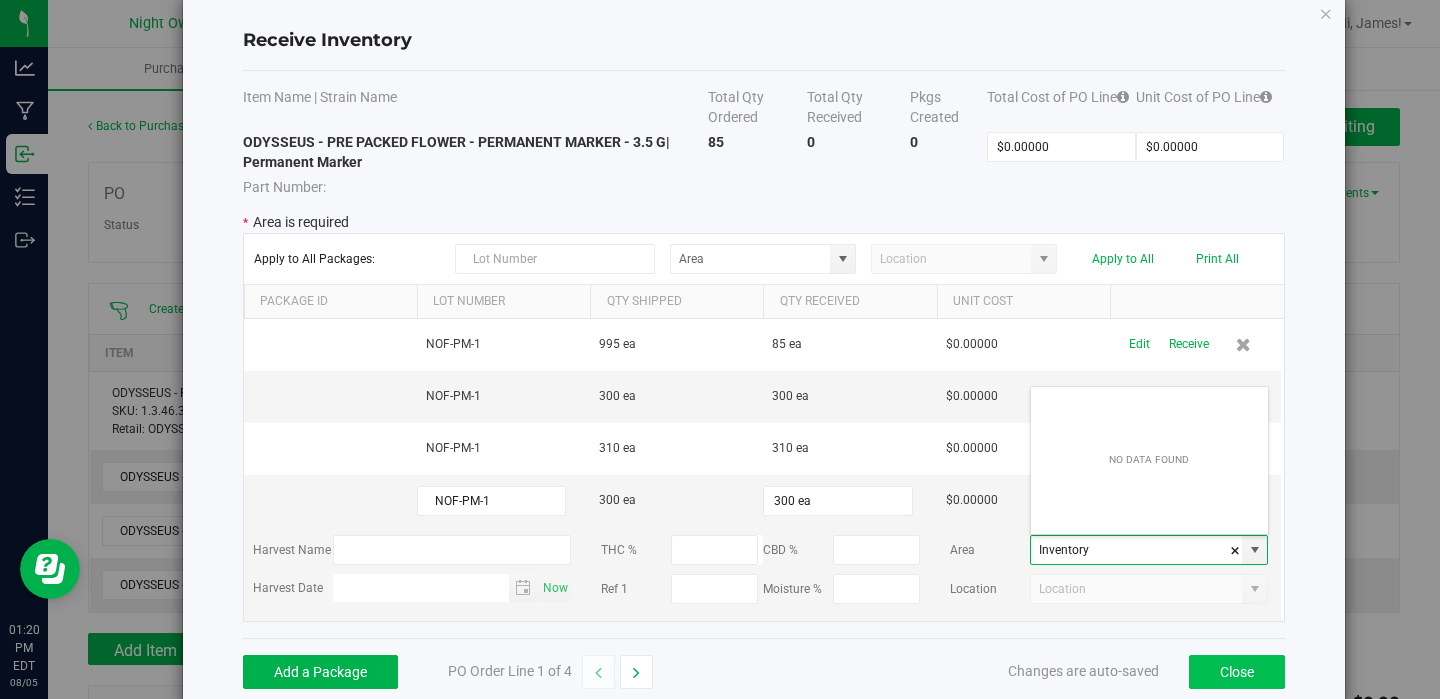 type on "Inventory" 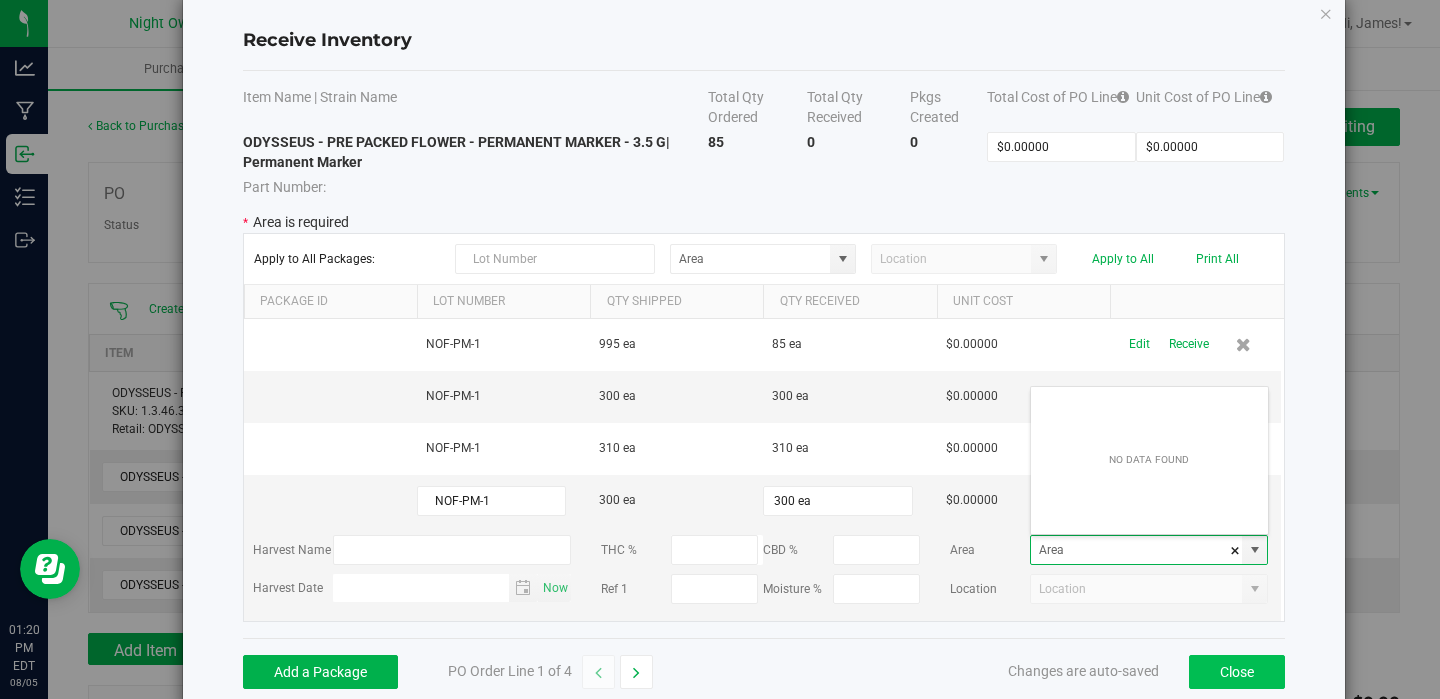 click on "Close" at bounding box center [1237, 672] 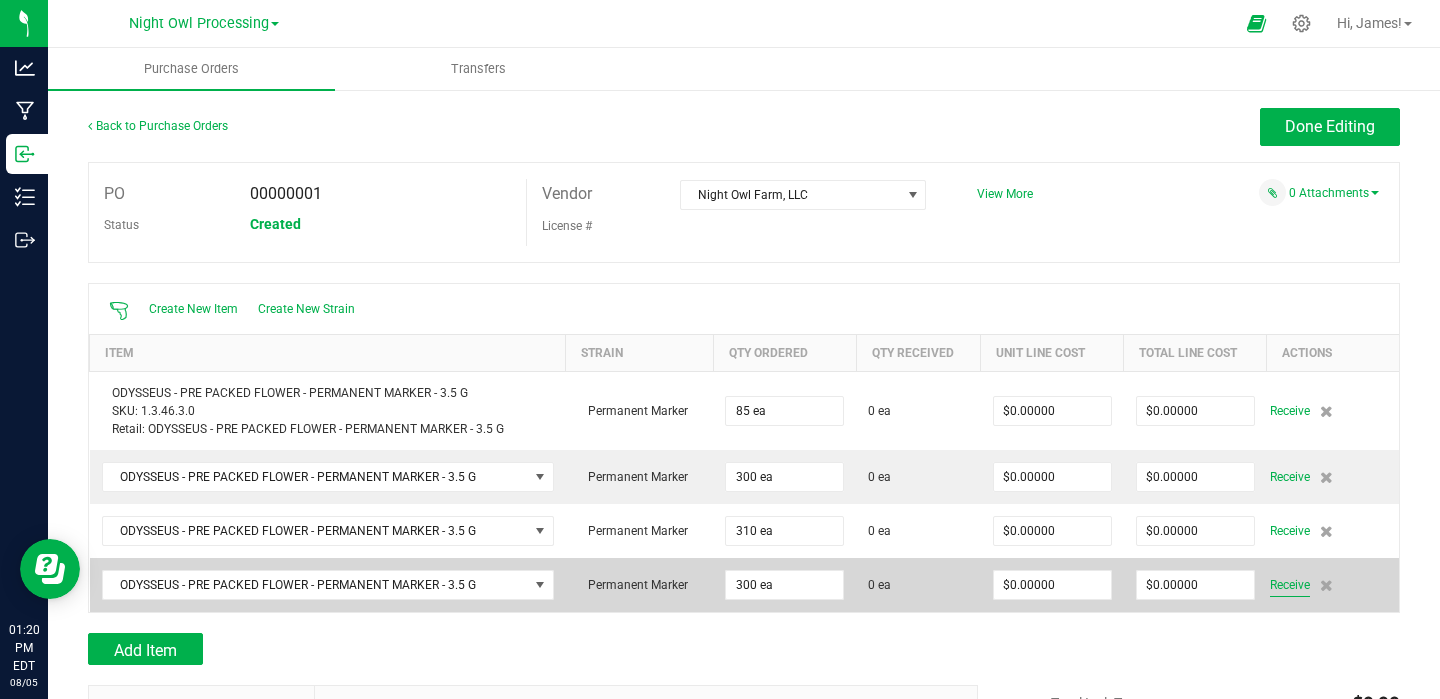 click on "Receive" at bounding box center (1290, 585) 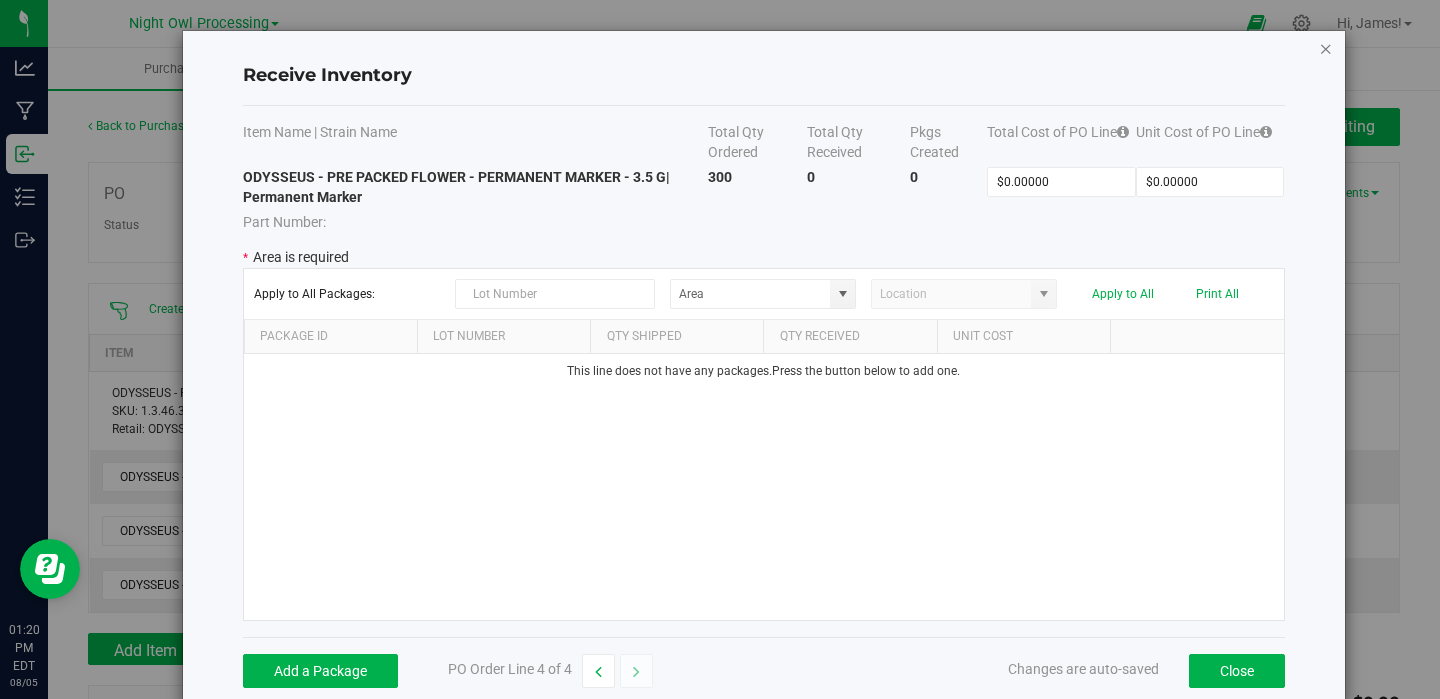 click at bounding box center [1326, 48] 